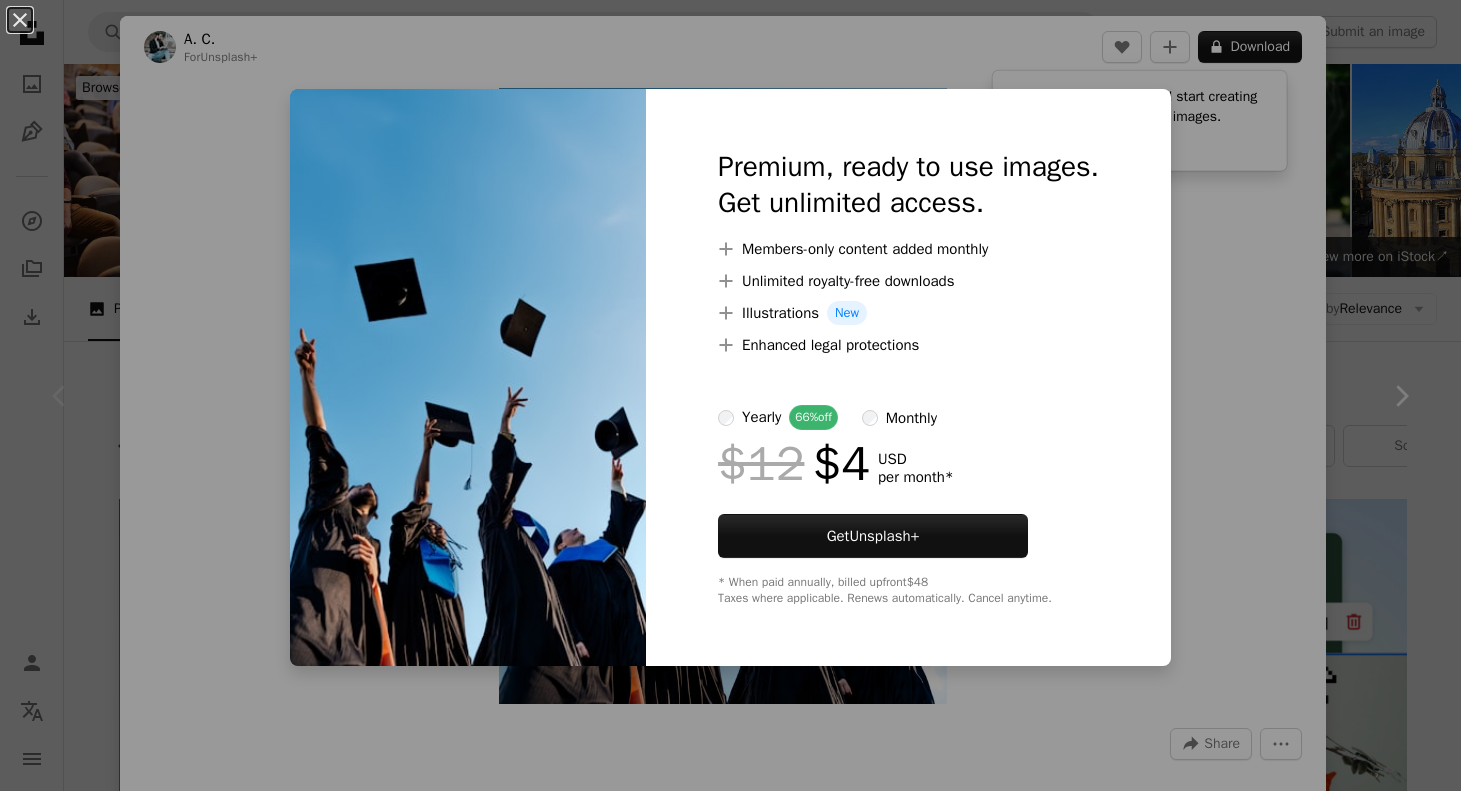 scroll, scrollTop: 400, scrollLeft: 0, axis: vertical 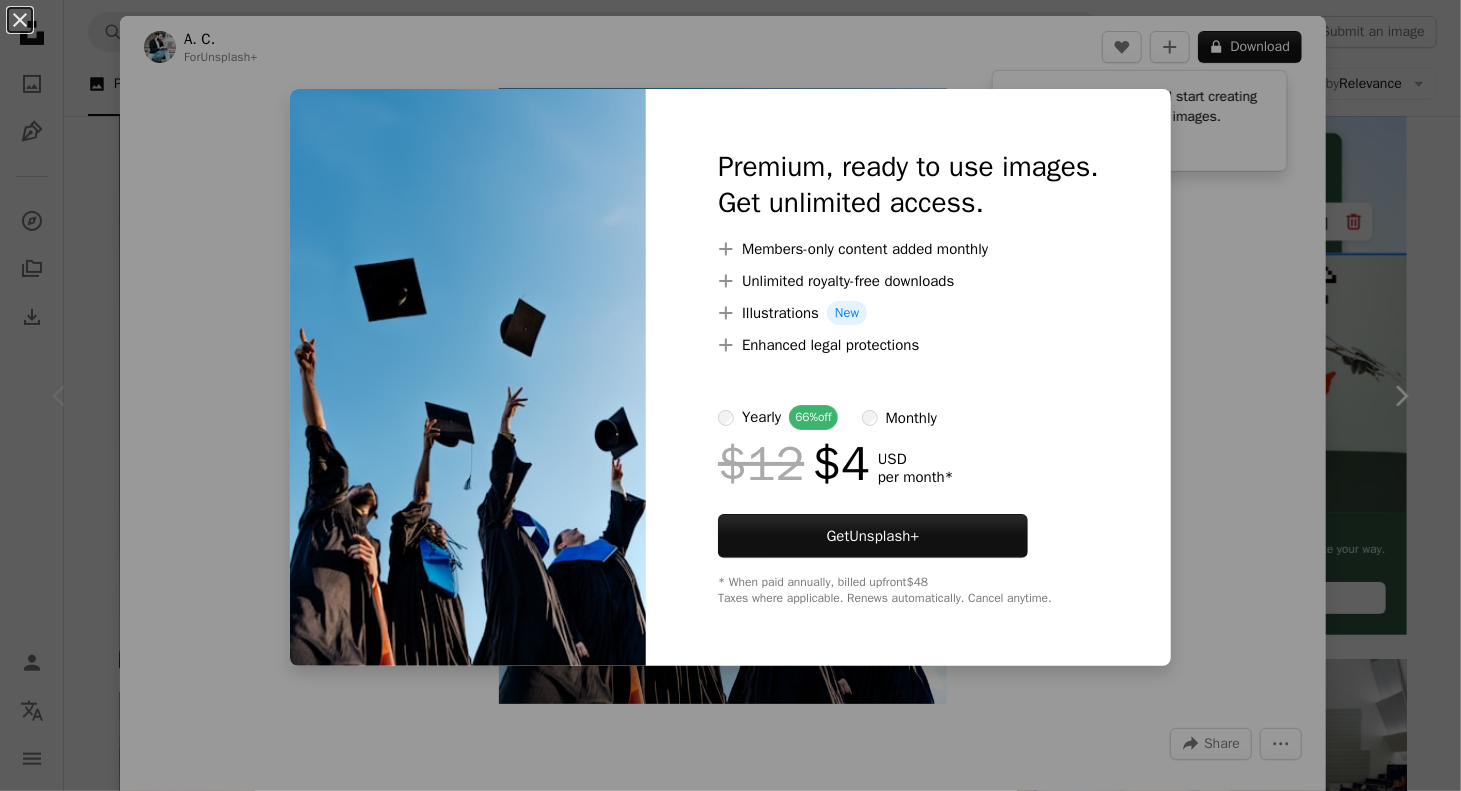 click on "An X shape Premium, ready to use images. Get unlimited access. A plus sign Members-only content added monthly A plus sign Unlimited royalty-free downloads A plus sign Illustrations  New A plus sign Enhanced legal protections yearly 66%  off monthly $12   $4 USD per month * Get  Unsplash+ * When paid annually, billed upfront  $48 Taxes where applicable. Renews automatically. Cancel anytime." at bounding box center (730, 395) 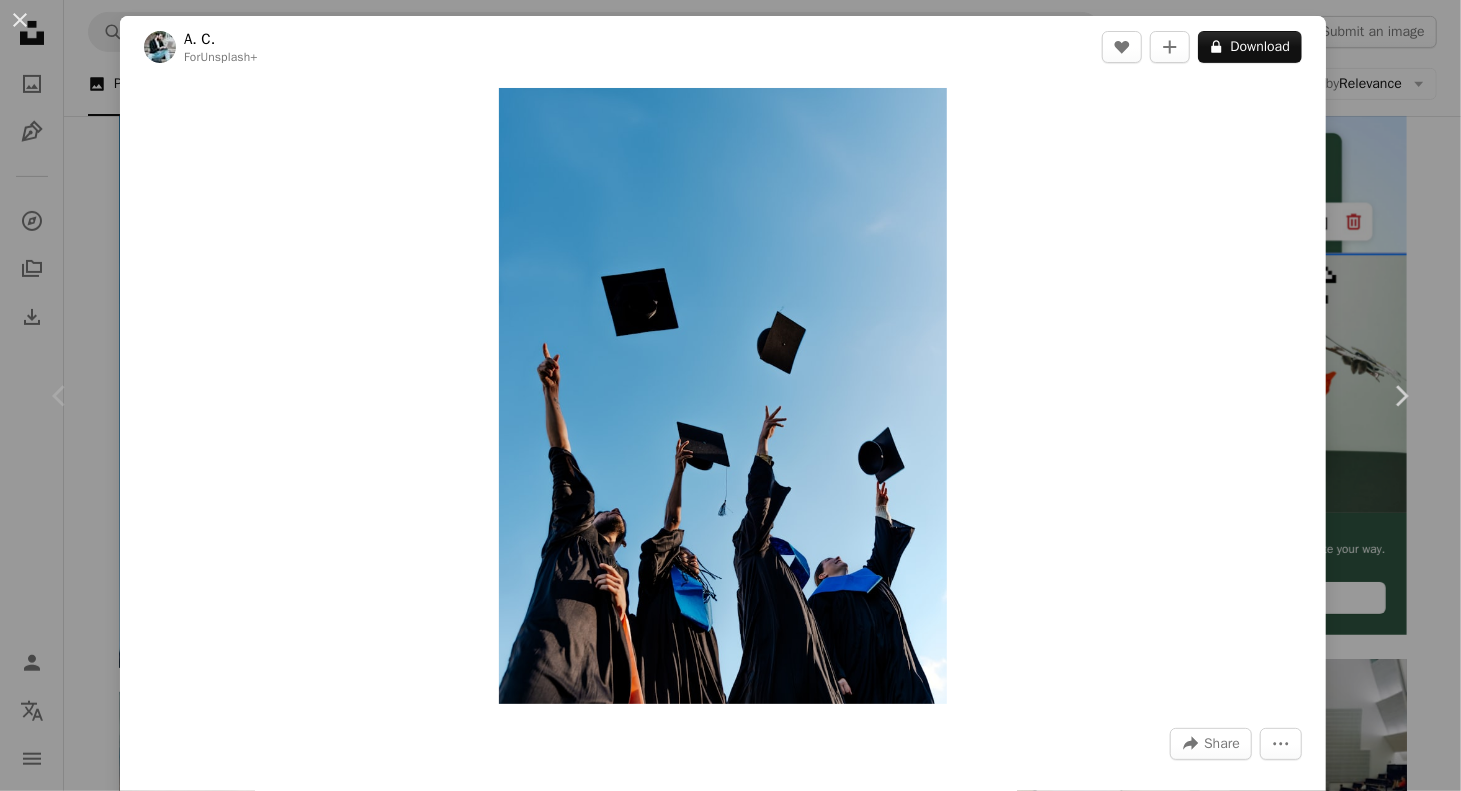click on "An X shape Chevron left Chevron right A. C. For Unsplash+ A heart A plus sign A lock Download Zoom in A forward-right arrow Share More Actions Calendar outlined Published on April 17, 2024 Camera SONY, ILCE-7M4 Safety Licensed under the Unsplash+ License education party student friends university group college graduation together eating class graduate academic playing diploma diverse having fun bonding graduation gown cap throwing Backgrounds From this series Chevron right Plus sign for Unsplash+ Plus sign for Unsplash+ Plus sign for Unsplash+ Plus sign for Unsplash+ Plus sign for Unsplash+ Plus sign for Unsplash+ Plus sign for Unsplash+ Plus sign for Unsplash+ Plus sign for Unsplash+ Plus sign for Unsplash+ Plus sign for Unsplash+ Related images Plus sign for Unsplash+ A heart A plus sign A. C. For Unsplash+ A lock Download Plus sign for Unsplash+ A heart A plus sign Getty Images For Unsplash+ A lock Download Plus sign for Unsplash+ A heart A plus sign Ahmet Kurt For Unsplash+ A lock Download Plus sign for Unsplash+ A heart" at bounding box center (730, 395) 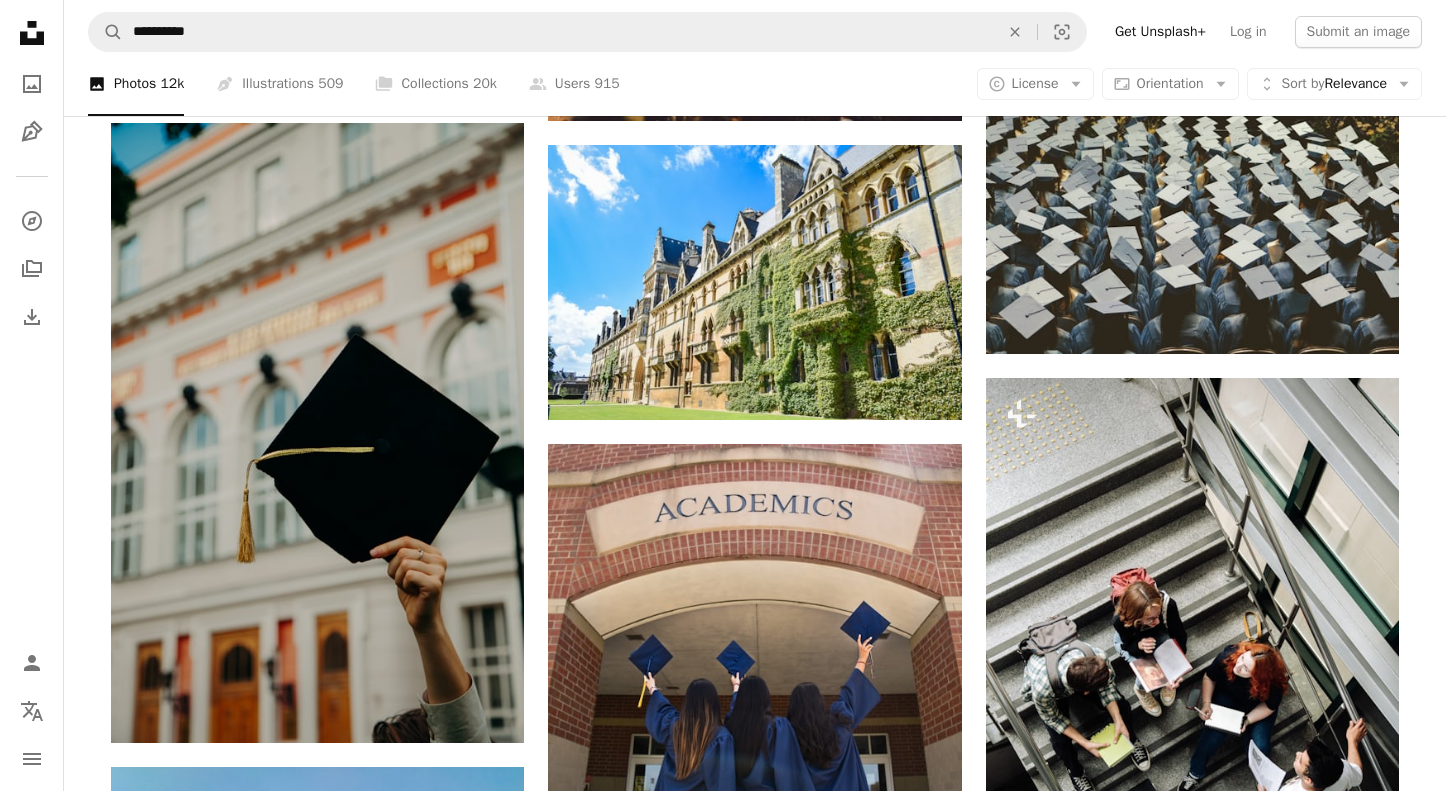 scroll, scrollTop: 2000, scrollLeft: 0, axis: vertical 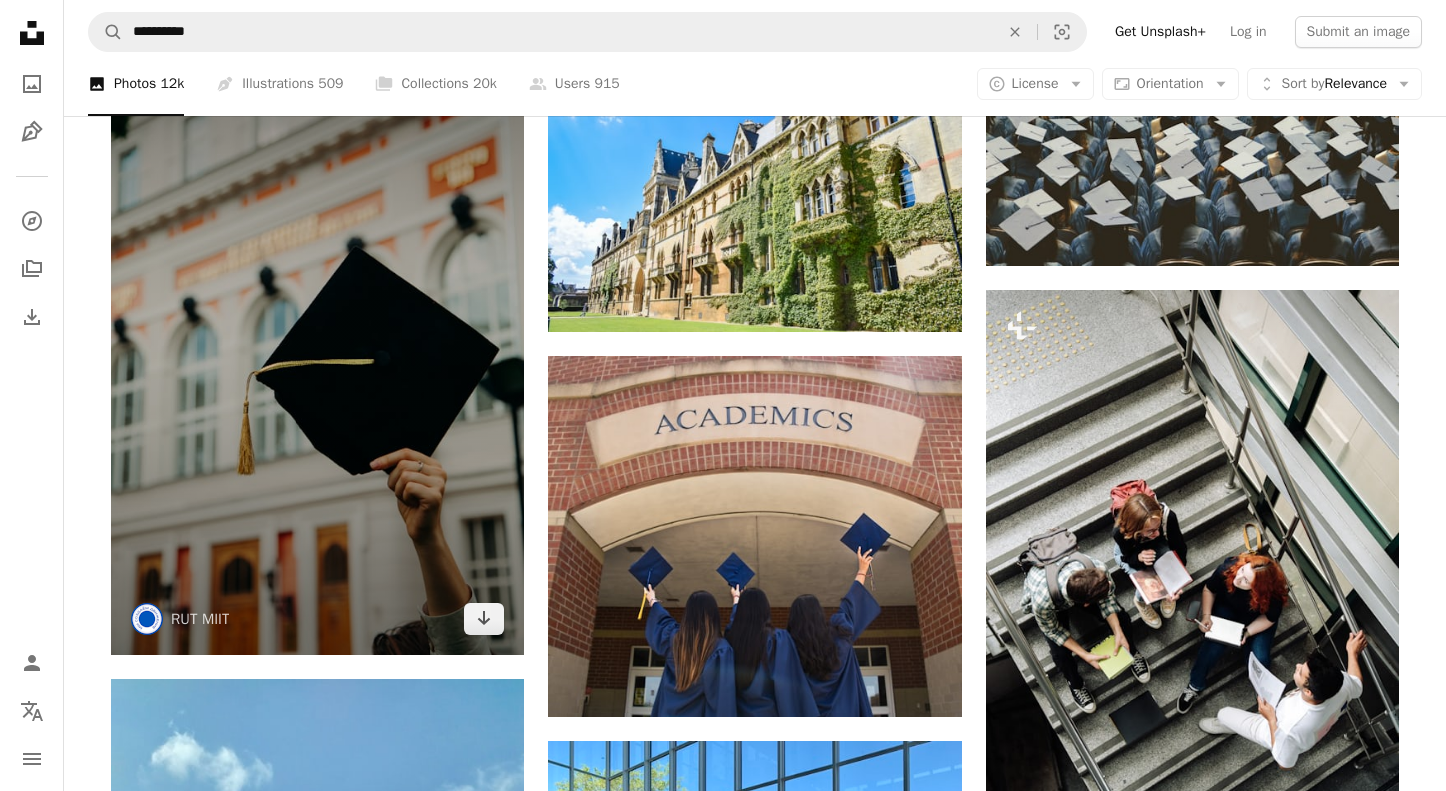 click at bounding box center (317, 345) 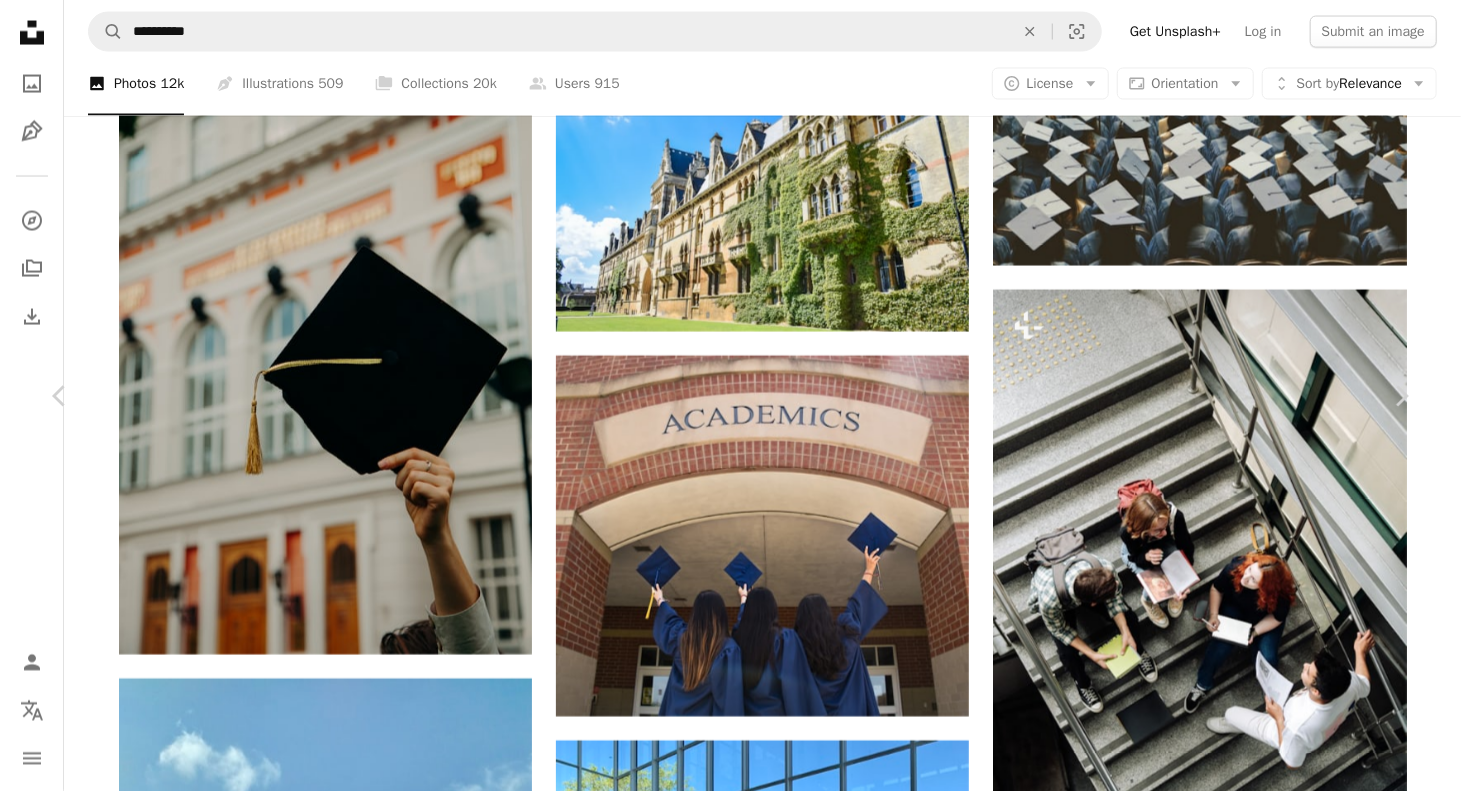 click on "Download free" at bounding box center [1212, 5403] 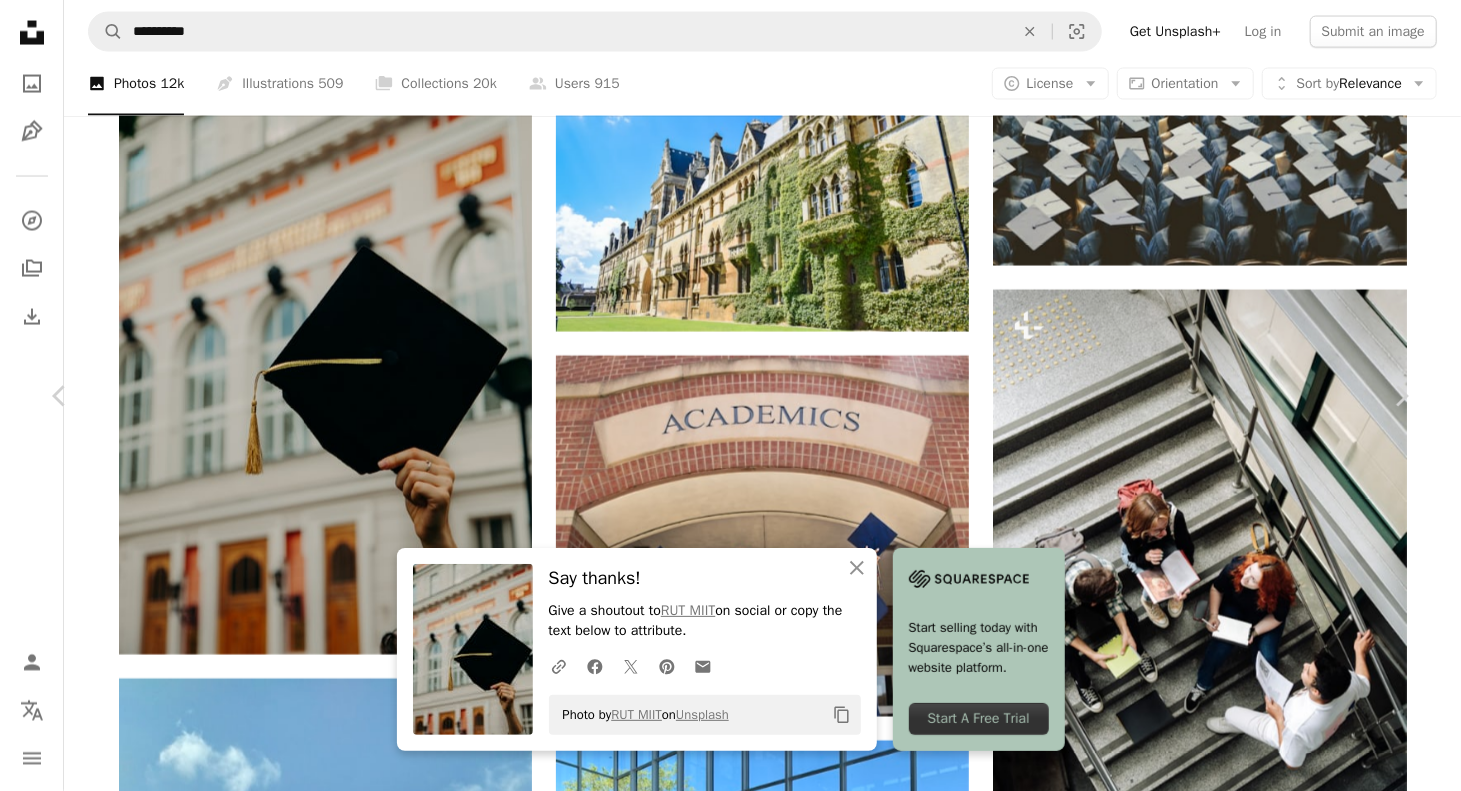 click on "An X shape Chevron left Chevron right An X shape Close Say thanks! Give a shoutout to  [FIRST] [LAST]  on social or copy the text below to attribute. A URL sharing icon (chains) Facebook icon X (formerly Twitter) icon Pinterest icon An envelope Photo by  [FIRST] [LAST]  on  Unsplash
Copy content Start selling today with Squarespace’s all-in-one website platform. Start A Free Trial [ORG] [ORG] A heart A plus sign Download free Chevron down Zoom in Views 5,869,868 Downloads 92,519 A forward-right arrow Share Info icon Info More Actions international students who have received a diploma of higher education A map marker [ADDRESS], [ADDRESS], [CITY], [COUNTRY] Calendar outlined Published on  [DATE] Camera Canon, EOS 5D Mark II Safety Free to use under the  Unsplash License education study student university graduate international diploma bachelor graduation finger Free stock photos  |  View more on iStock  ↗" at bounding box center (730, 5751) 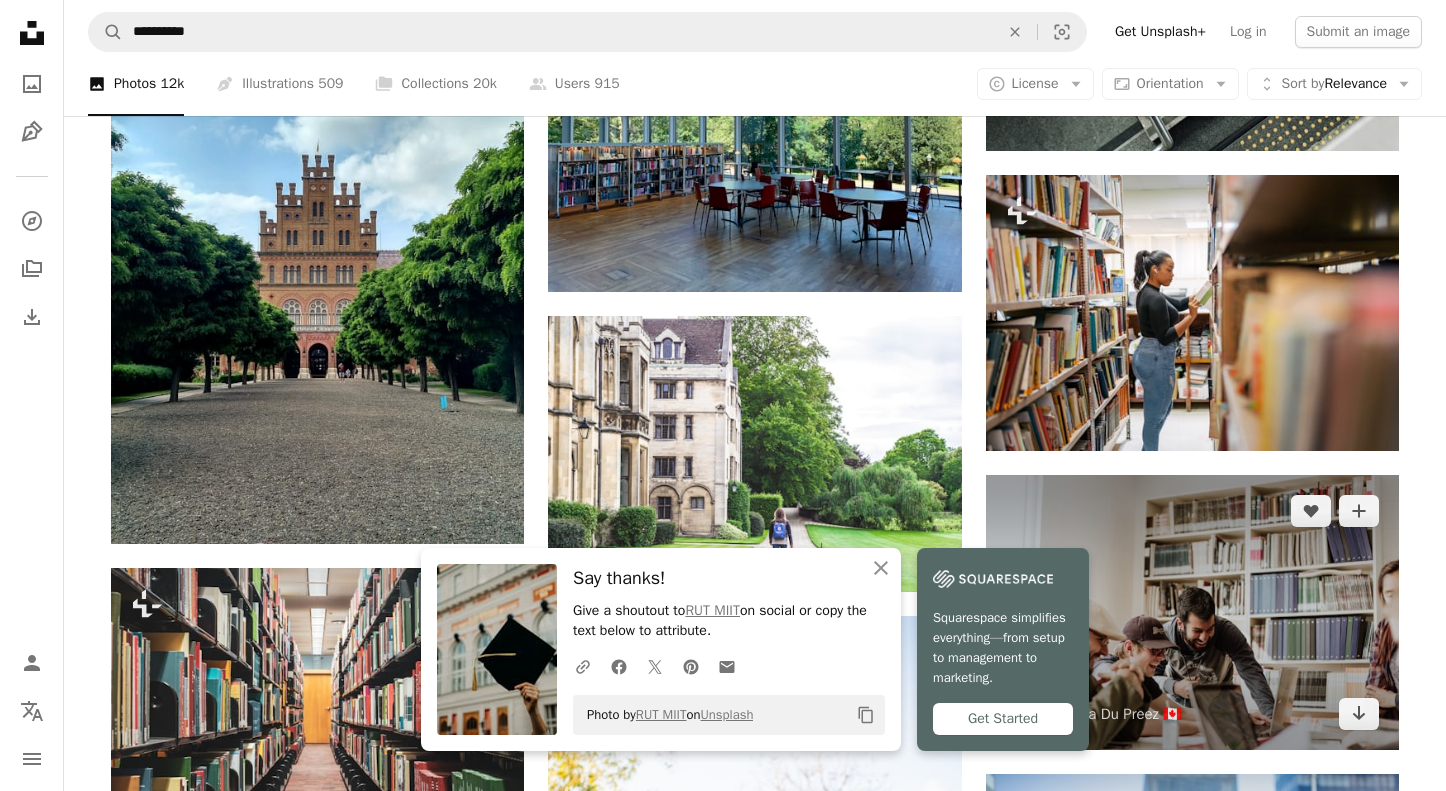 scroll, scrollTop: 2900, scrollLeft: 0, axis: vertical 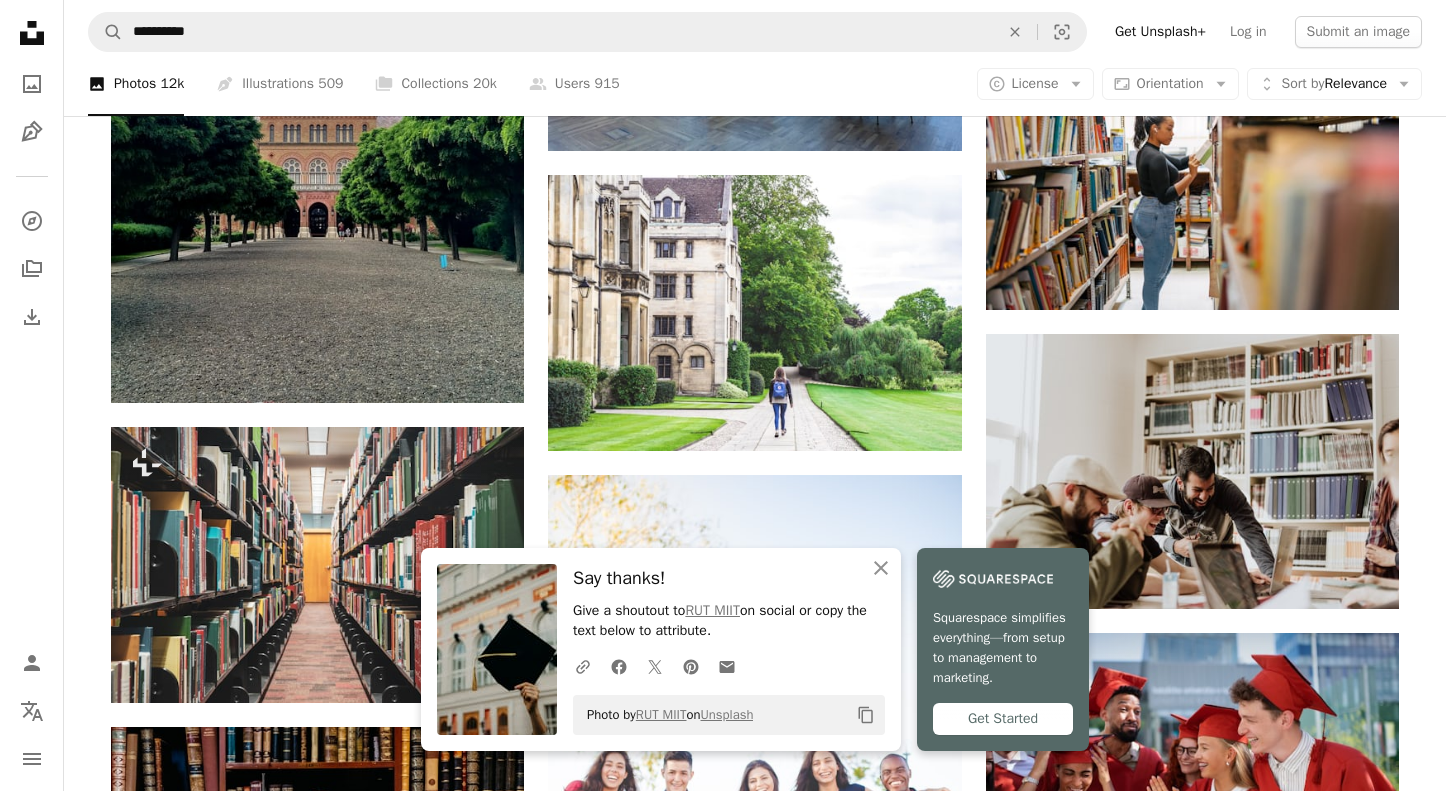 click on "Plus sign for Unsplash+ A heart A plus sign A. C. For  Unsplash+ A lock Download A heart A plus sign [FIRST] [LAST] Available for hire A checkmark inside of a circle Arrow pointing down A heart A plus sign [FIRST] [LAST] Available for hire A checkmark inside of a circle Arrow pointing down A heart A plus sign RUT MIIT Arrow pointing down A heart A plus sign [FIRST] [LAST] Available for hire A checkmark inside of a circle Arrow pointing down Plus sign for Unsplash+ A heart A plus sign Zetong Li For  Unsplash+ A lock Download A heart A plus sign [FIRST] [LAST] Arrow pointing down A heart A plus sign [FIRST] Arrow pointing down A heart A plus sign Windows Arrow pointing down A heart A plus sign [FIRST] [LAST] Arrow pointing down –– ––– –––  –– ––– –  ––– –––  ––––  –   – –– –––  – – ––– –– –– –––– –– On-brand and on budget images for your next campaign Learn More A heart A plus sign [FIRST] [LAST] Arrow pointing down" at bounding box center (755, 569) 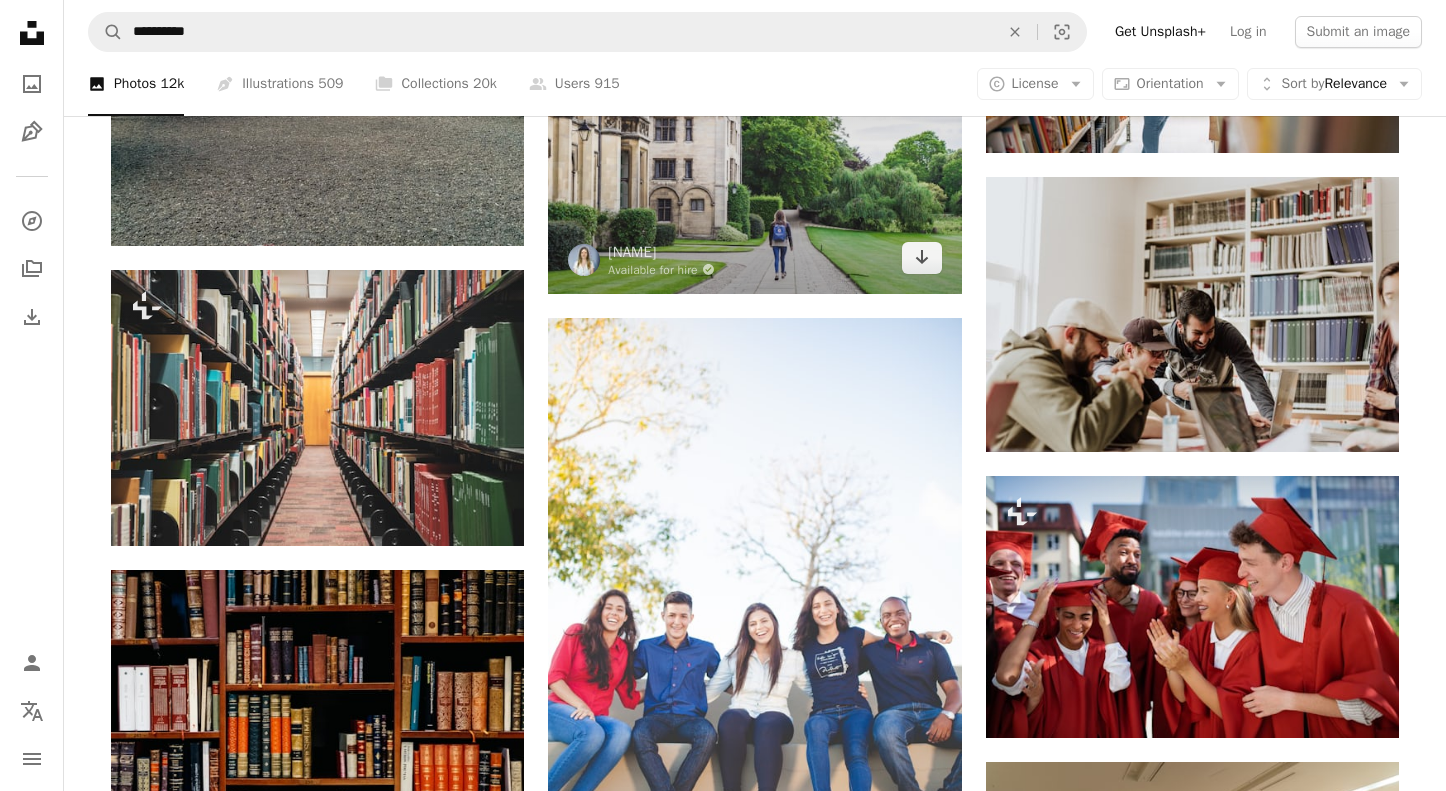 scroll, scrollTop: 2900, scrollLeft: 0, axis: vertical 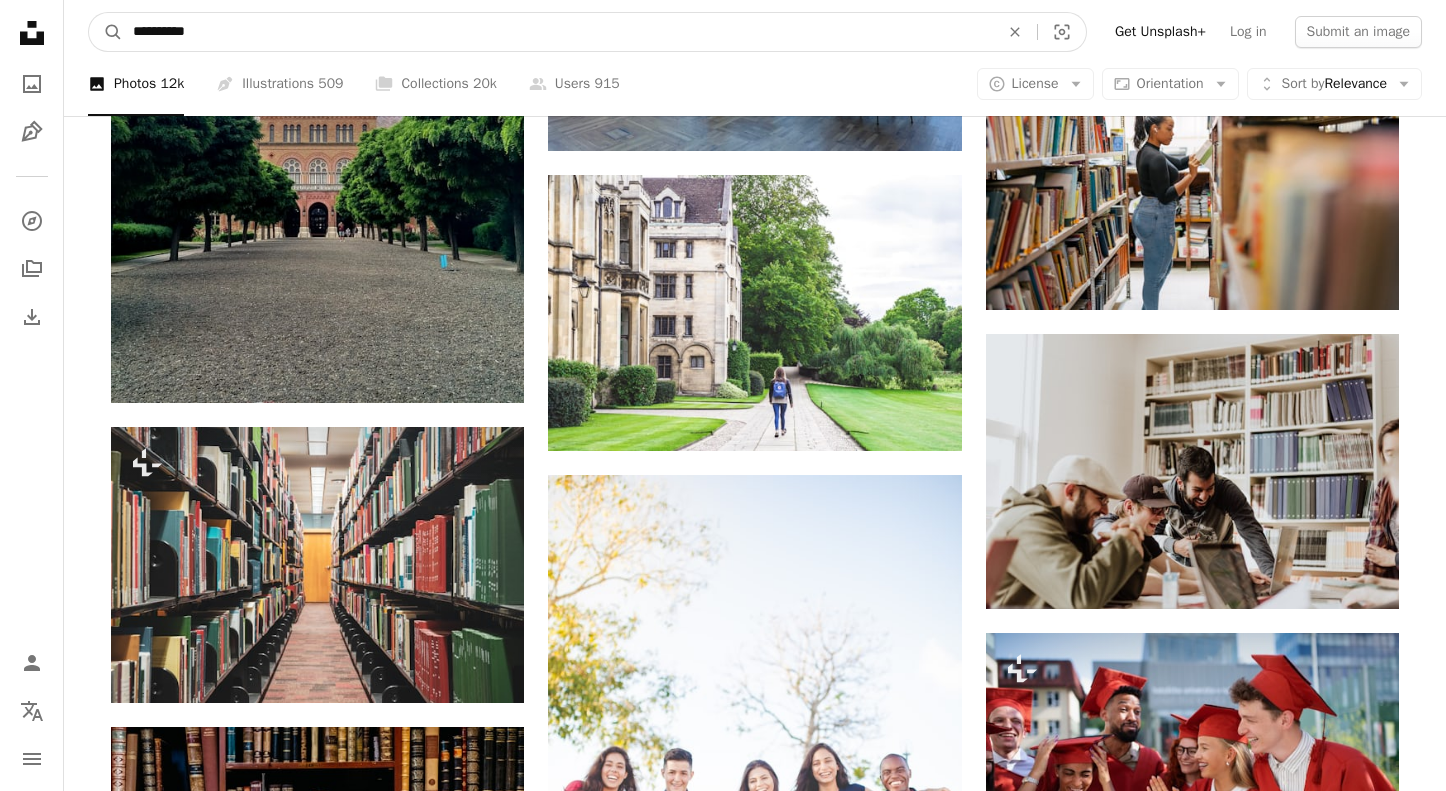 drag, startPoint x: 241, startPoint y: 31, endPoint x: -8, endPoint y: -5, distance: 251.58894 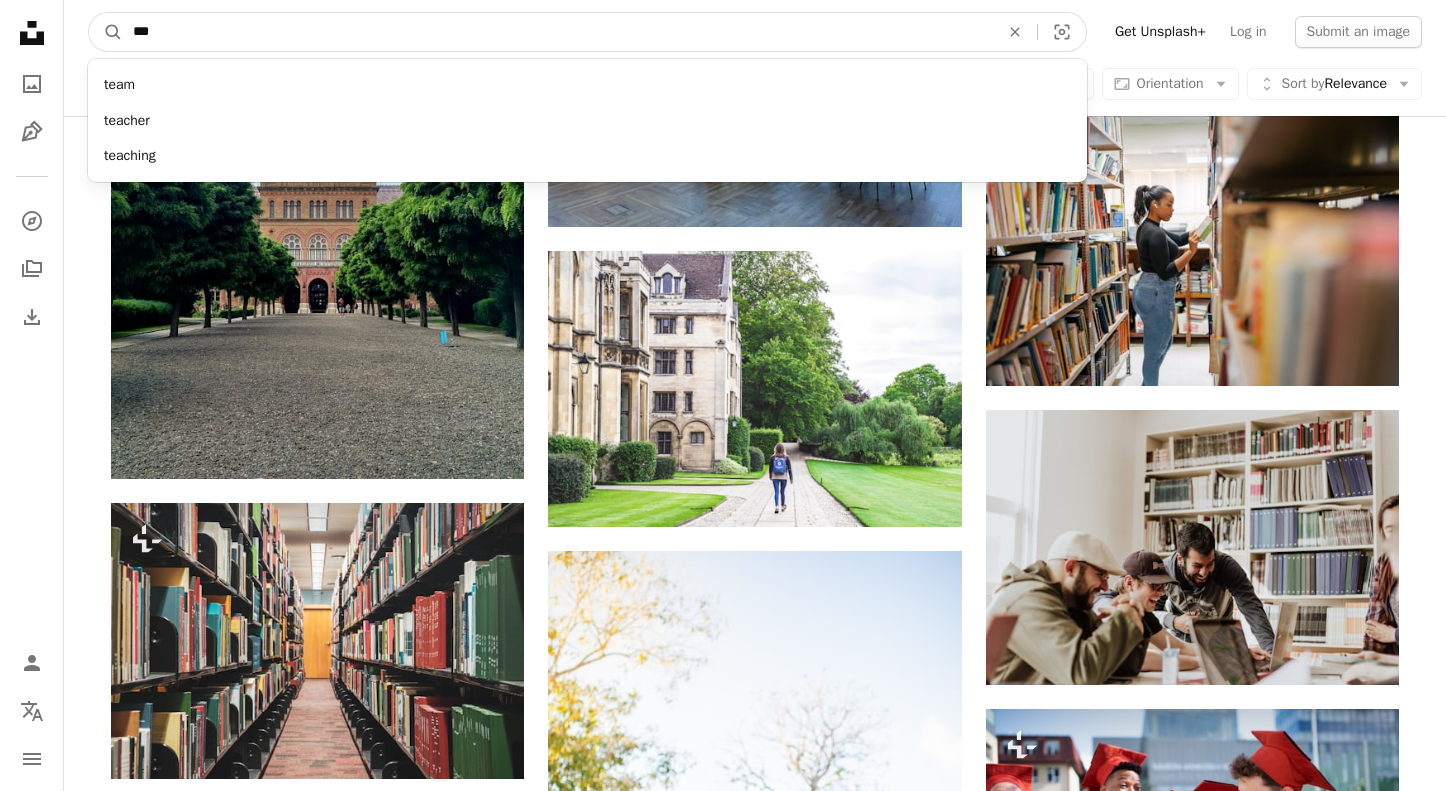 type on "****" 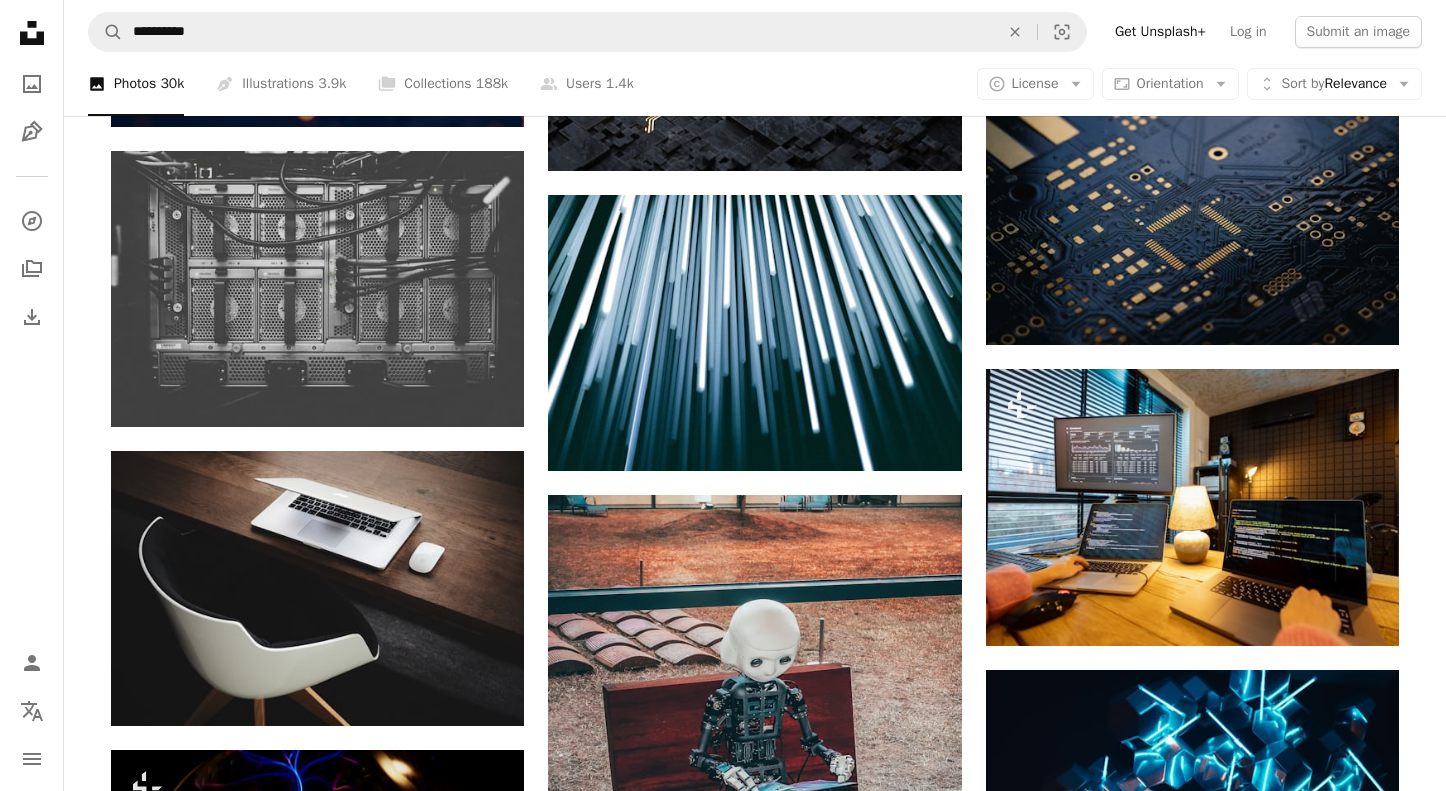 scroll, scrollTop: 6200, scrollLeft: 0, axis: vertical 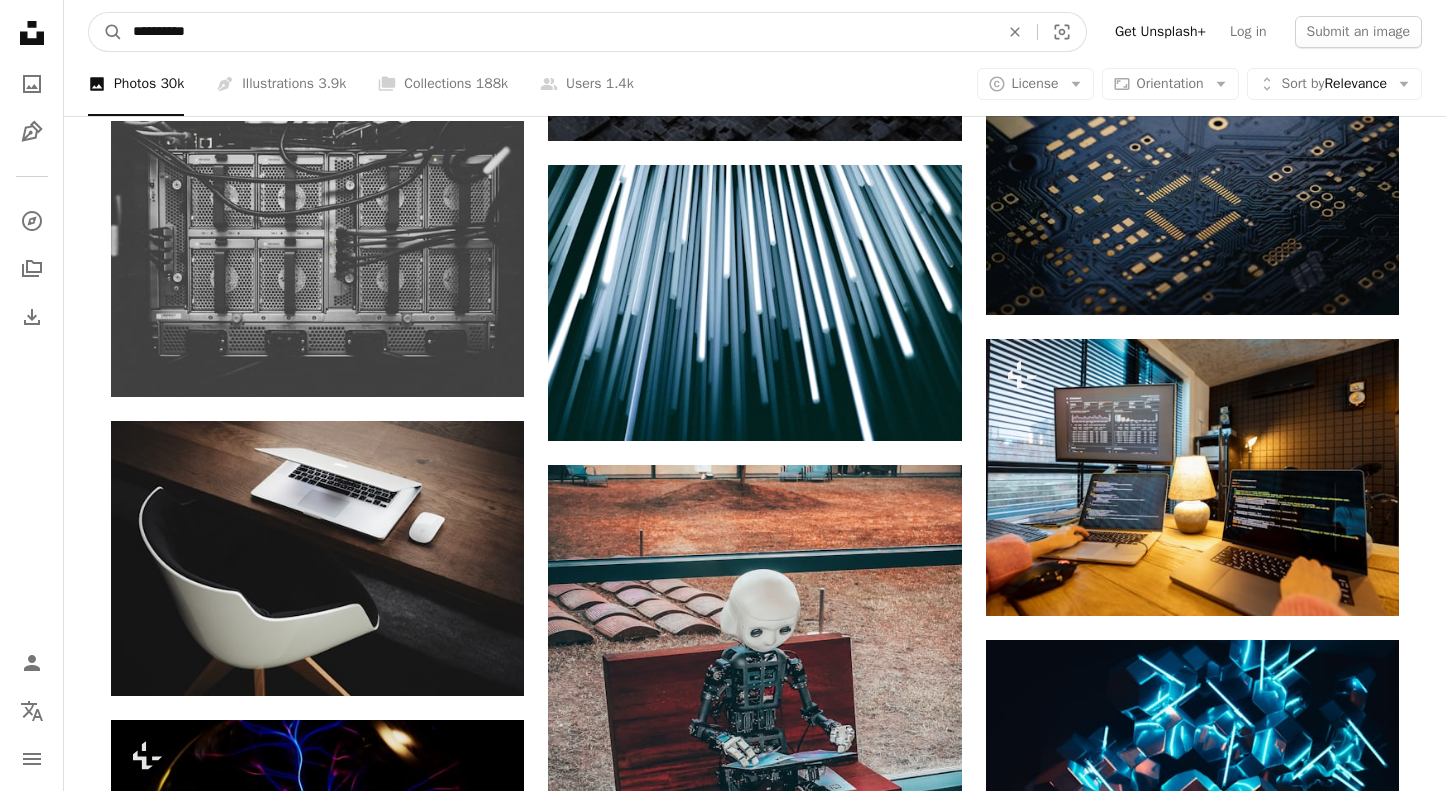 drag, startPoint x: 227, startPoint y: 23, endPoint x: 46, endPoint y: 39, distance: 181.70581 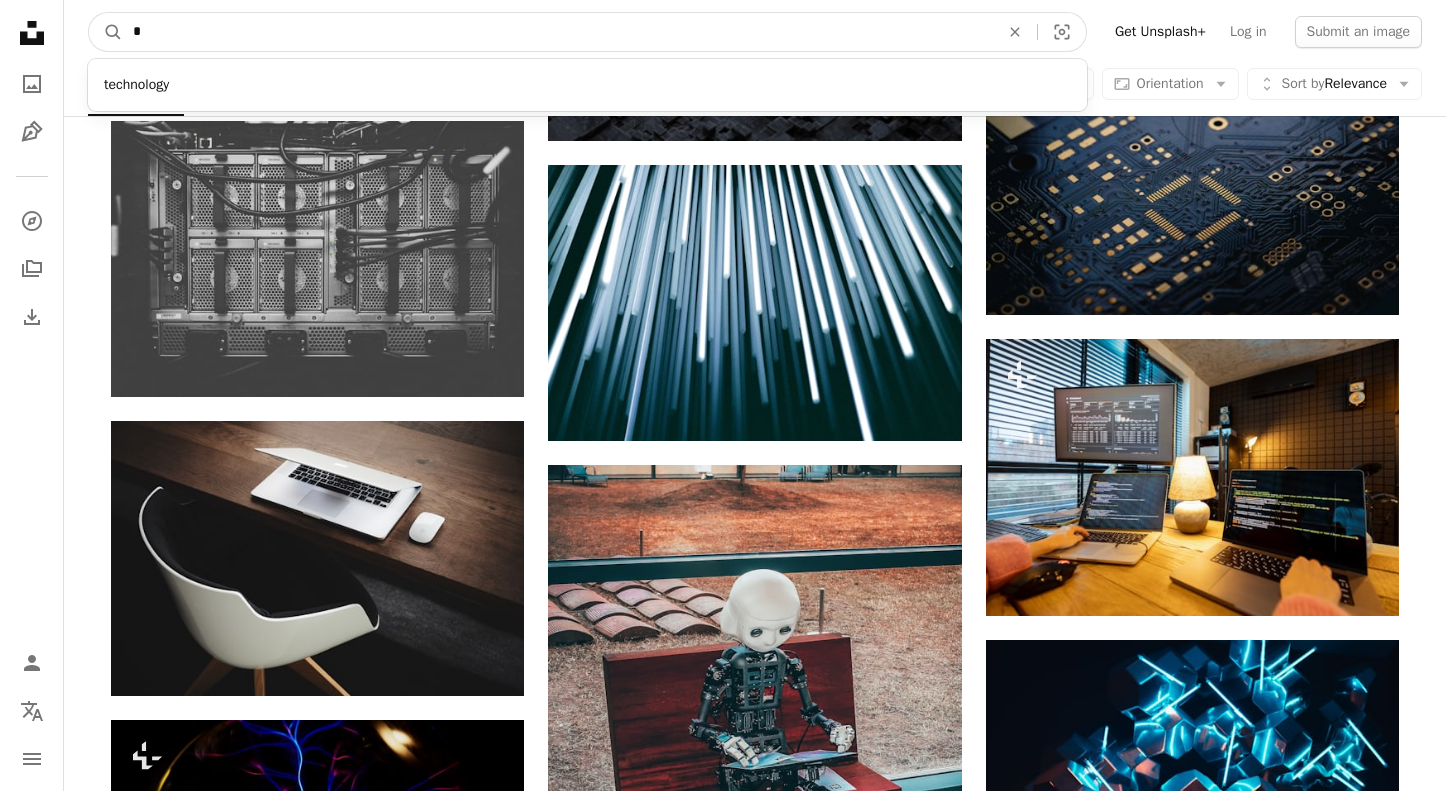 type on "**" 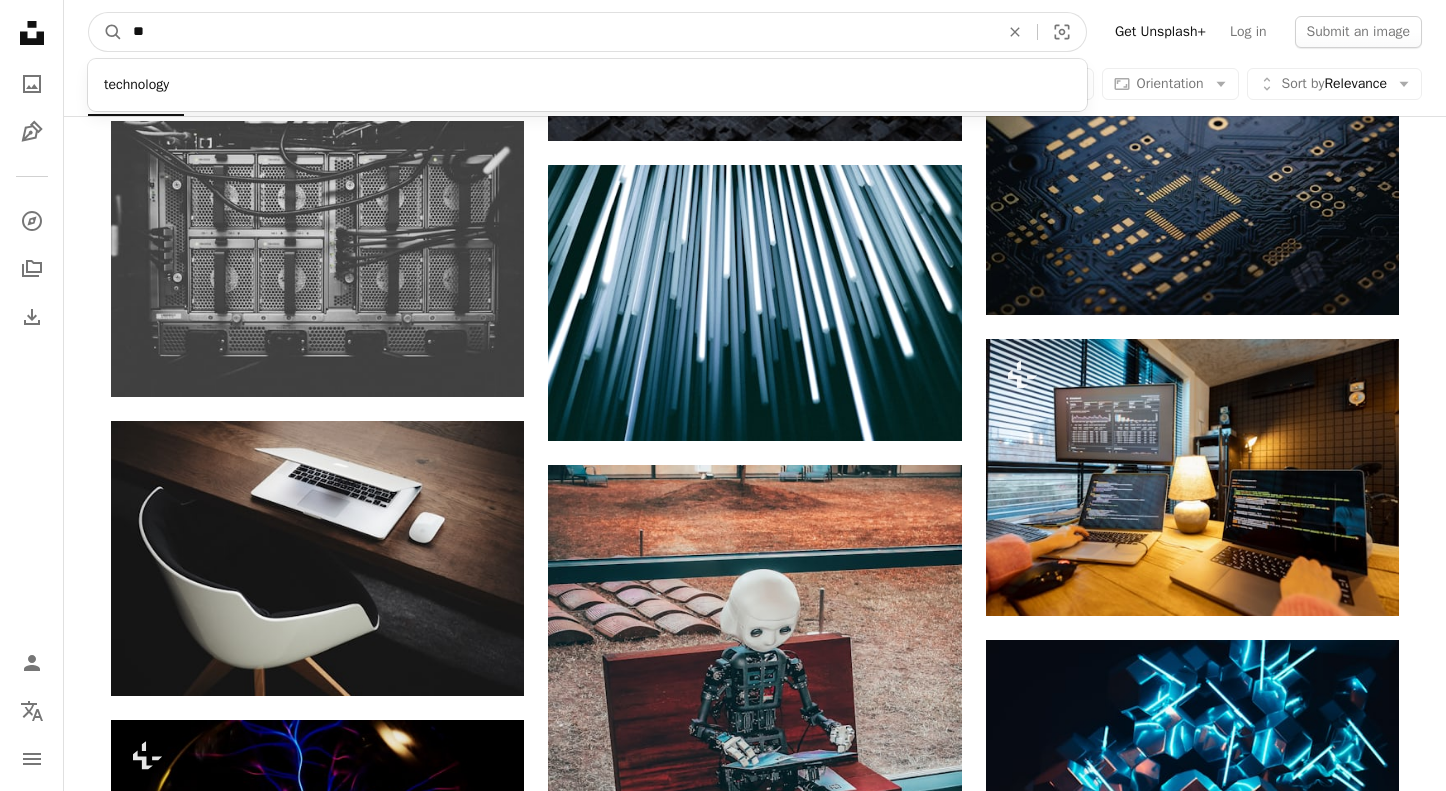 click on "A magnifying glass" at bounding box center [106, 32] 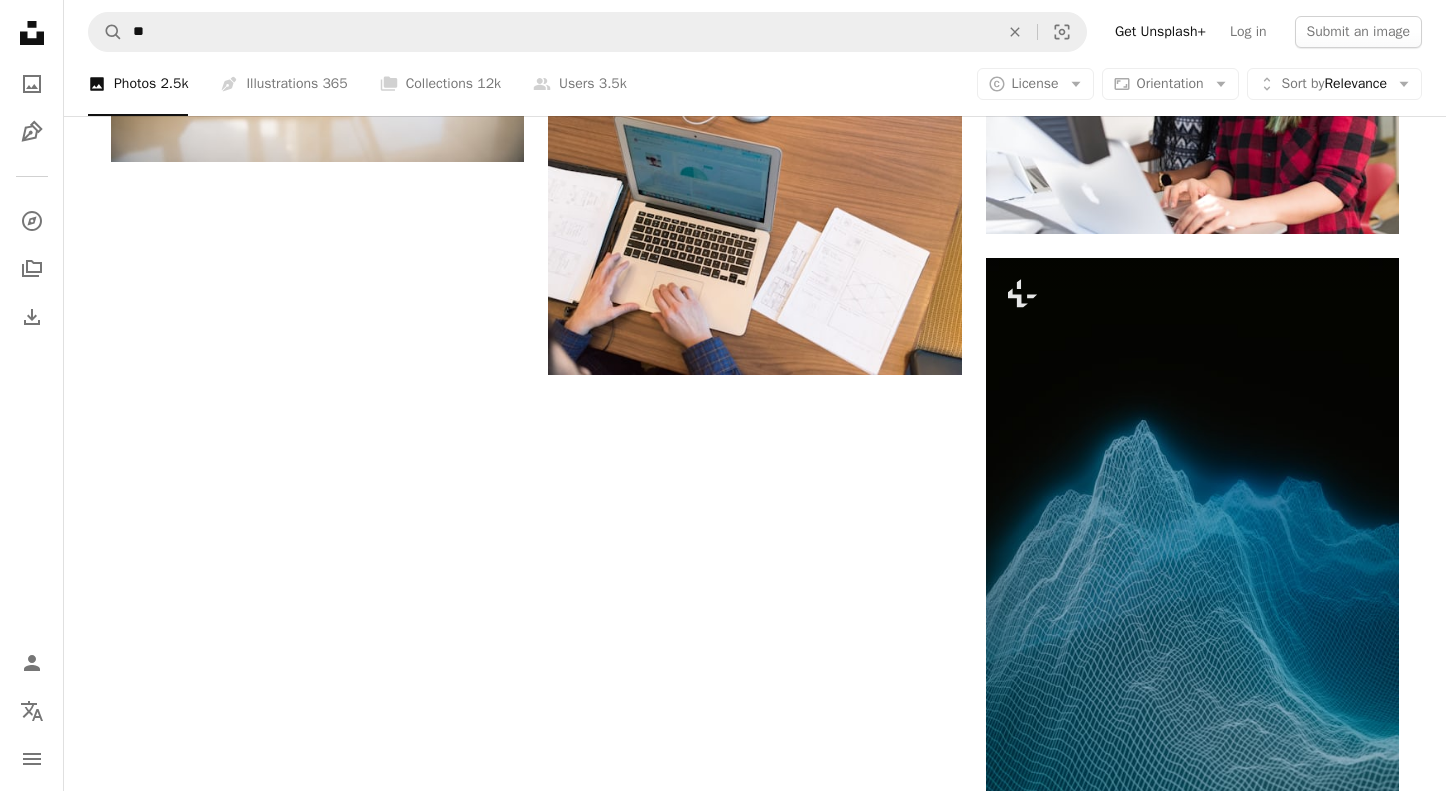 scroll, scrollTop: 2800, scrollLeft: 0, axis: vertical 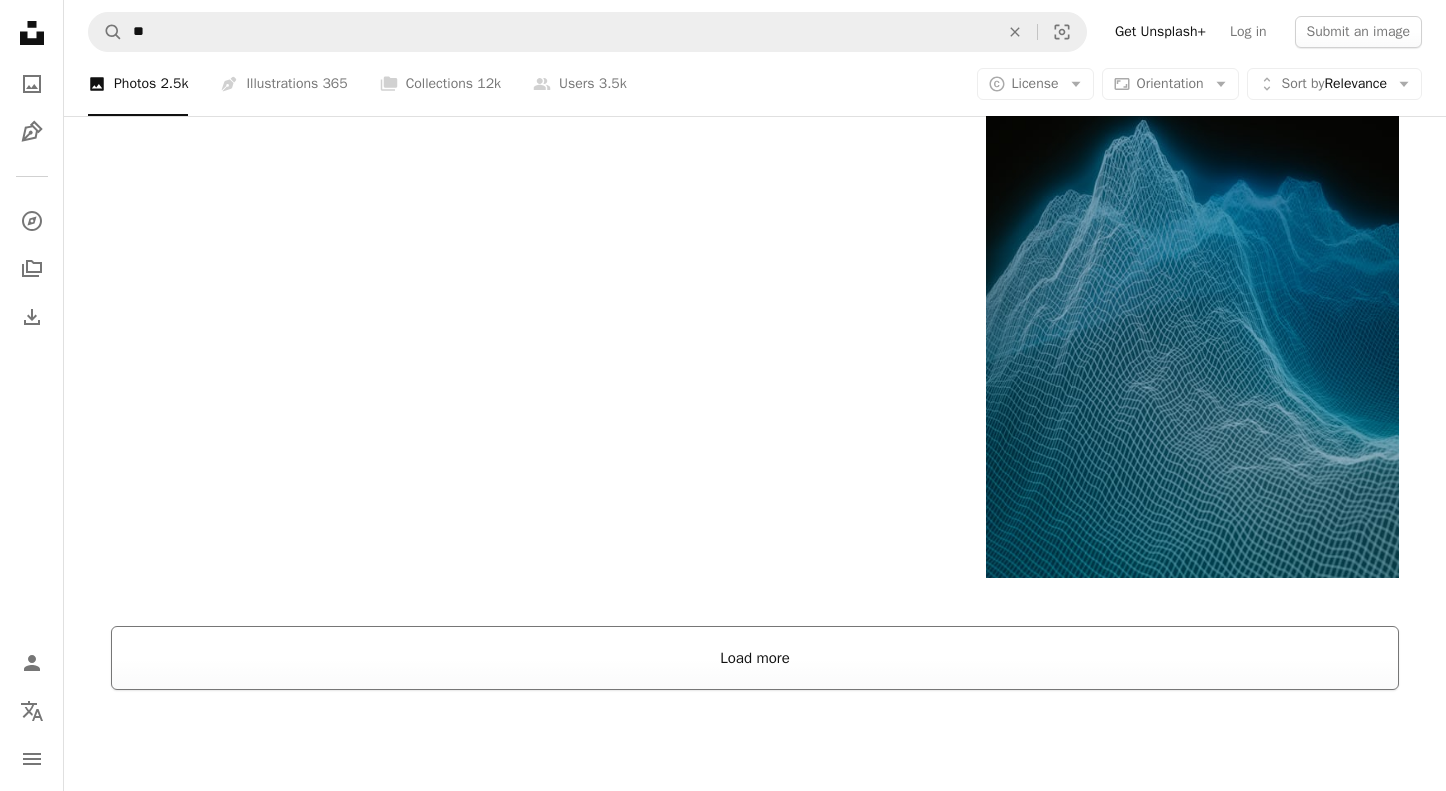 click on "Load more" at bounding box center [755, 658] 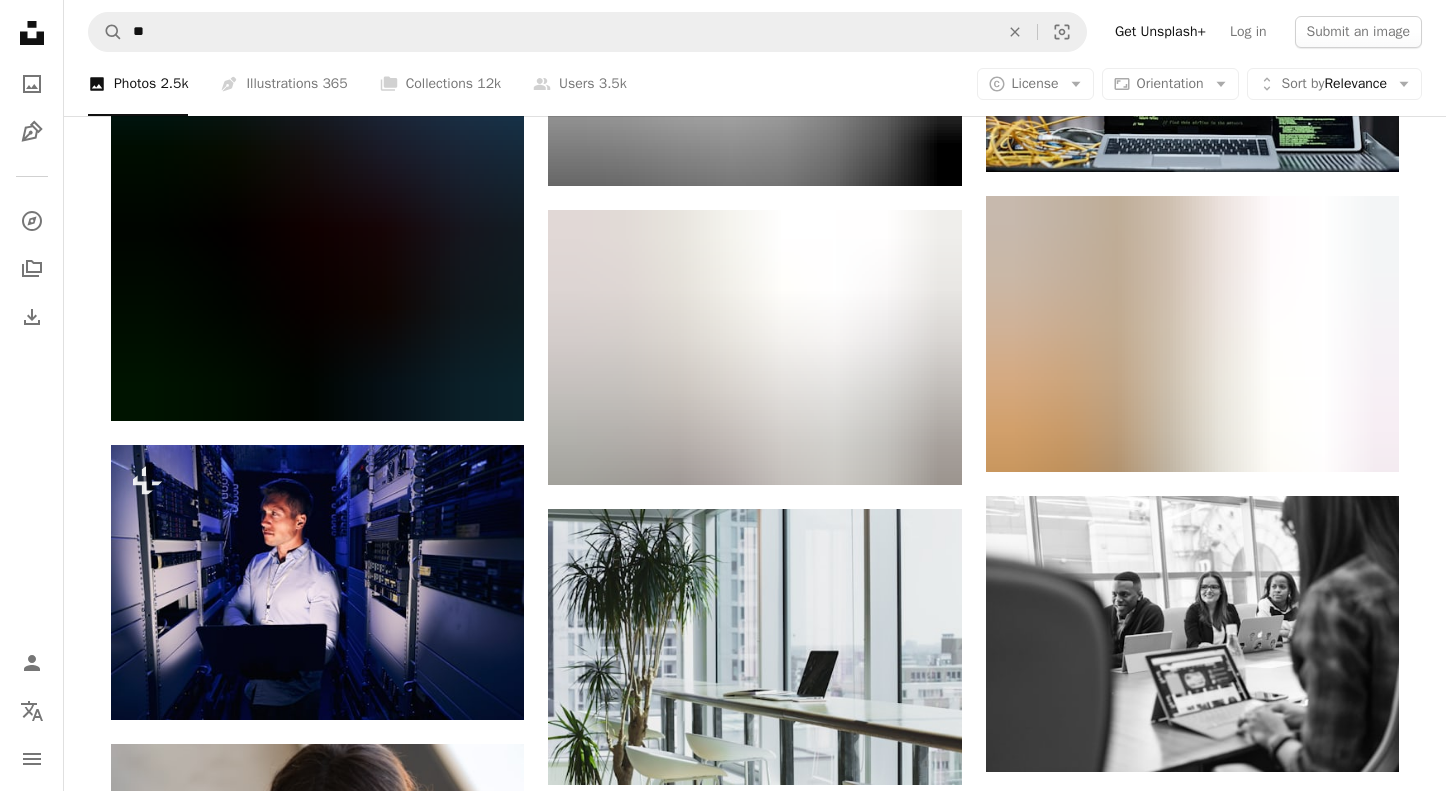 scroll, scrollTop: 13700, scrollLeft: 0, axis: vertical 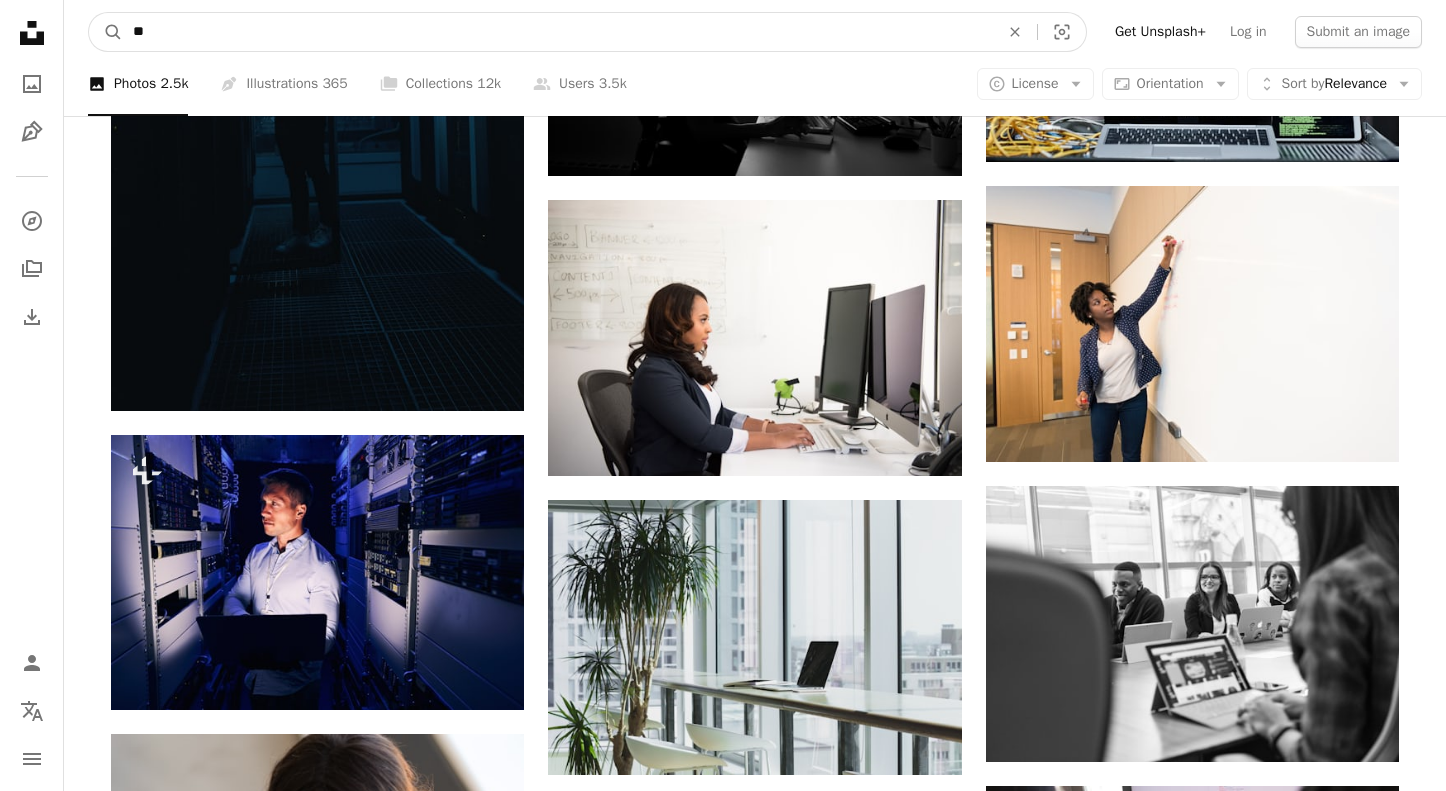 drag, startPoint x: 254, startPoint y: 25, endPoint x: -8, endPoint y: 0, distance: 263.19003 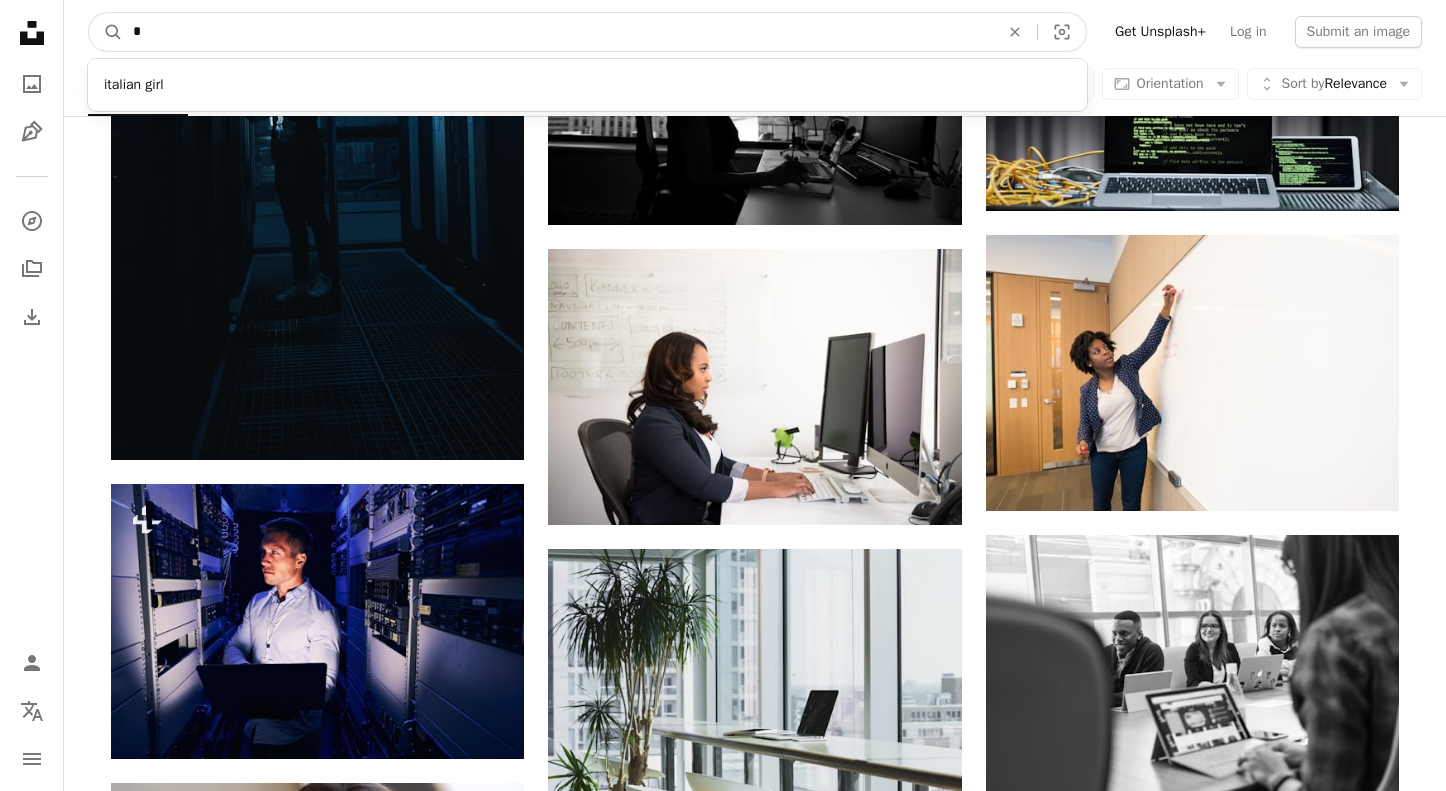 type on "**" 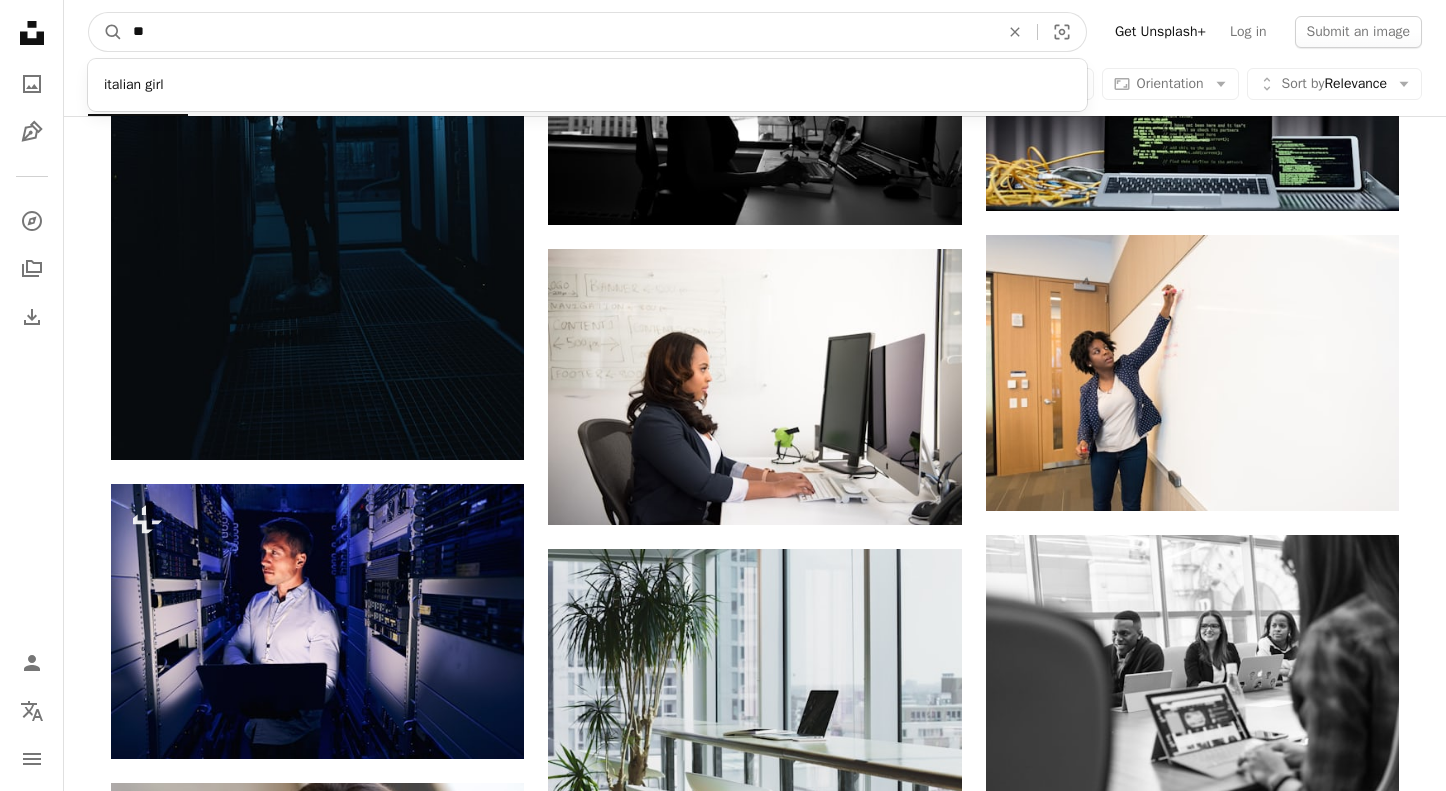click on "A magnifying glass" at bounding box center [106, 32] 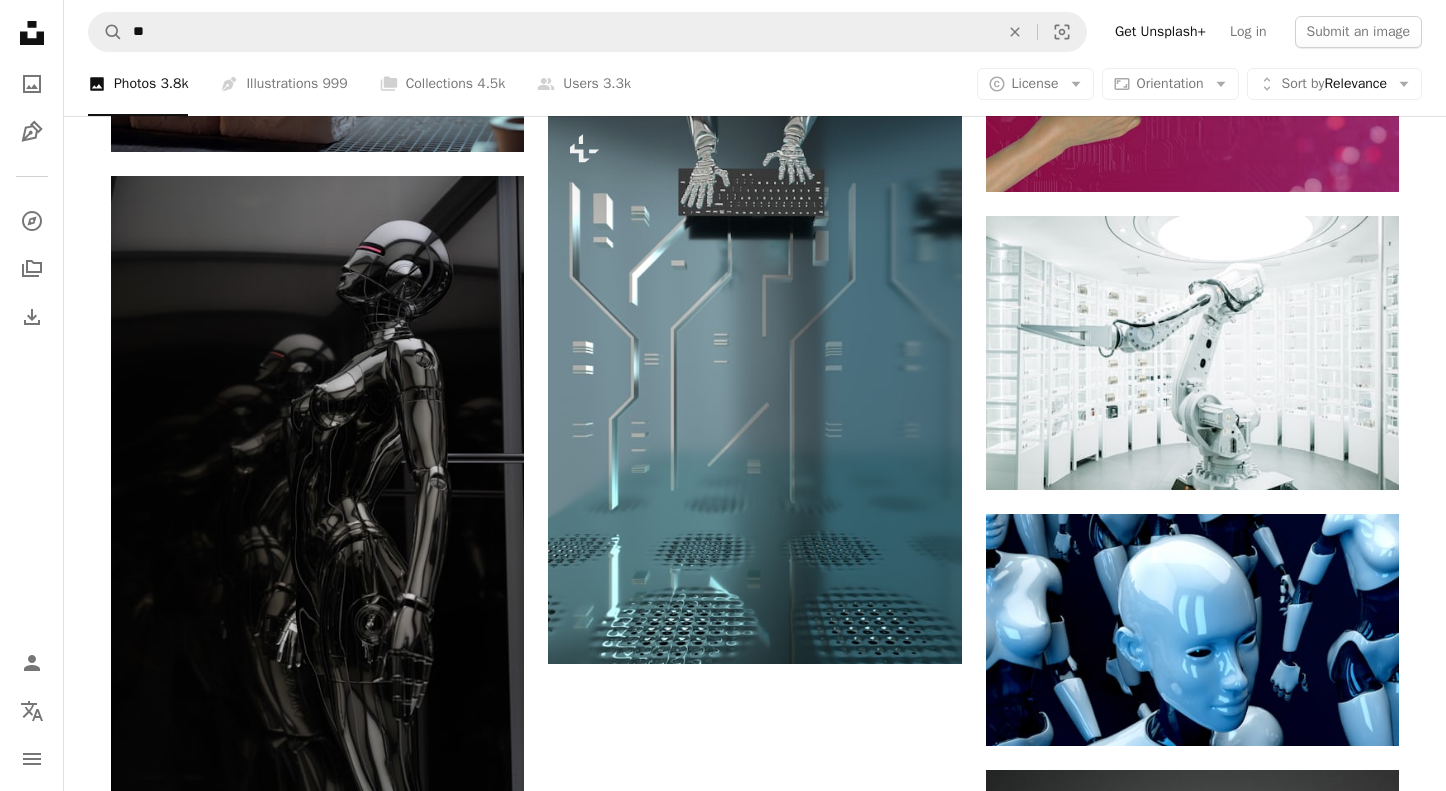 scroll, scrollTop: 2200, scrollLeft: 0, axis: vertical 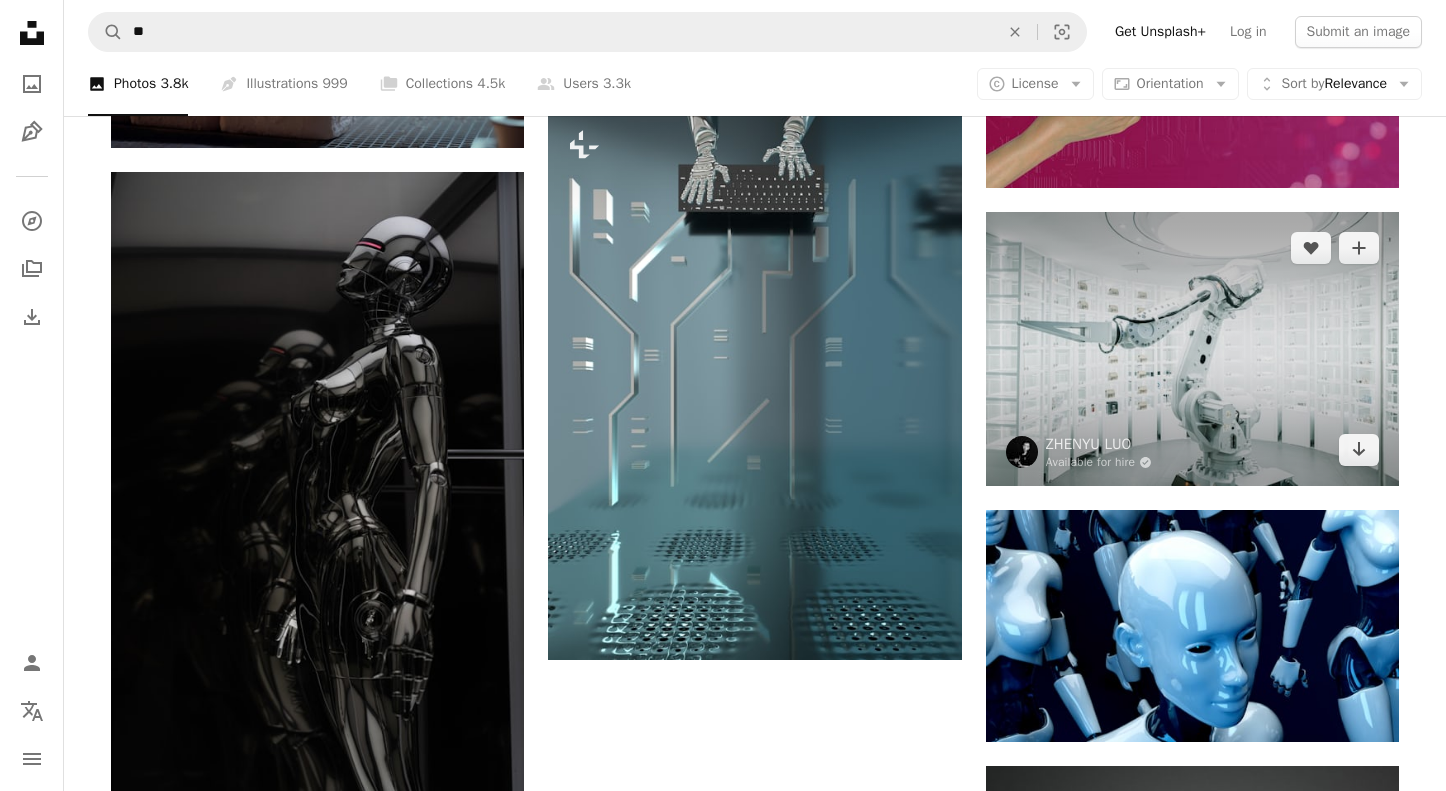drag, startPoint x: 1182, startPoint y: 400, endPoint x: 1122, endPoint y: 275, distance: 138.65425 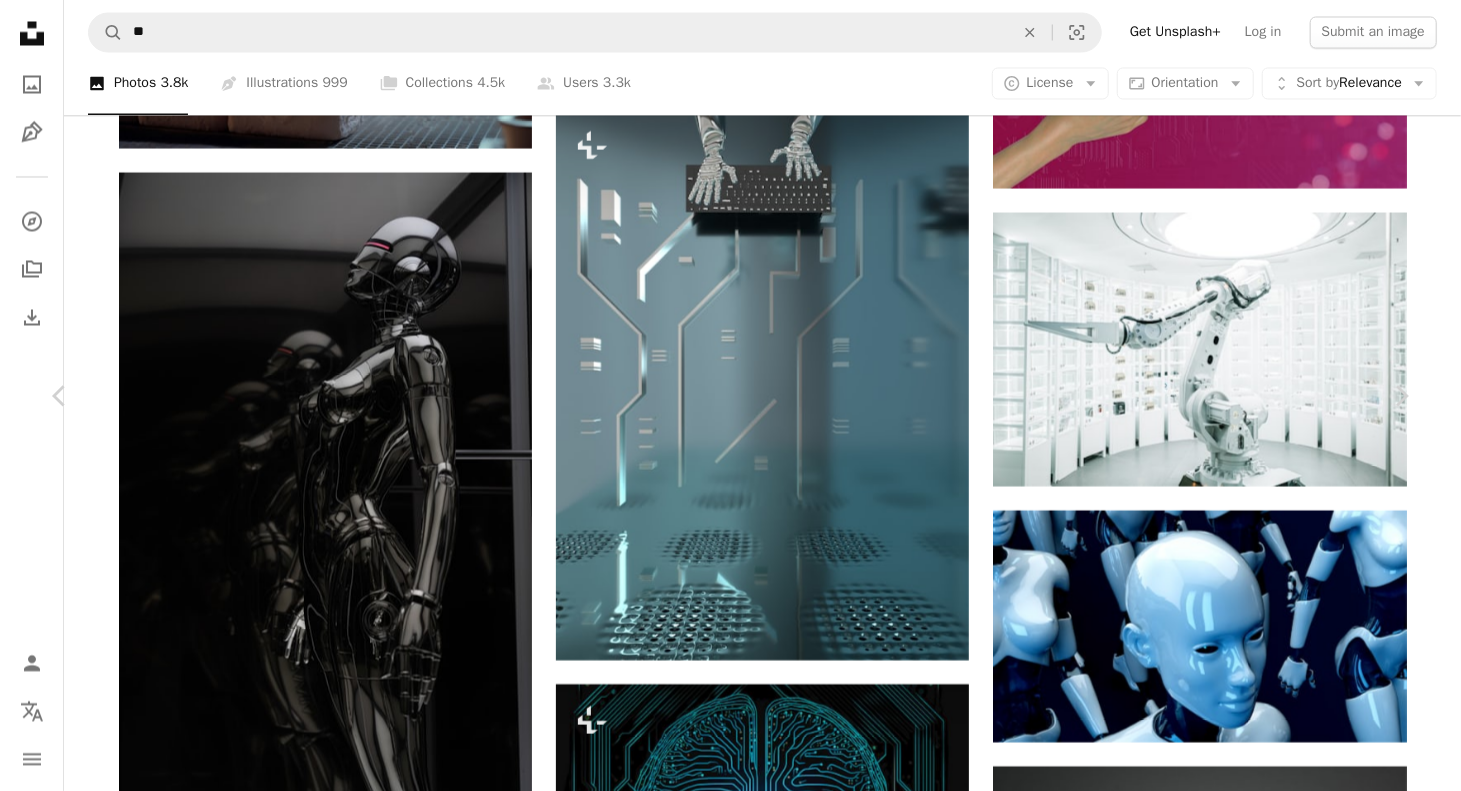 click on "Download free" at bounding box center (1212, 4866) 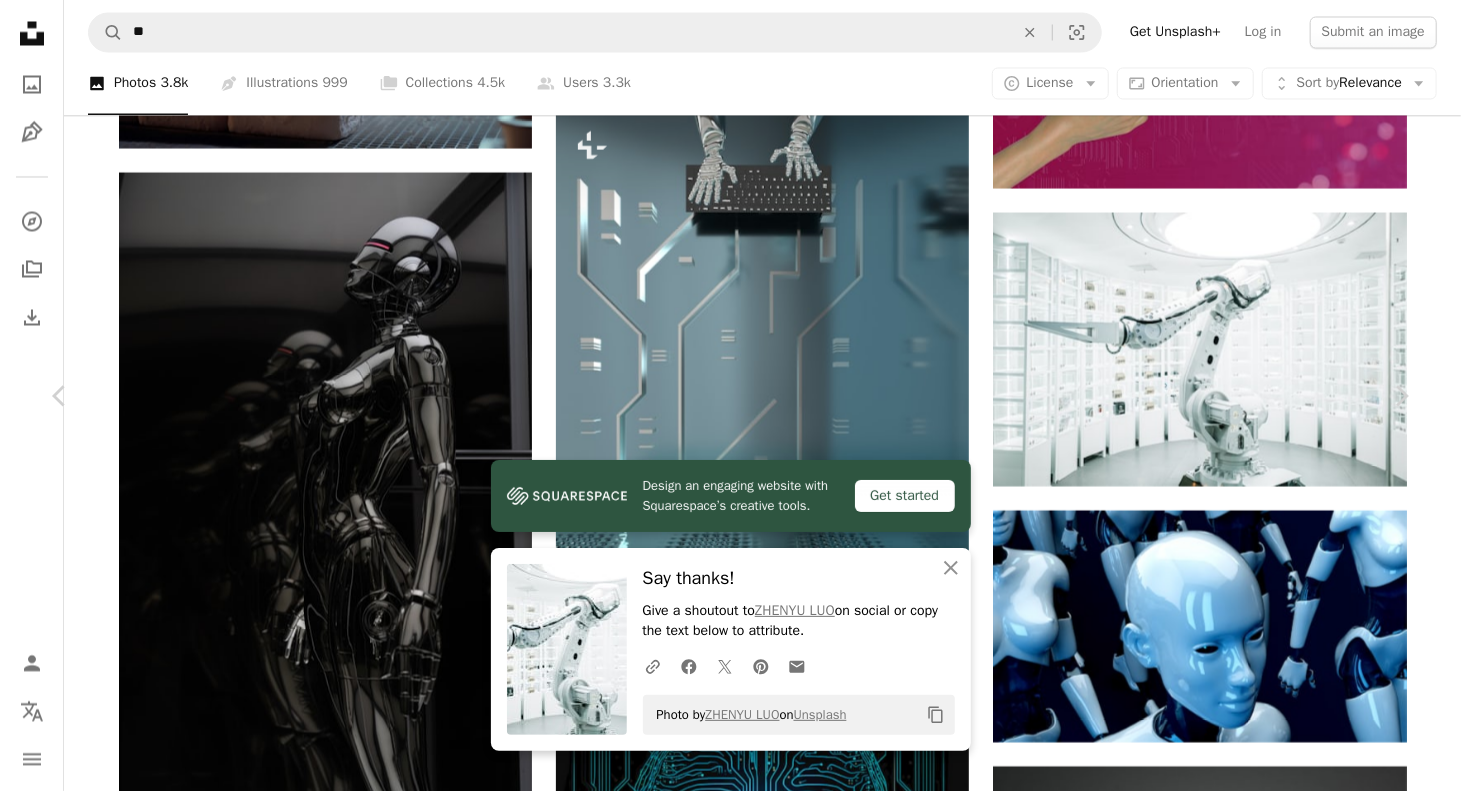 click on "An X shape Chevron left Chevron right Design an engaging website with Squarespace’s creative tools. Get started An X shape Close Say thanks! Give a shoutout to ZHENYU LUO on social or copy the text below to attribute. A URL sharing icon (chains) Facebook icon X (formerly Twitter) icon Pinterest icon An envelope Photo by ZHENYU LUO on Unsplash
Copy content ZHENYU LUO Available for hire A checkmark inside of a circle A heart A plus sign Download free Chevron down Zoom in Views 5,200,837 Downloads 71,117 Featured in Photos A forward-right arrow Share Info icon Info More Actions Calendar outlined Published on June 16, 2022 Camera RICOH IMAGING COMPANY, LTD., GR Safety Free to use under the Unsplash License technology tech artificial intelligence science futuristic robotics grey robot clinic indoors Free images Browse premium related images on iStock | Save 20% with code UNSPLASH20 View more on iStock ↗ Related images A heart A plus sign [FIRST] [LAST] Arrow pointing down A heart A plus sign" at bounding box center [730, 5214] 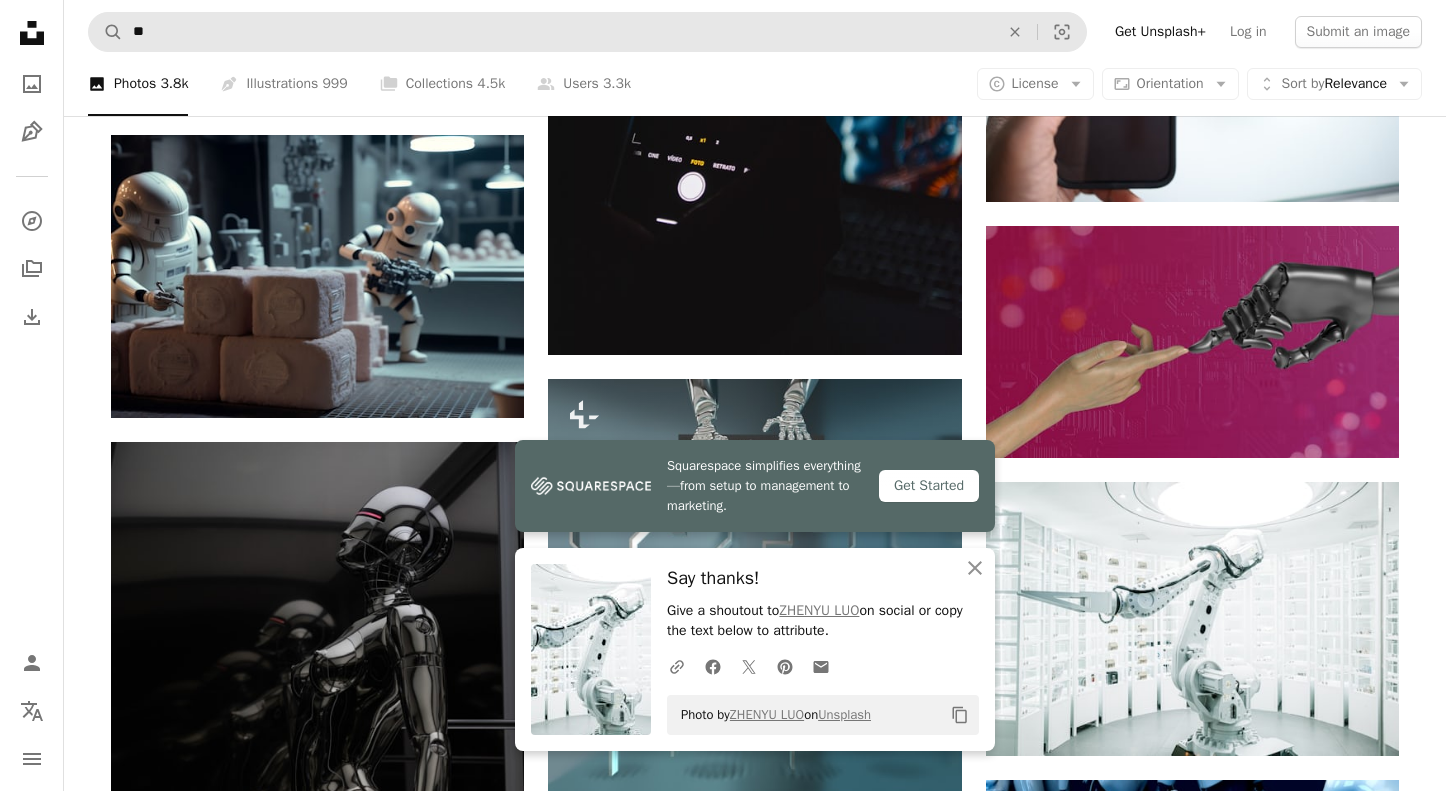 scroll, scrollTop: 1900, scrollLeft: 0, axis: vertical 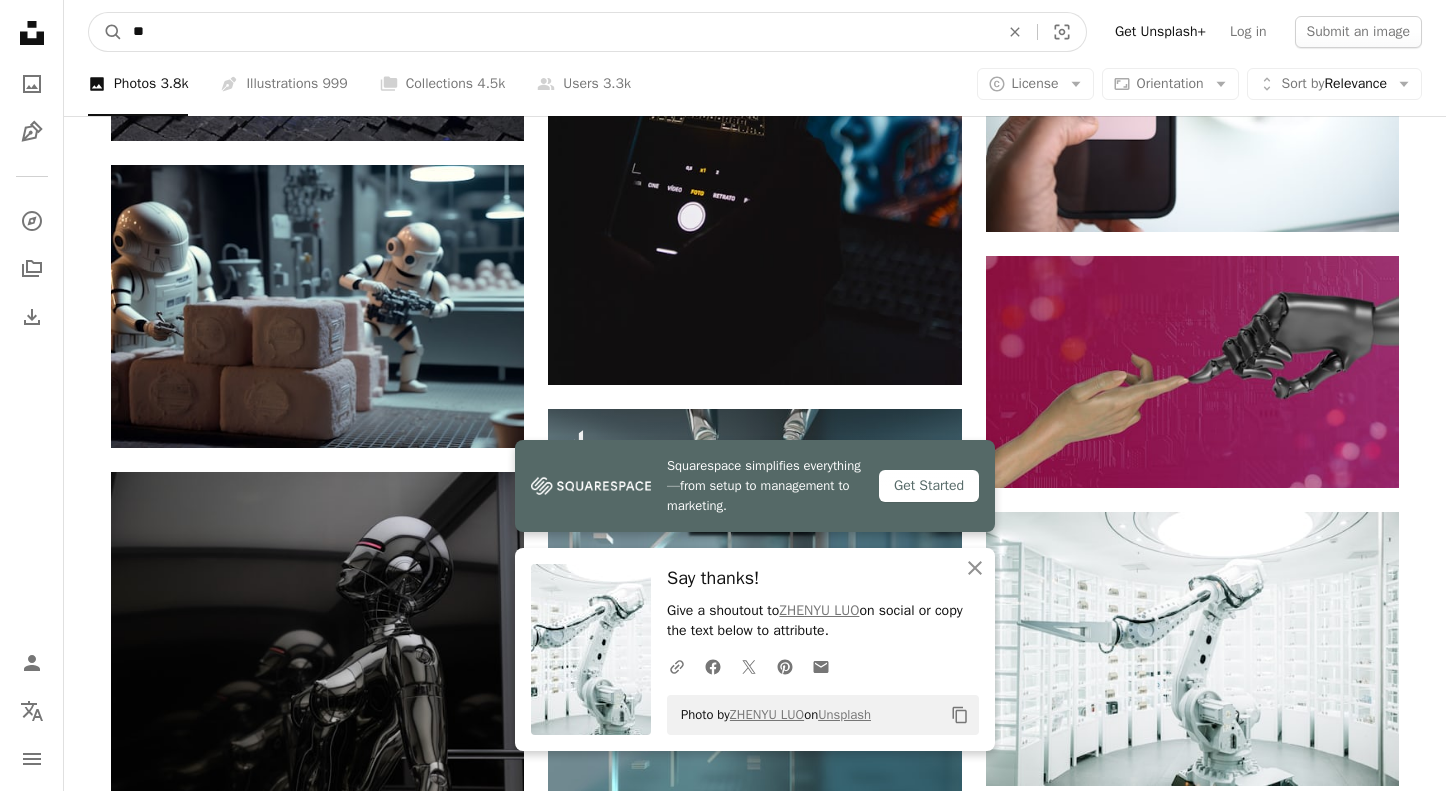 click on "**" at bounding box center (558, 32) 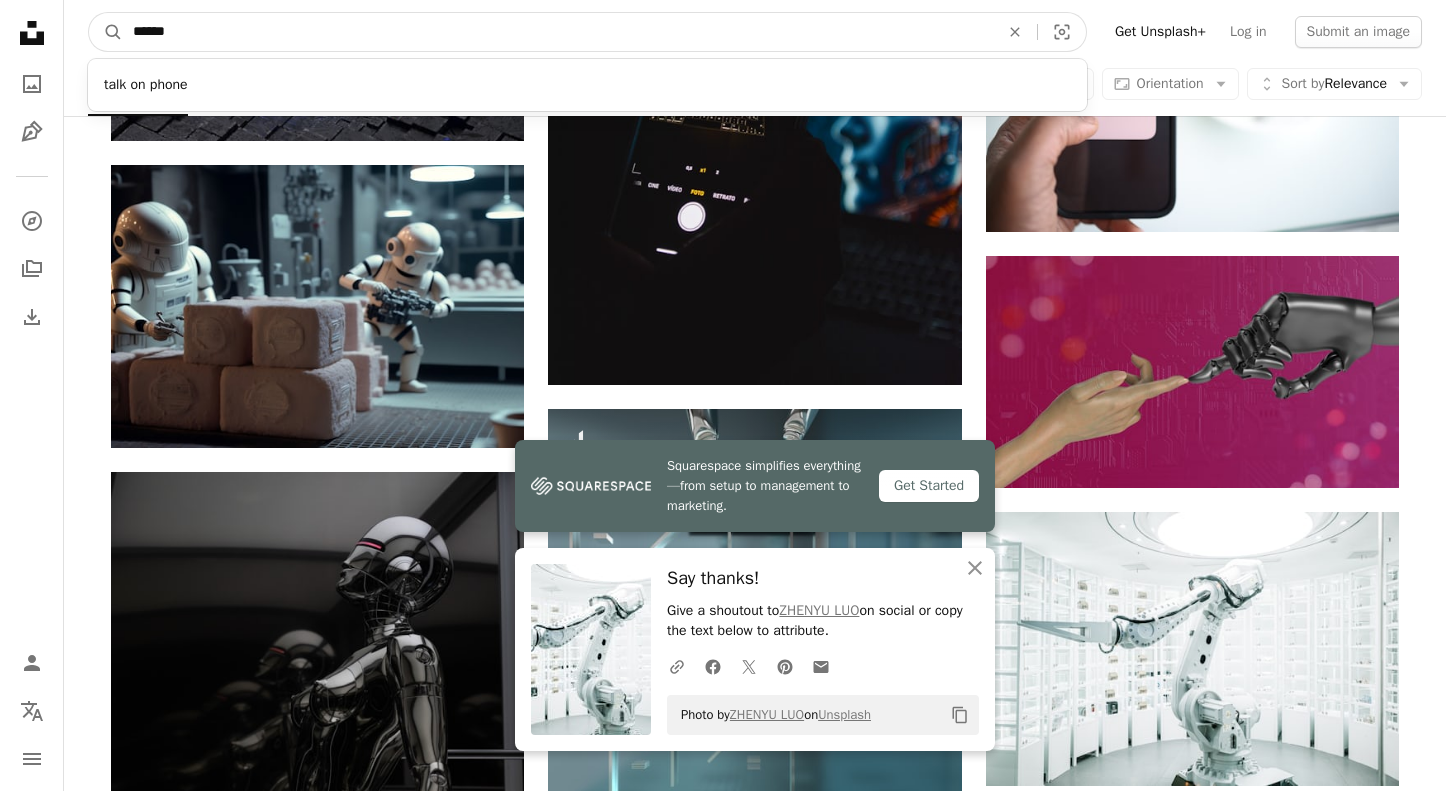 type on "*******" 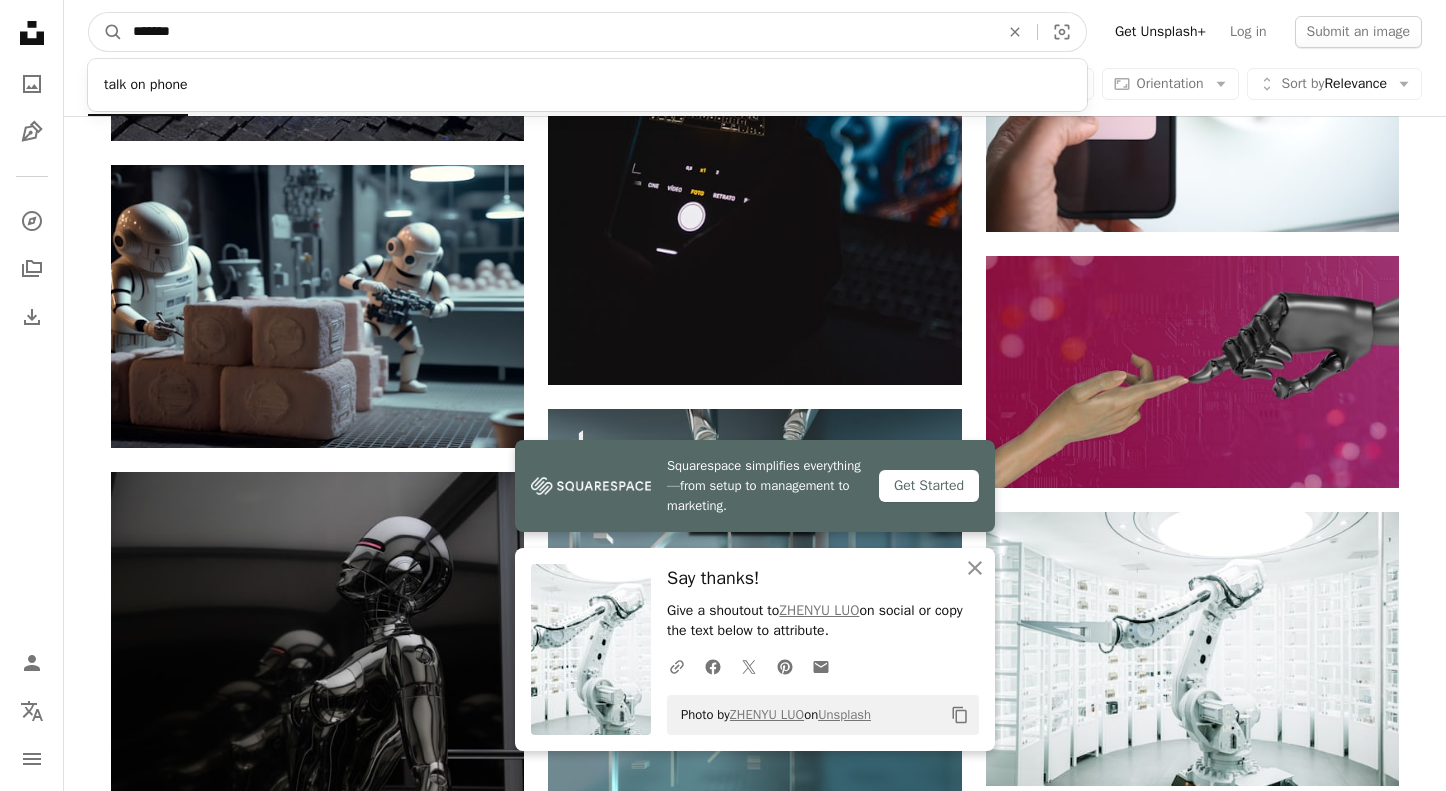 click on "A magnifying glass" at bounding box center (106, 32) 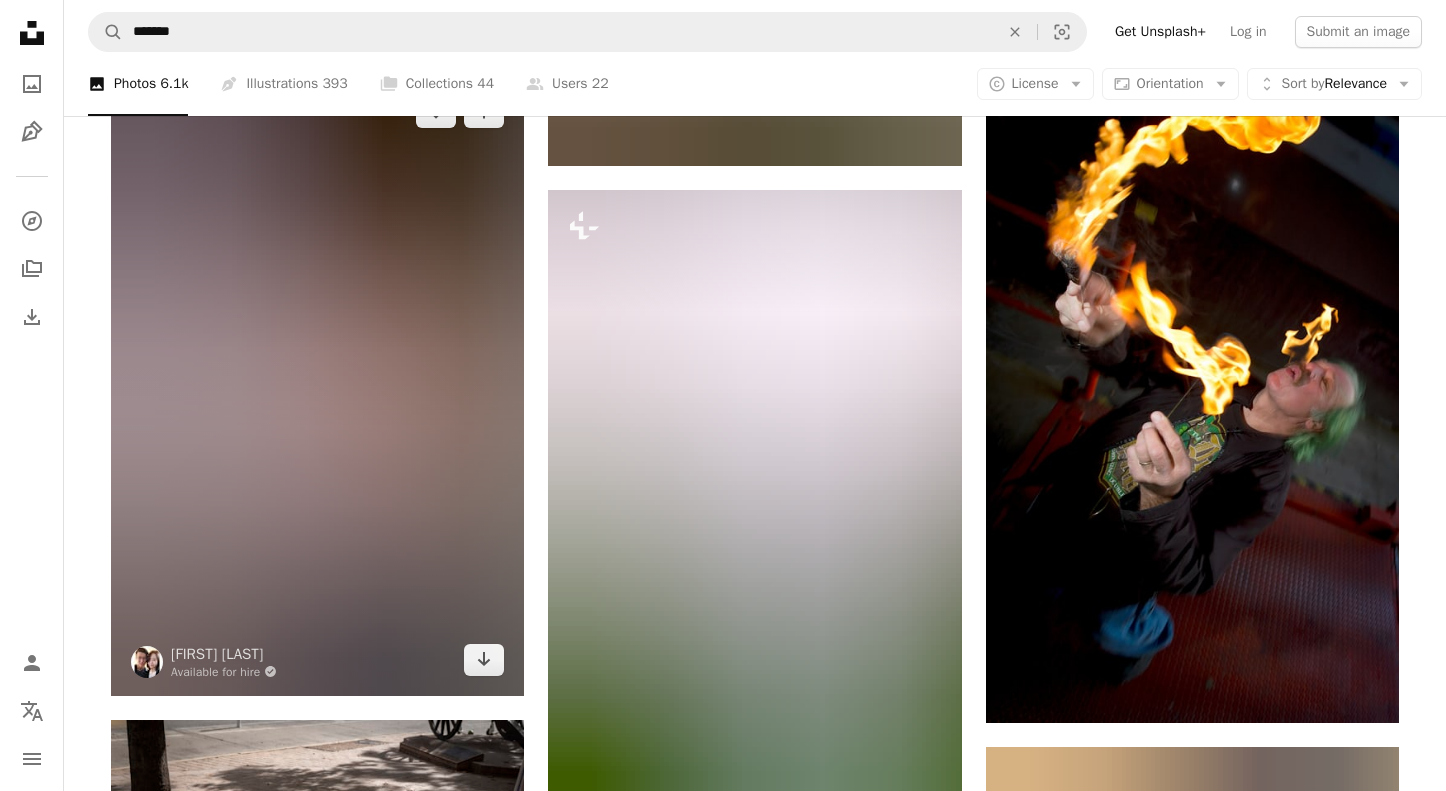 scroll, scrollTop: 1900, scrollLeft: 0, axis: vertical 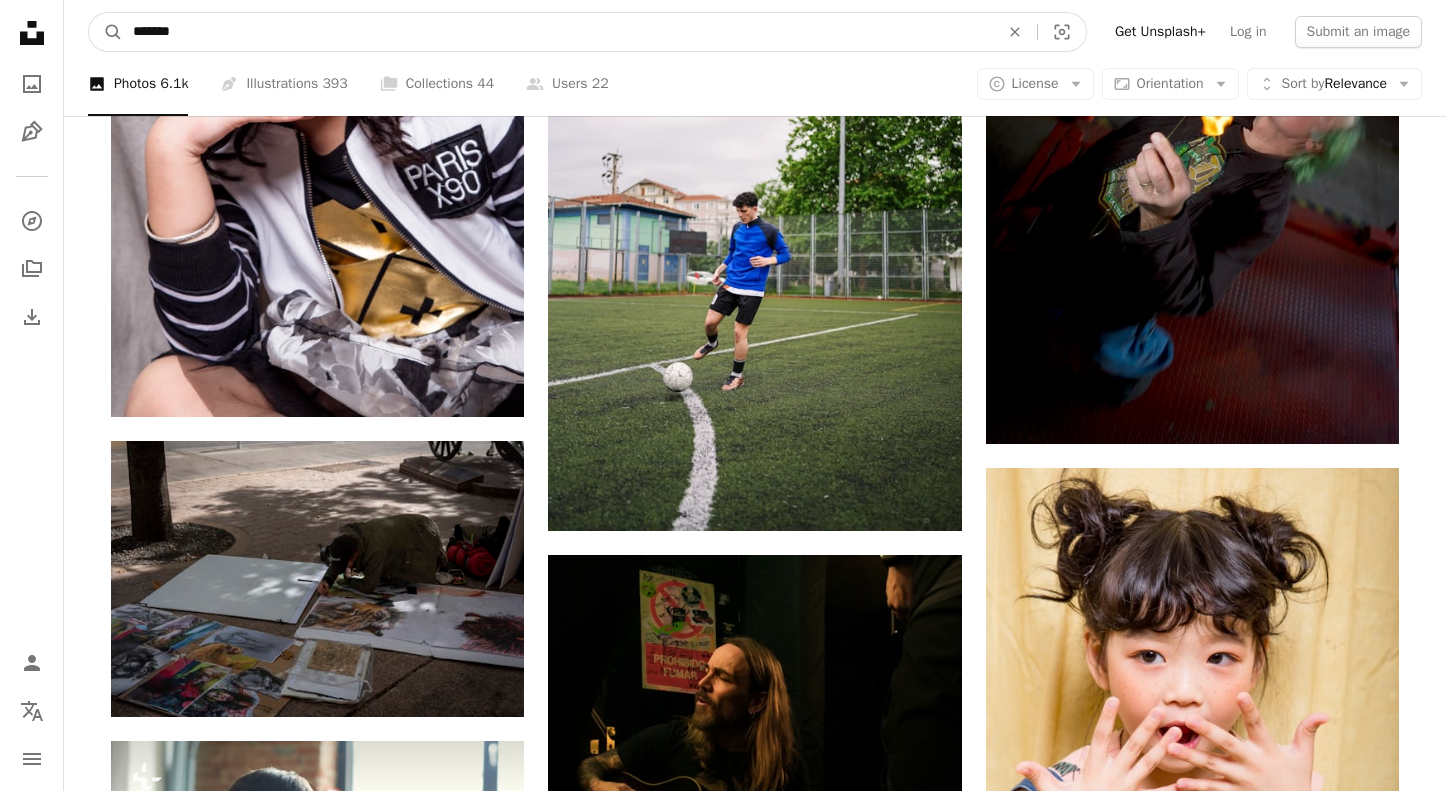 click on "*******" at bounding box center (558, 32) 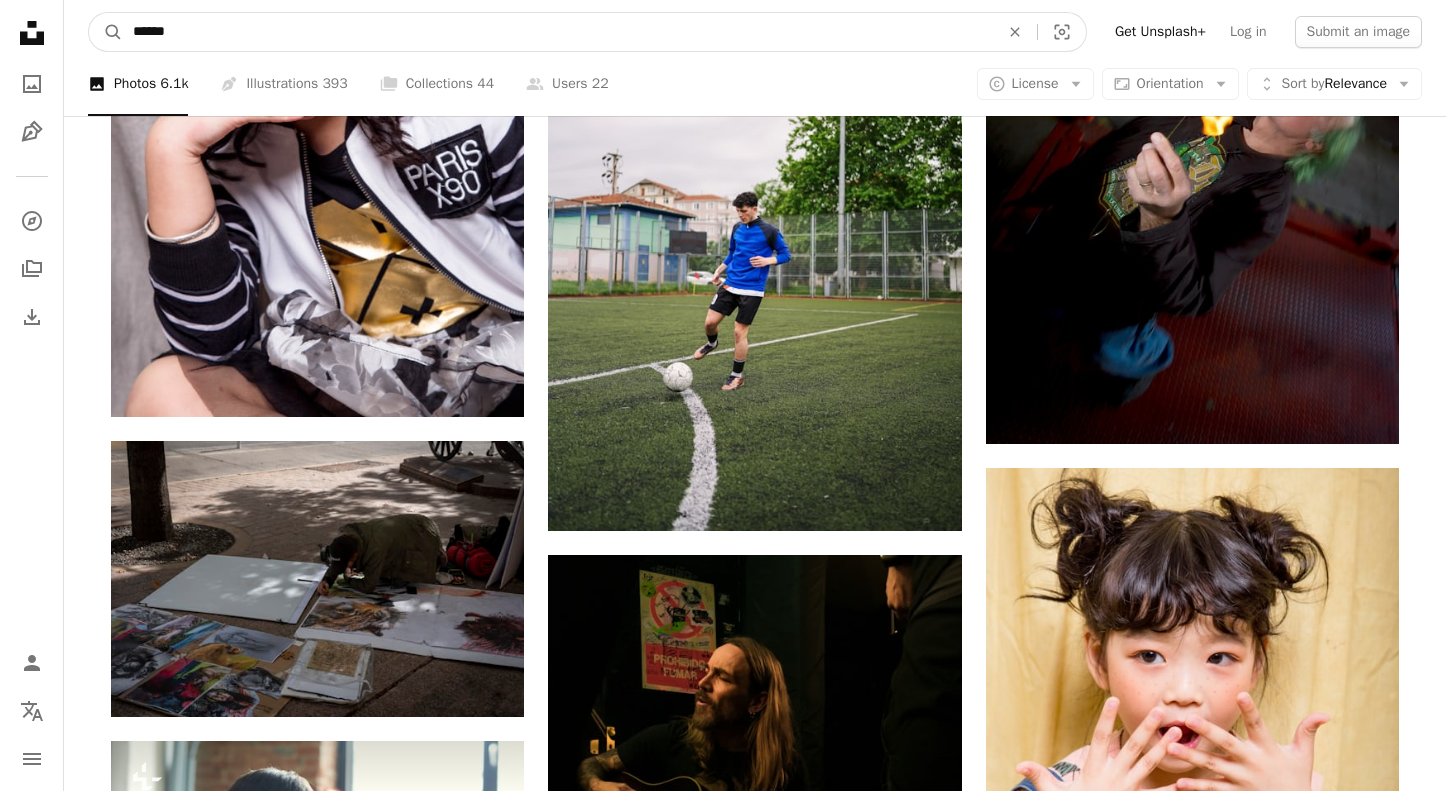 type on "******" 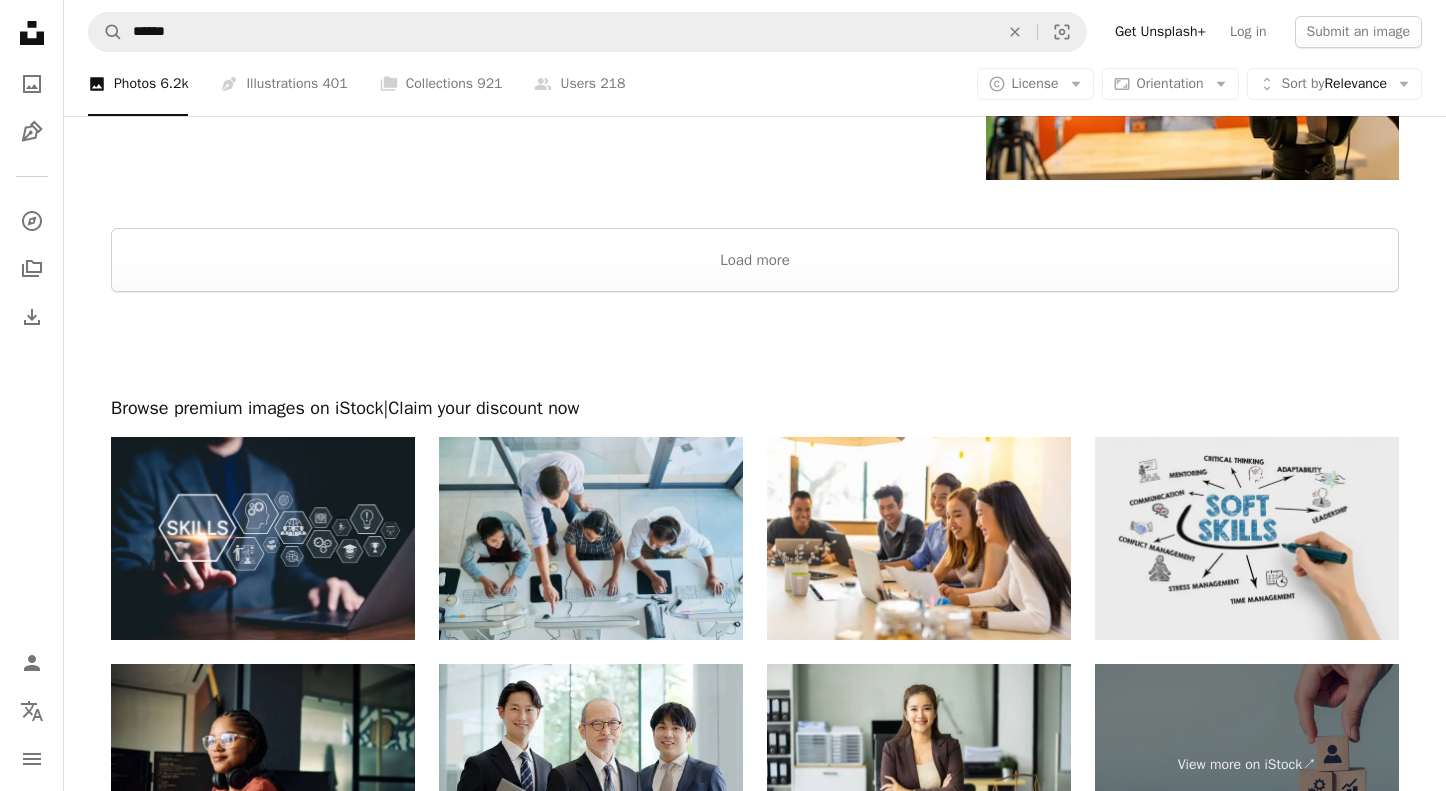scroll, scrollTop: 3136, scrollLeft: 0, axis: vertical 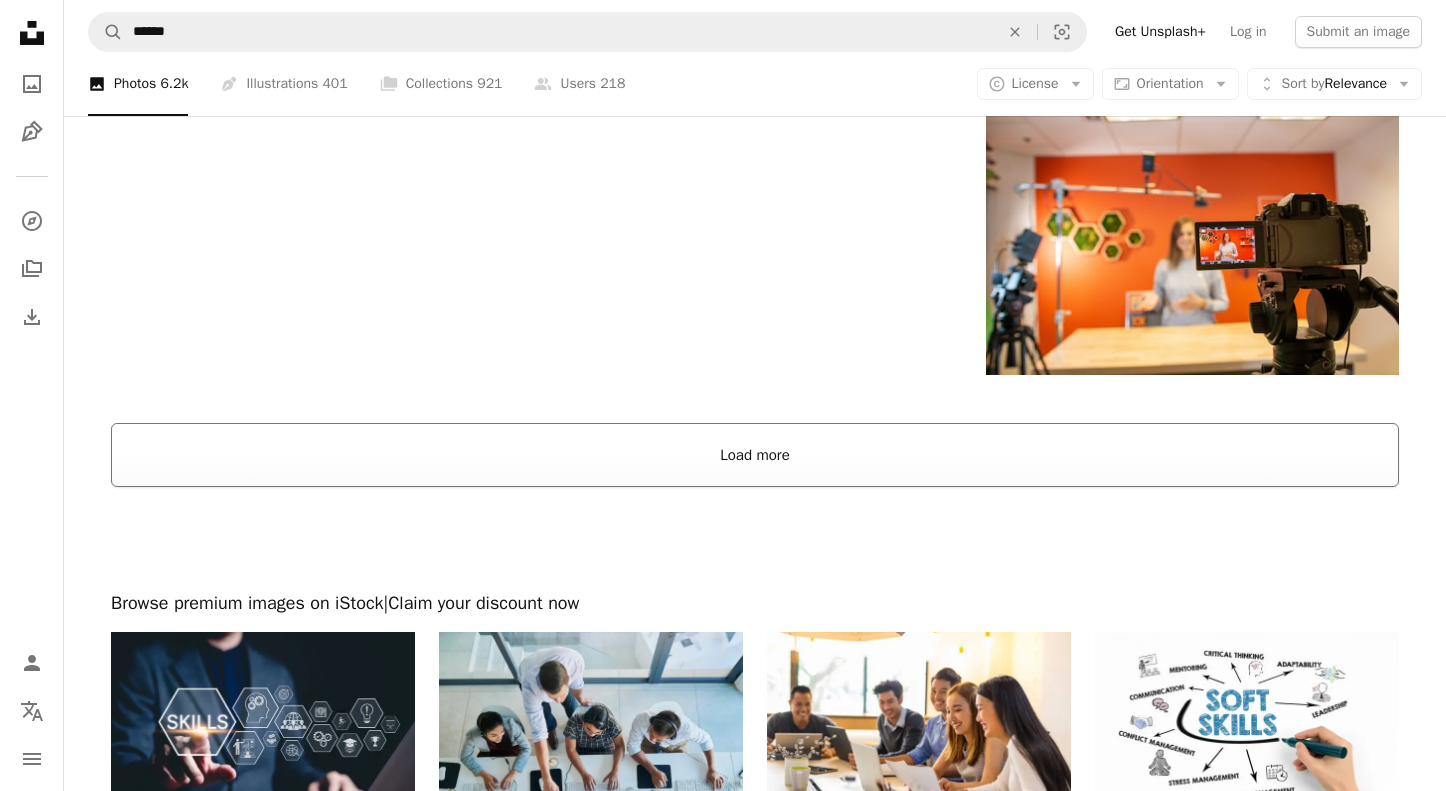 click on "Load more" at bounding box center (755, 455) 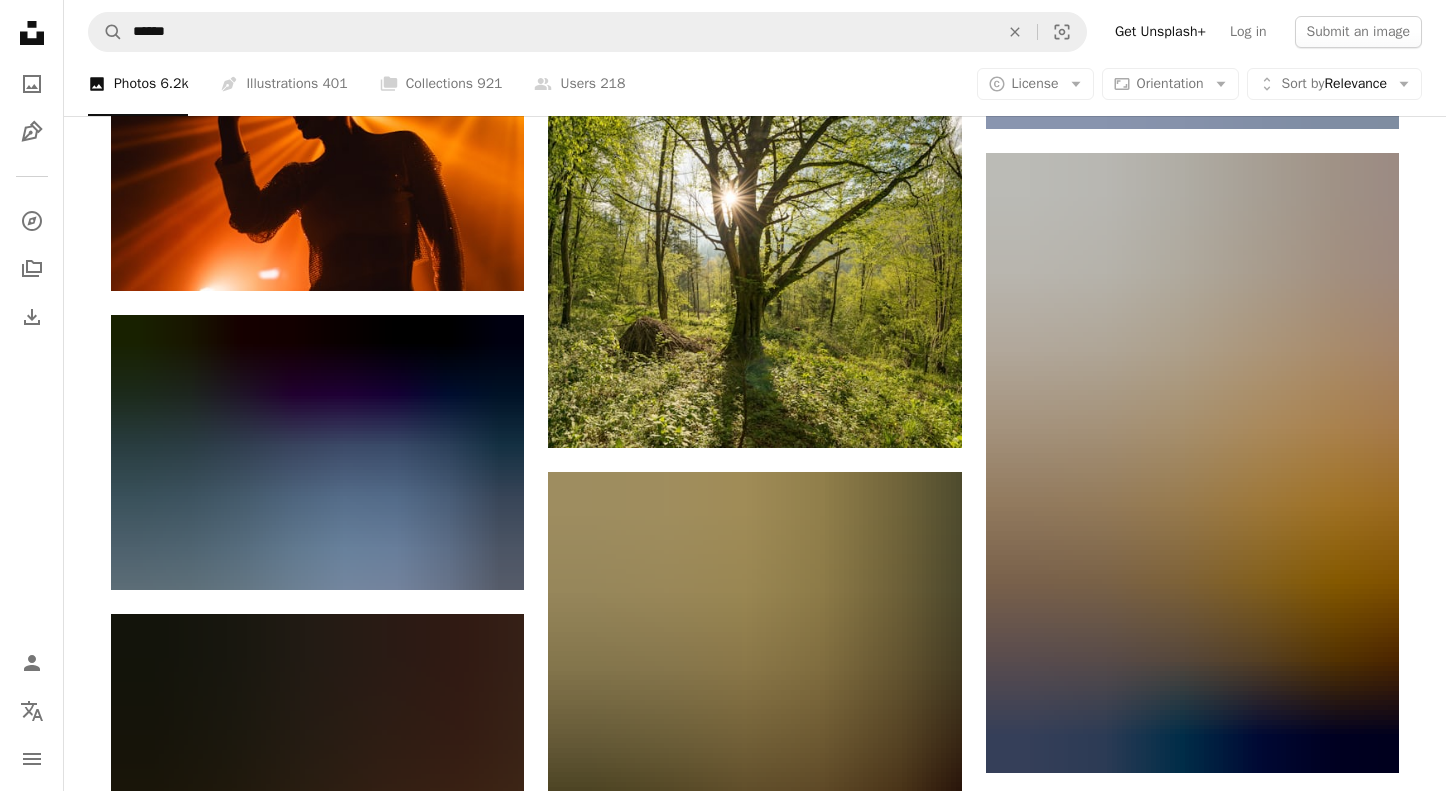 scroll, scrollTop: 15736, scrollLeft: 0, axis: vertical 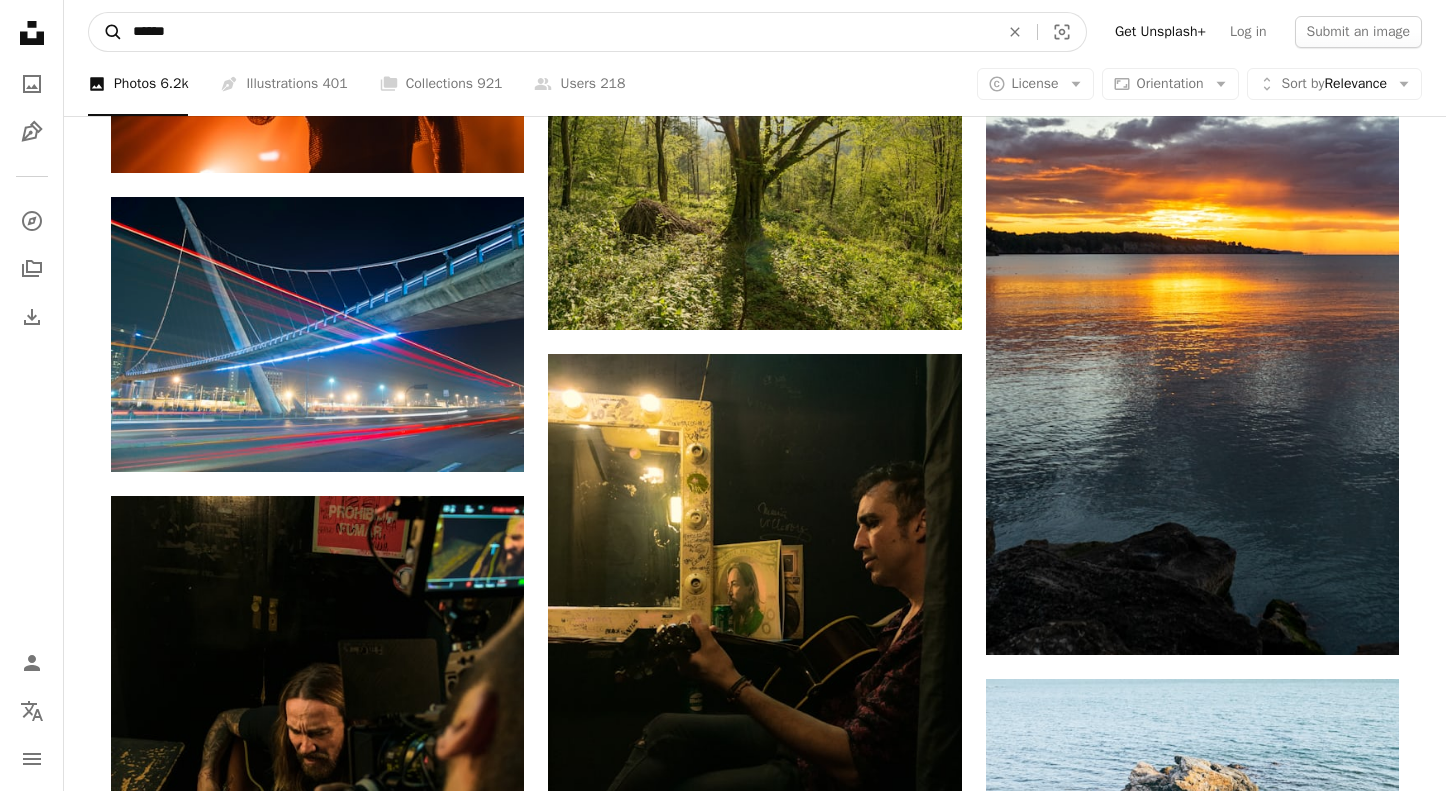 drag, startPoint x: 141, startPoint y: 23, endPoint x: 112, endPoint y: 31, distance: 30.083218 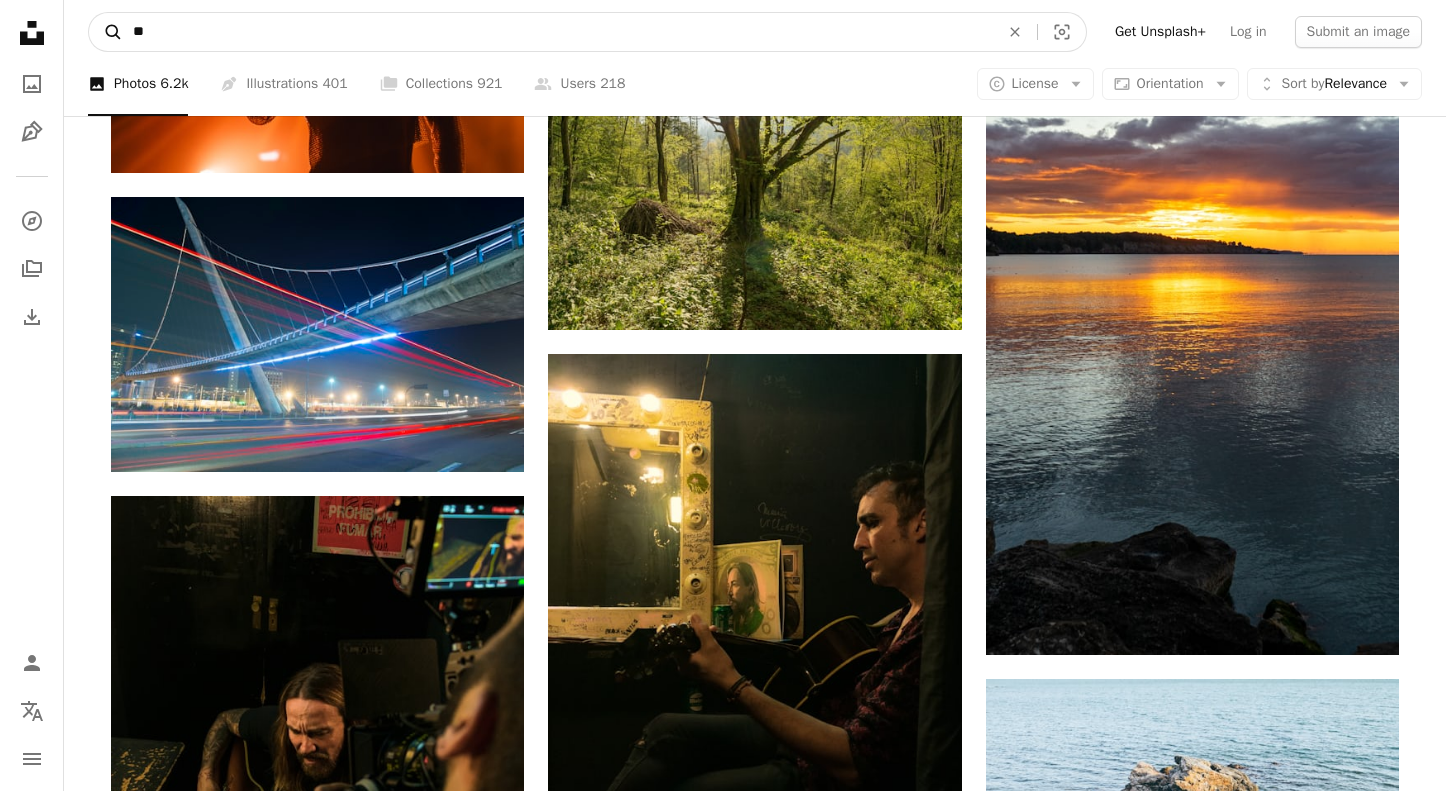 type on "*" 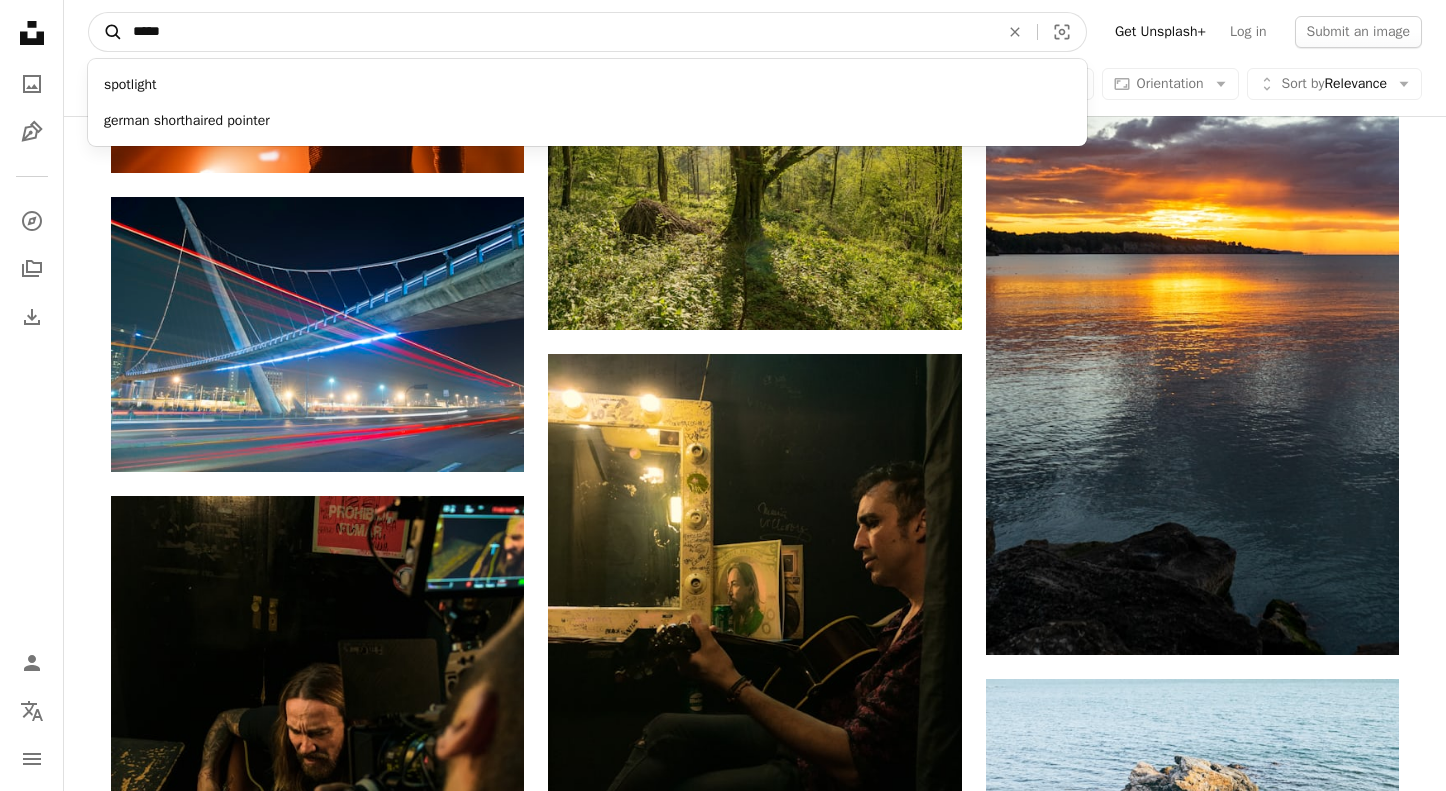 type on "******" 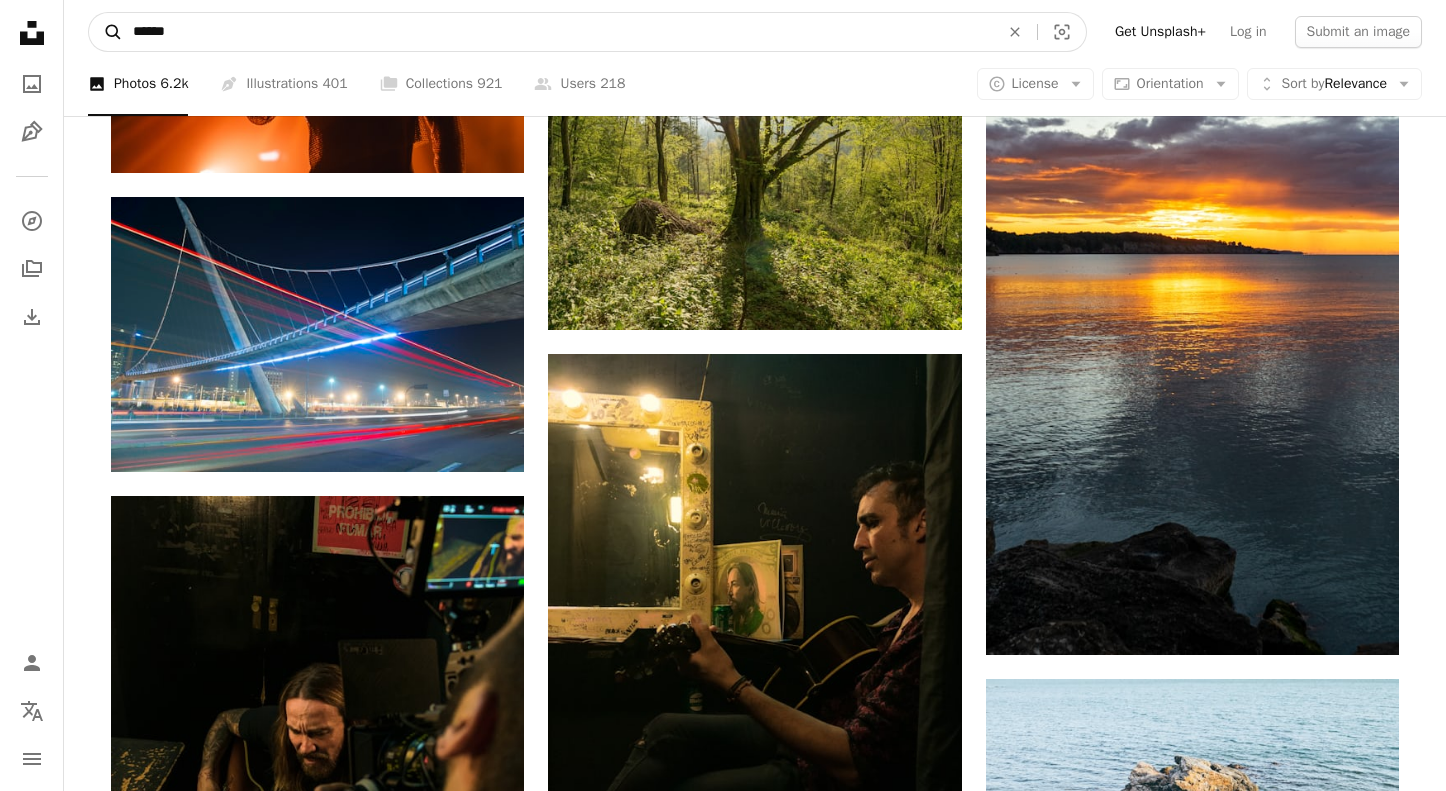 click on "A magnifying glass" at bounding box center (106, 32) 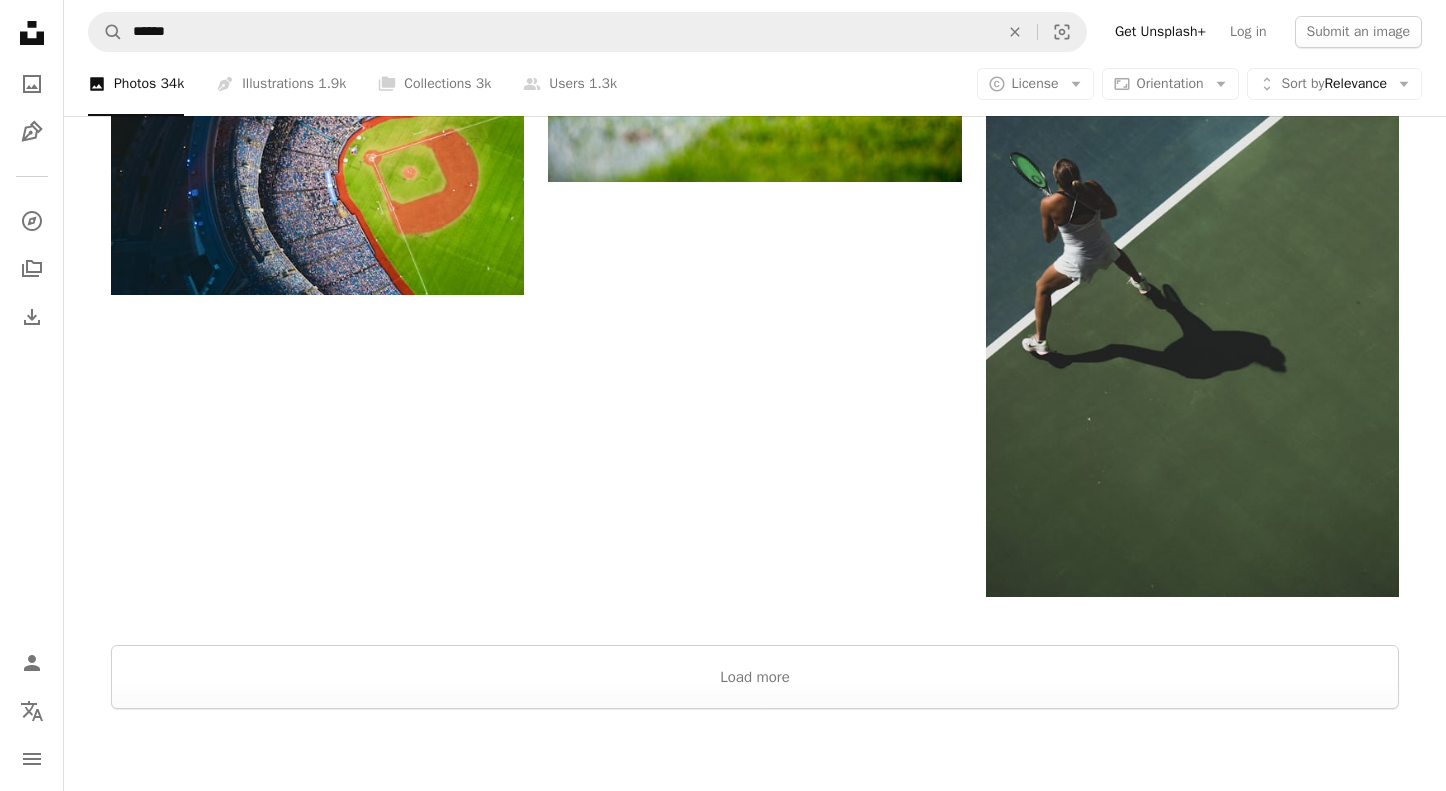 scroll, scrollTop: 2829, scrollLeft: 0, axis: vertical 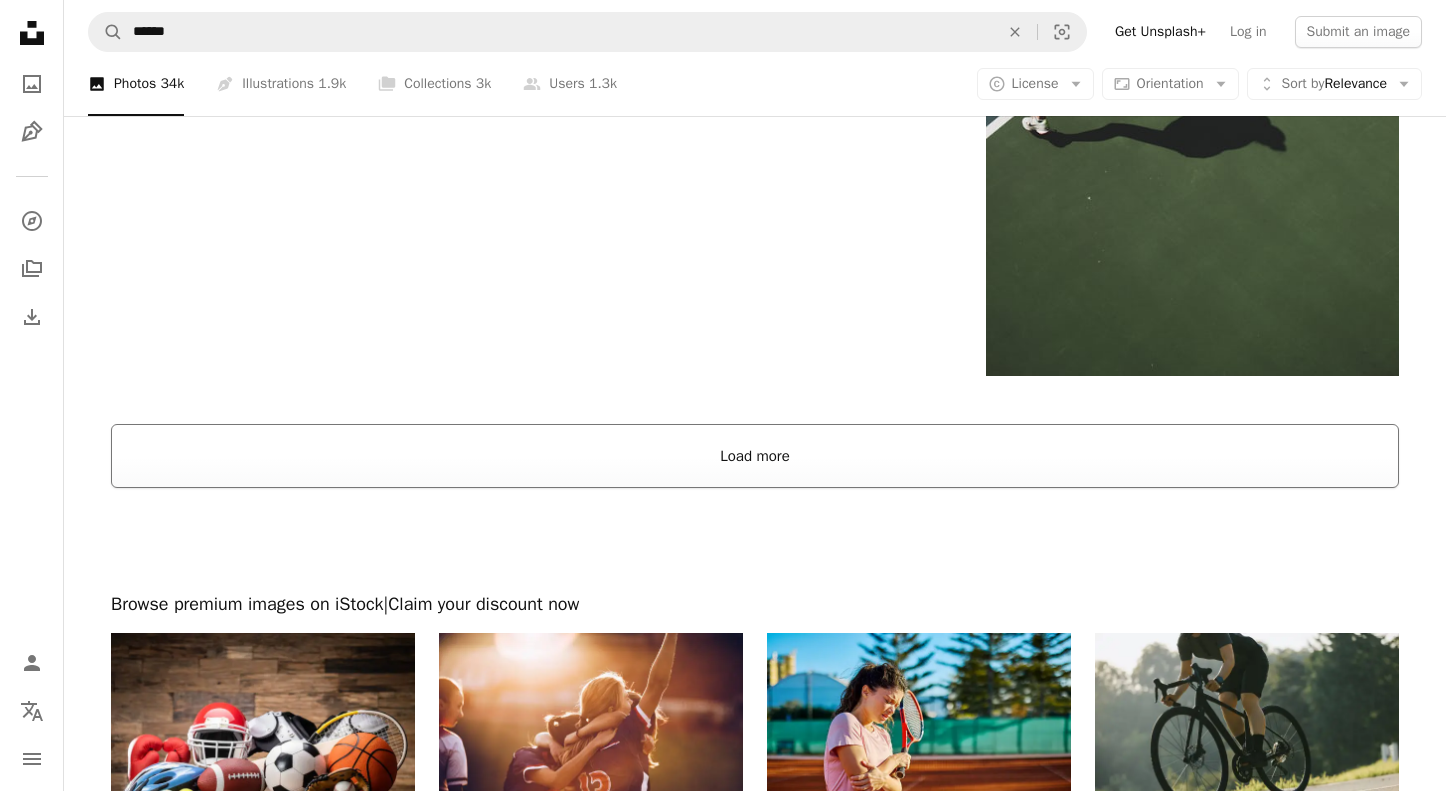 click on "Load more" at bounding box center [755, 456] 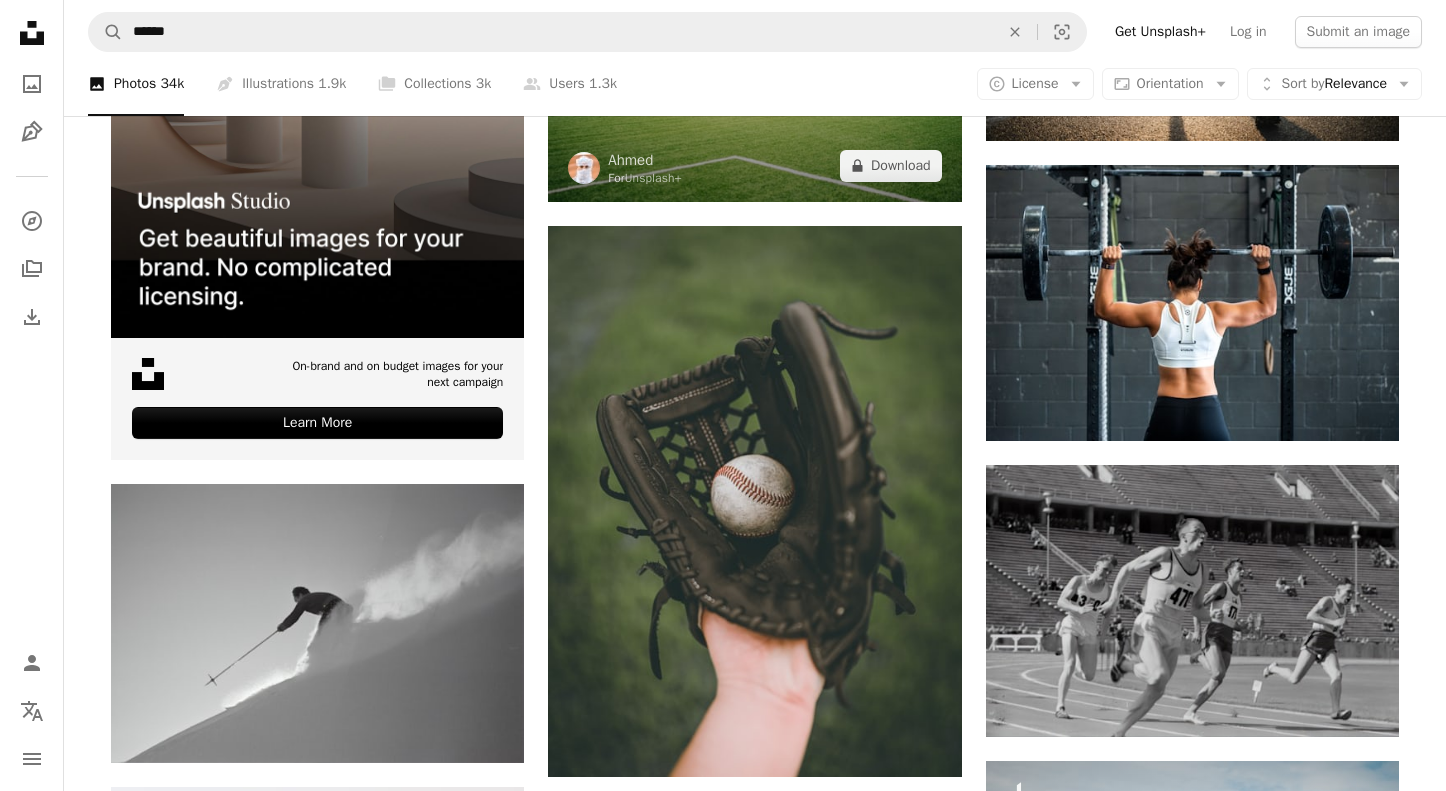 scroll, scrollTop: 4329, scrollLeft: 0, axis: vertical 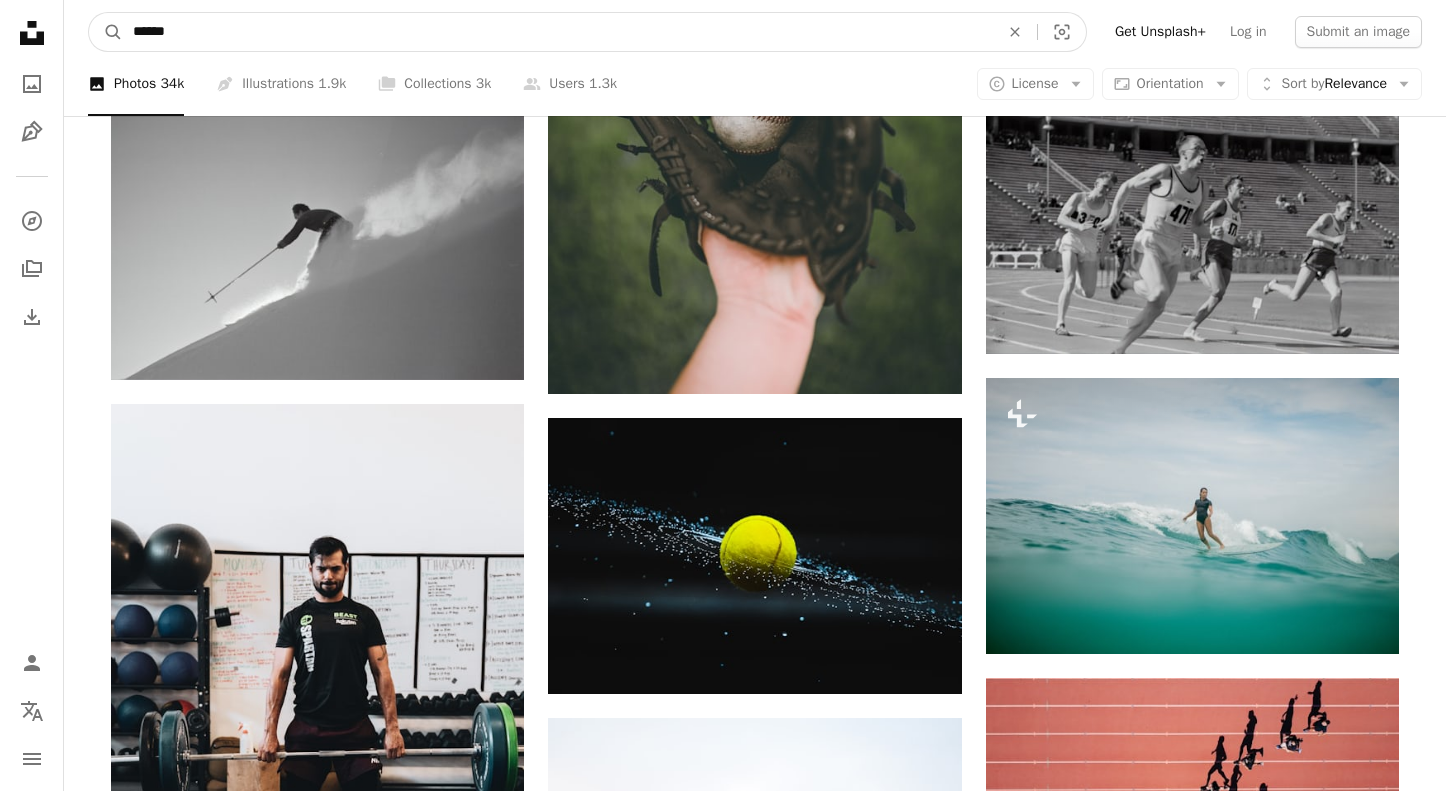 click on "******" at bounding box center [558, 32] 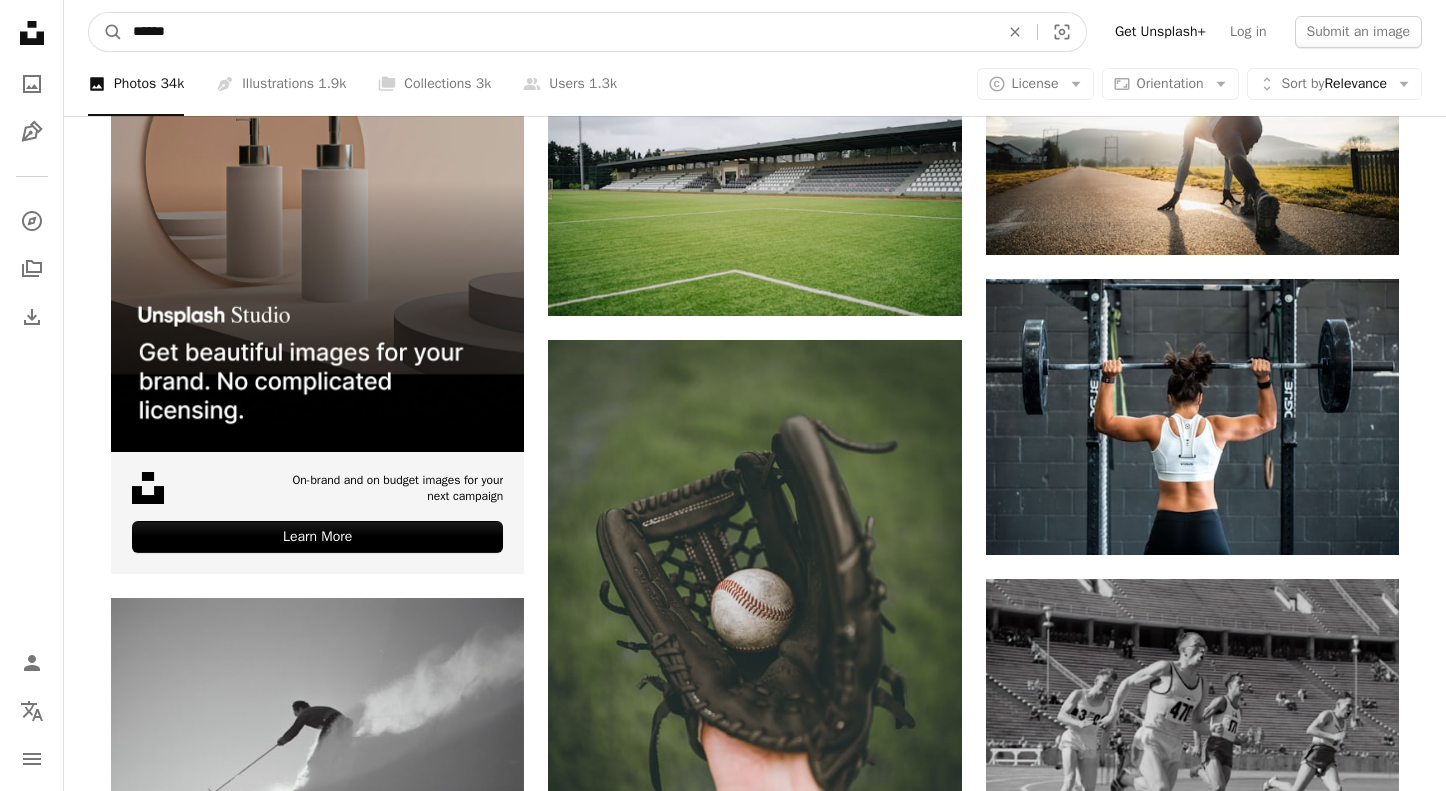 drag, startPoint x: 606, startPoint y: 28, endPoint x: -8, endPoint y: -66, distance: 621.15375 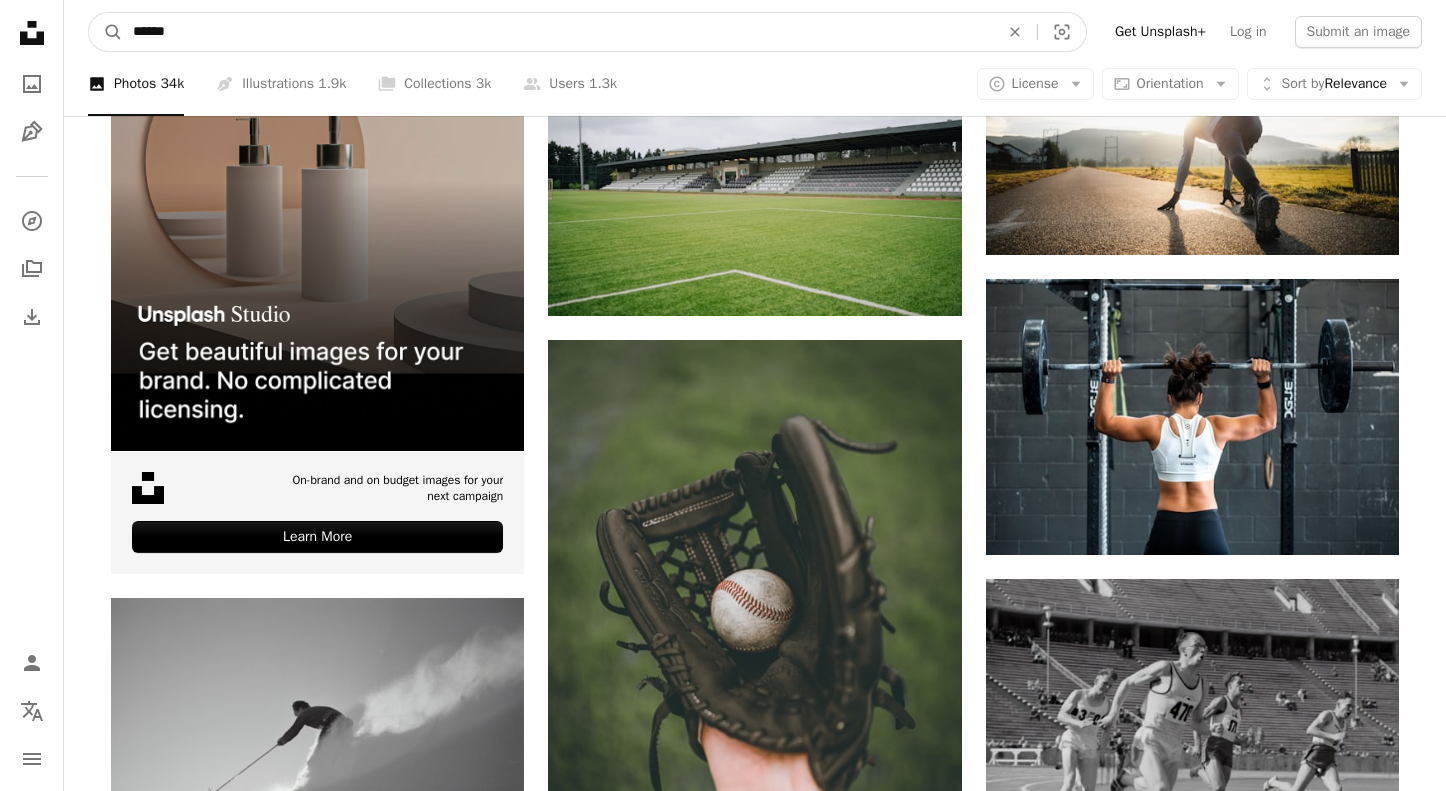 click on "Unsplash logo Unsplash Home A photo Pen Tool A compass A stack of folders Download Person Localization icon navigation menu A magnifying glass ****** An X shape Visual search Get Unsplash+ Log in Submit an image Browse premium images on iStock | 20% off at iStock ↗ Browse premium images on iStock 20% off at iStock ↗ View more ↗ View more on iStock ↗ A photo Photos 34k Pen Tool Illustrations 1.9k A stack of folders Collections 3k A group of people Users 1.3k A copyright icon © License Arrow down Aspect ratio Orientation Arrow down Unfold Sort by Relevance Arrow down Filters Filters Sports Chevron left Chevron right fitness basketball soccer running tennis football gym sport person human team Plus sign for Unsplash+ A heart A plus sign A. C. For Unsplash+ A lock Download A heart A plus sign [NAME] Available for hire A checkmark inside of a circle Arrow pointing down A heart" at bounding box center [723, 1025] 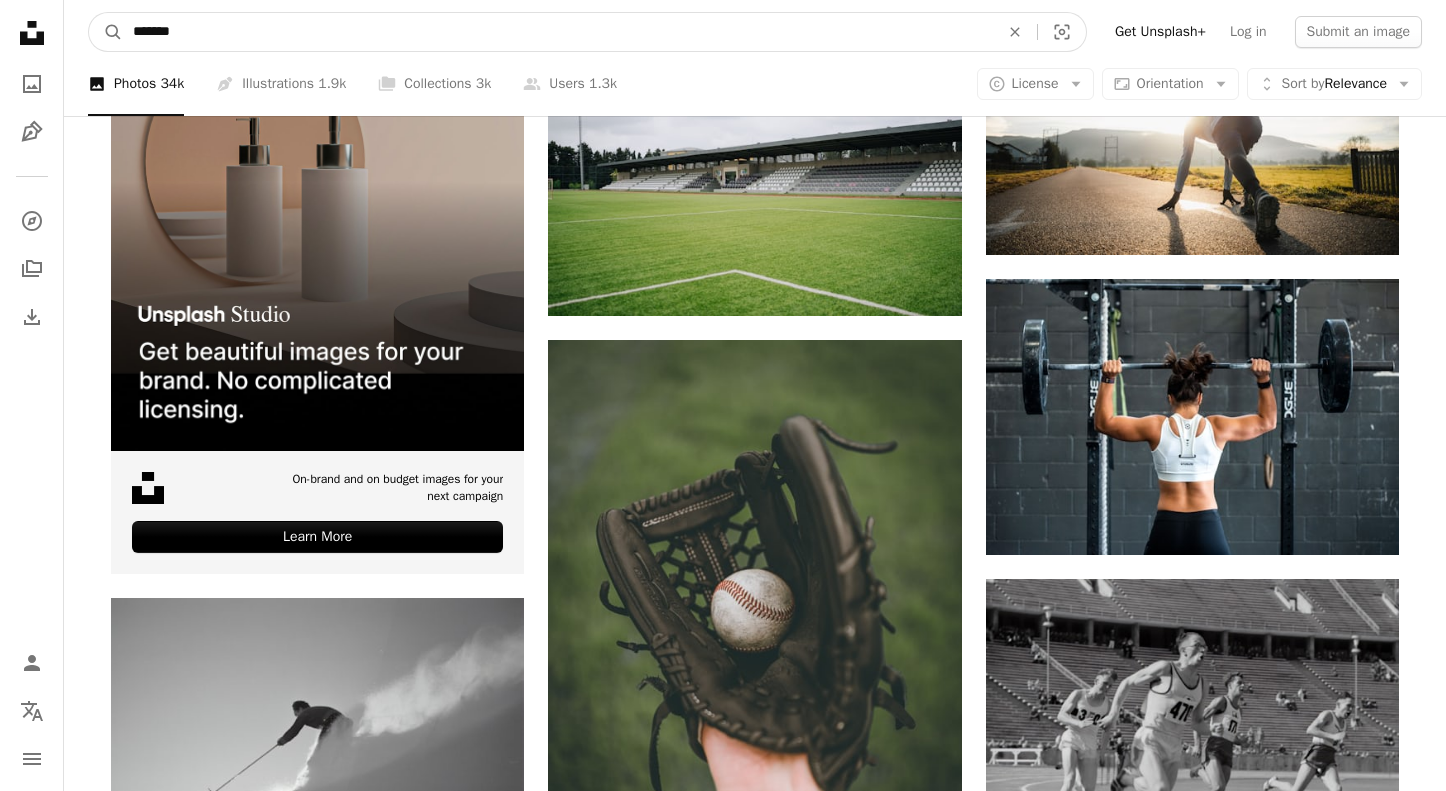 type on "********" 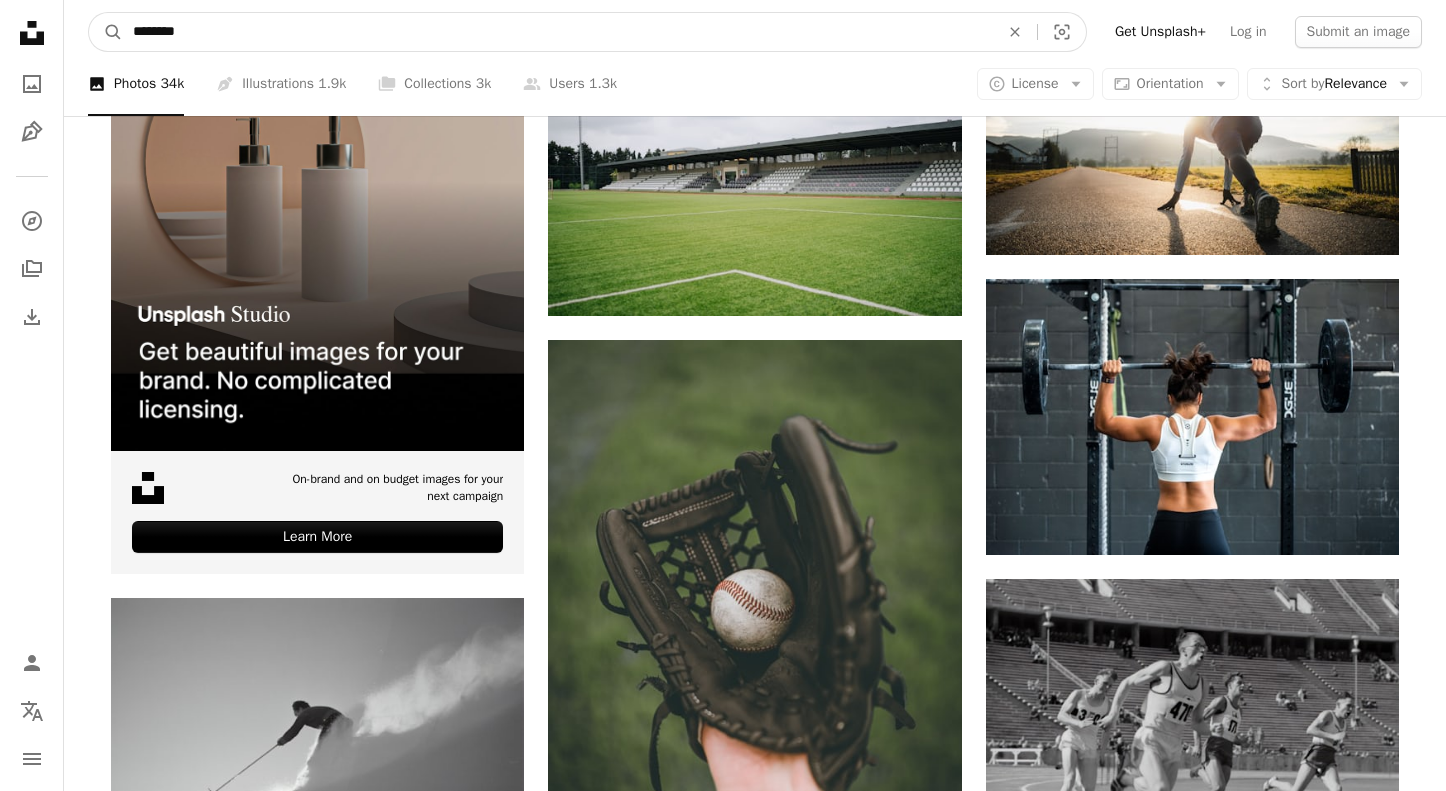 click on "A magnifying glass" at bounding box center [106, 32] 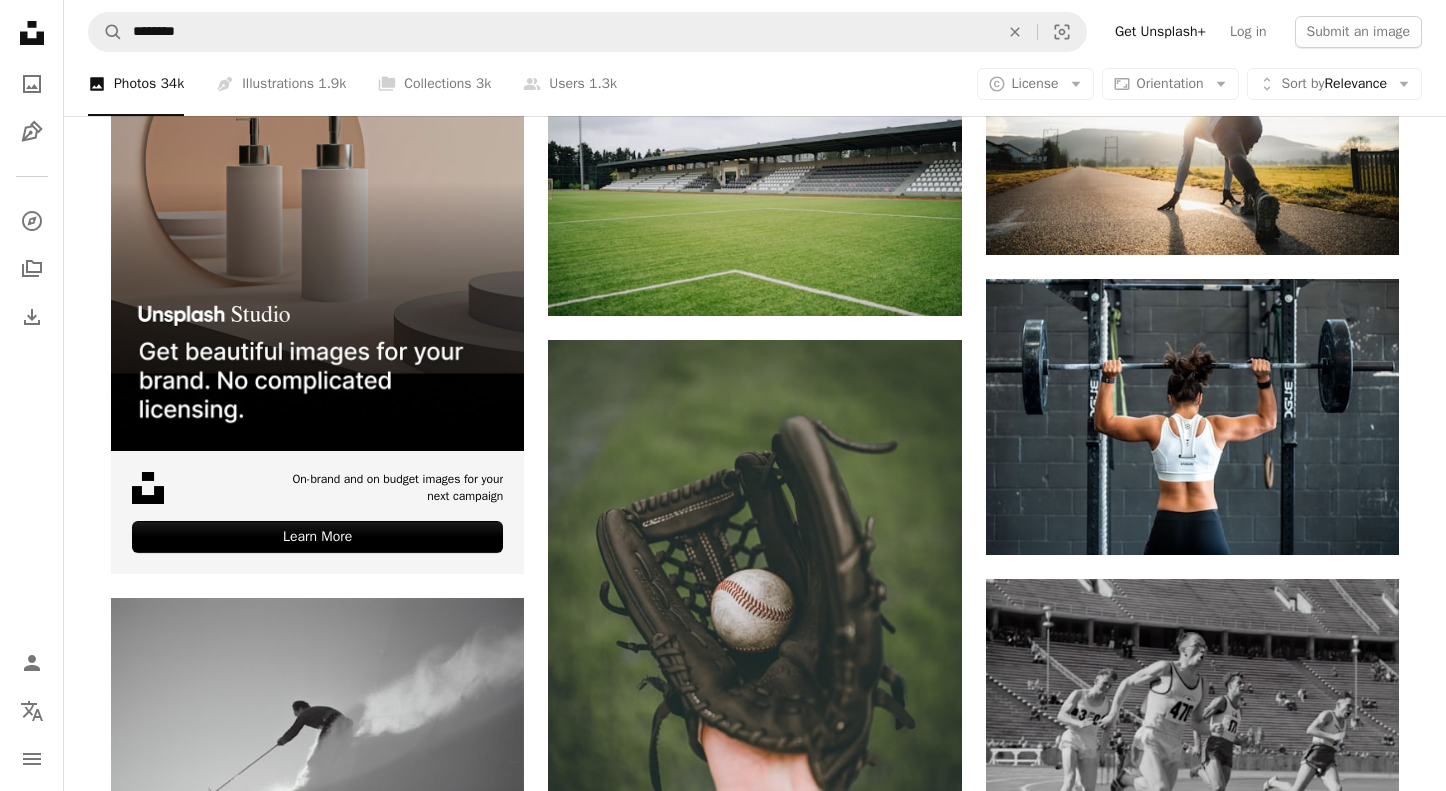scroll, scrollTop: 0, scrollLeft: 0, axis: both 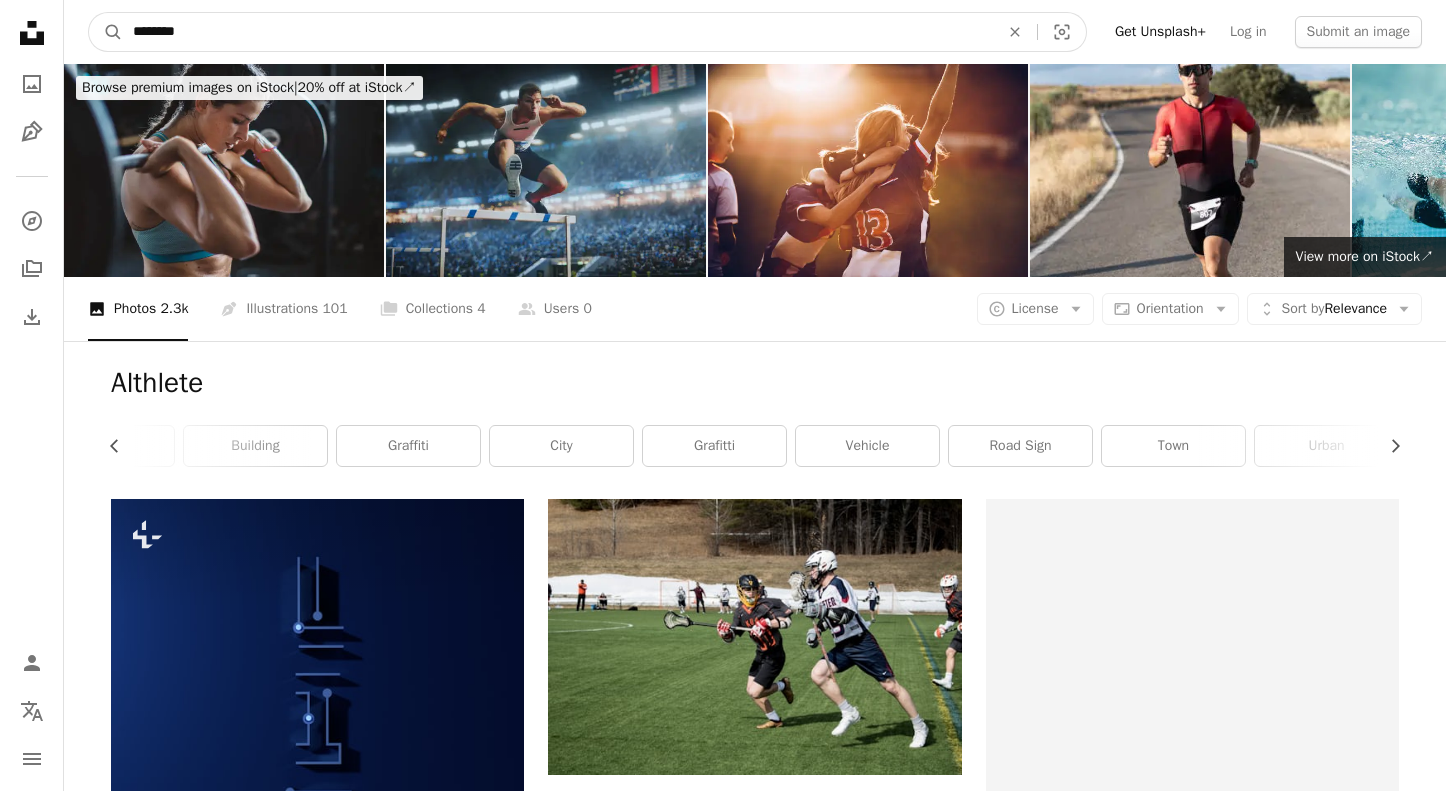 click on "********" at bounding box center [558, 32] 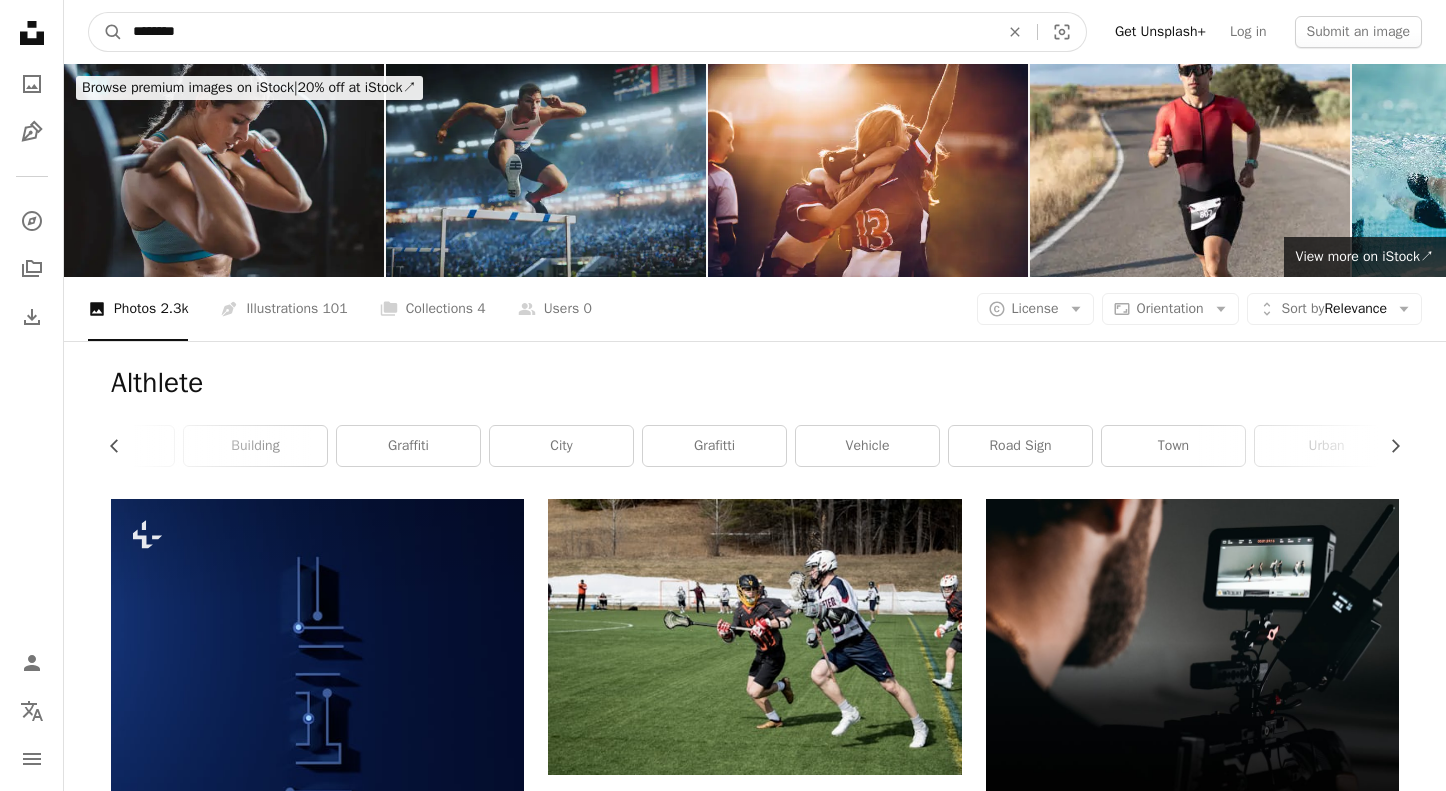 click on "********" at bounding box center (558, 32) 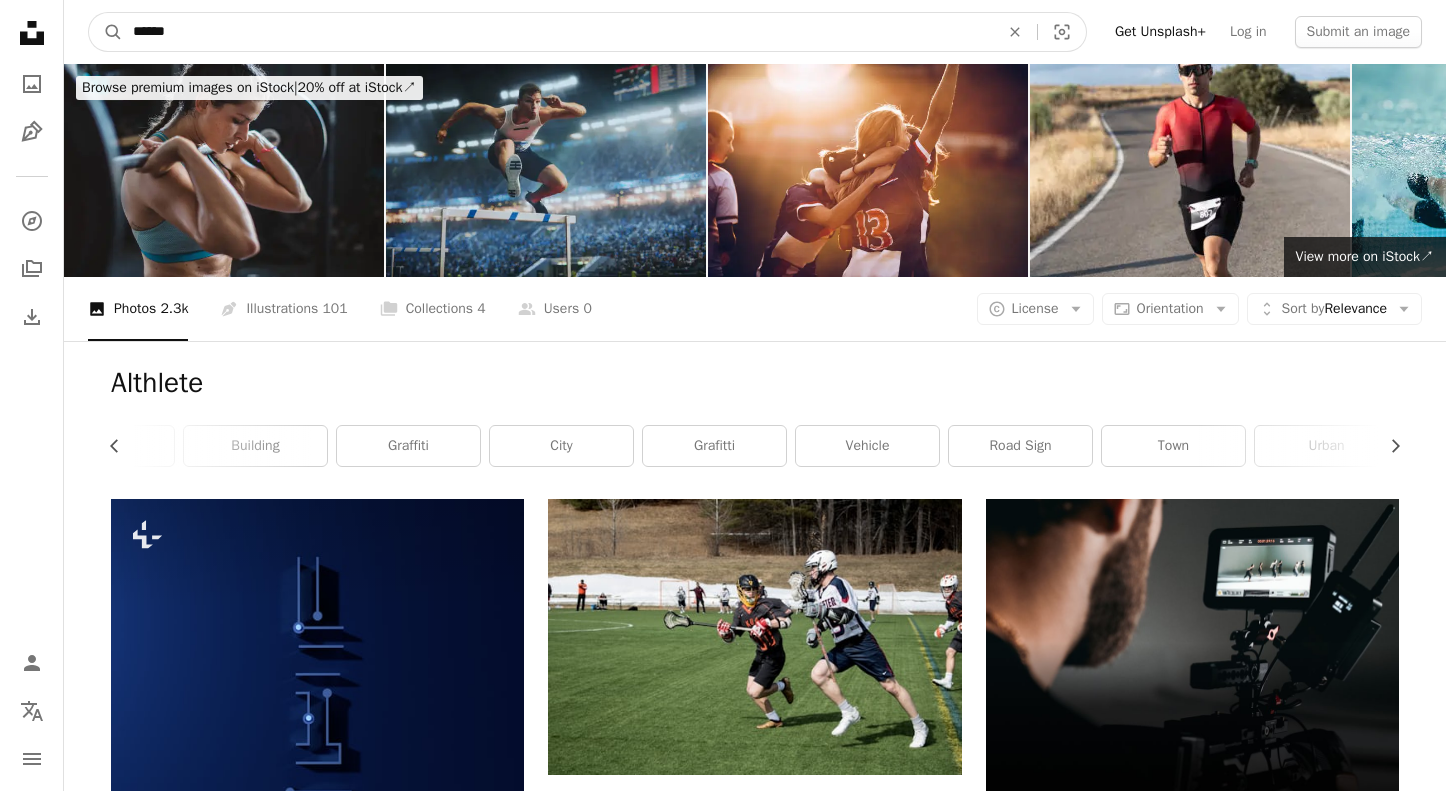 type on "*******" 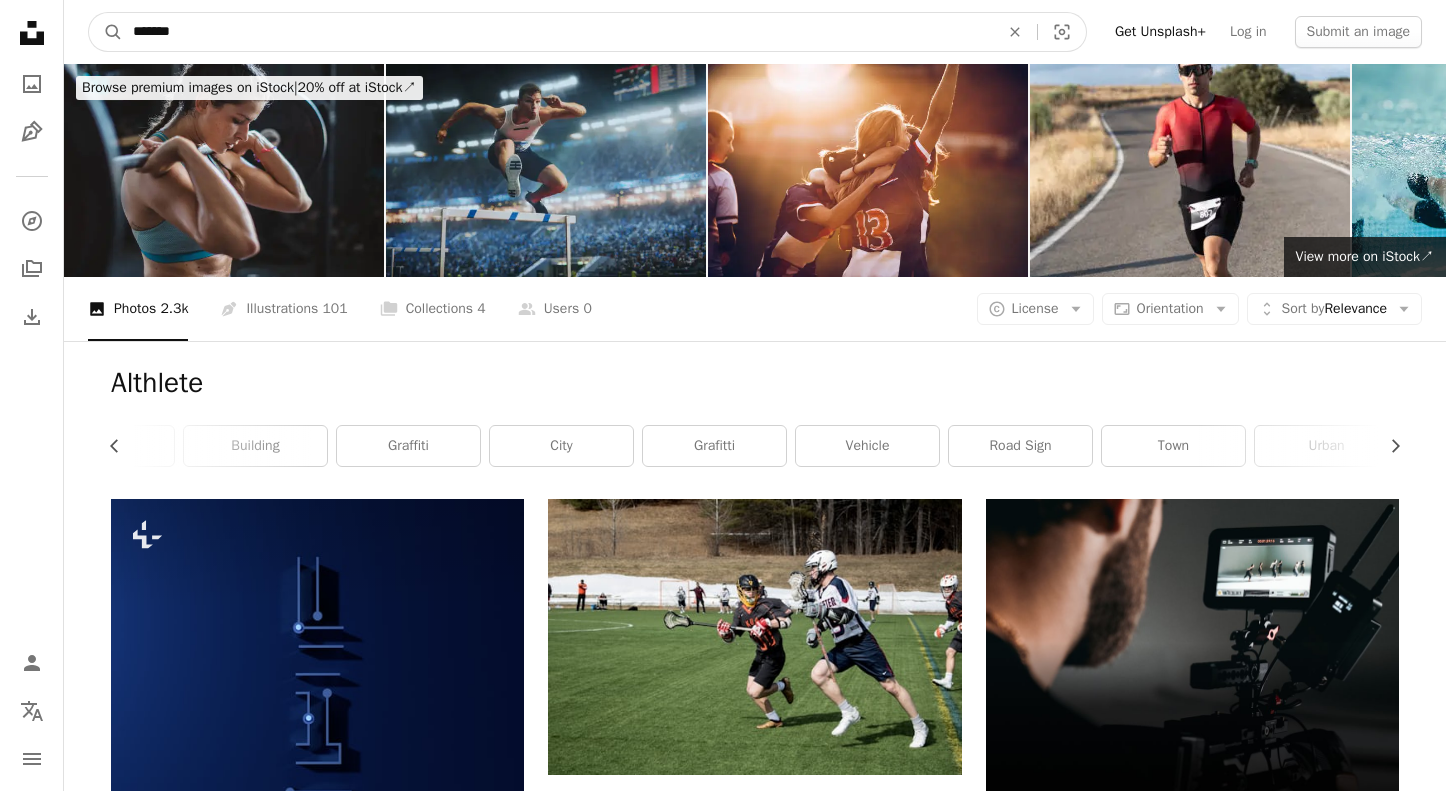 click on "A magnifying glass" at bounding box center (106, 32) 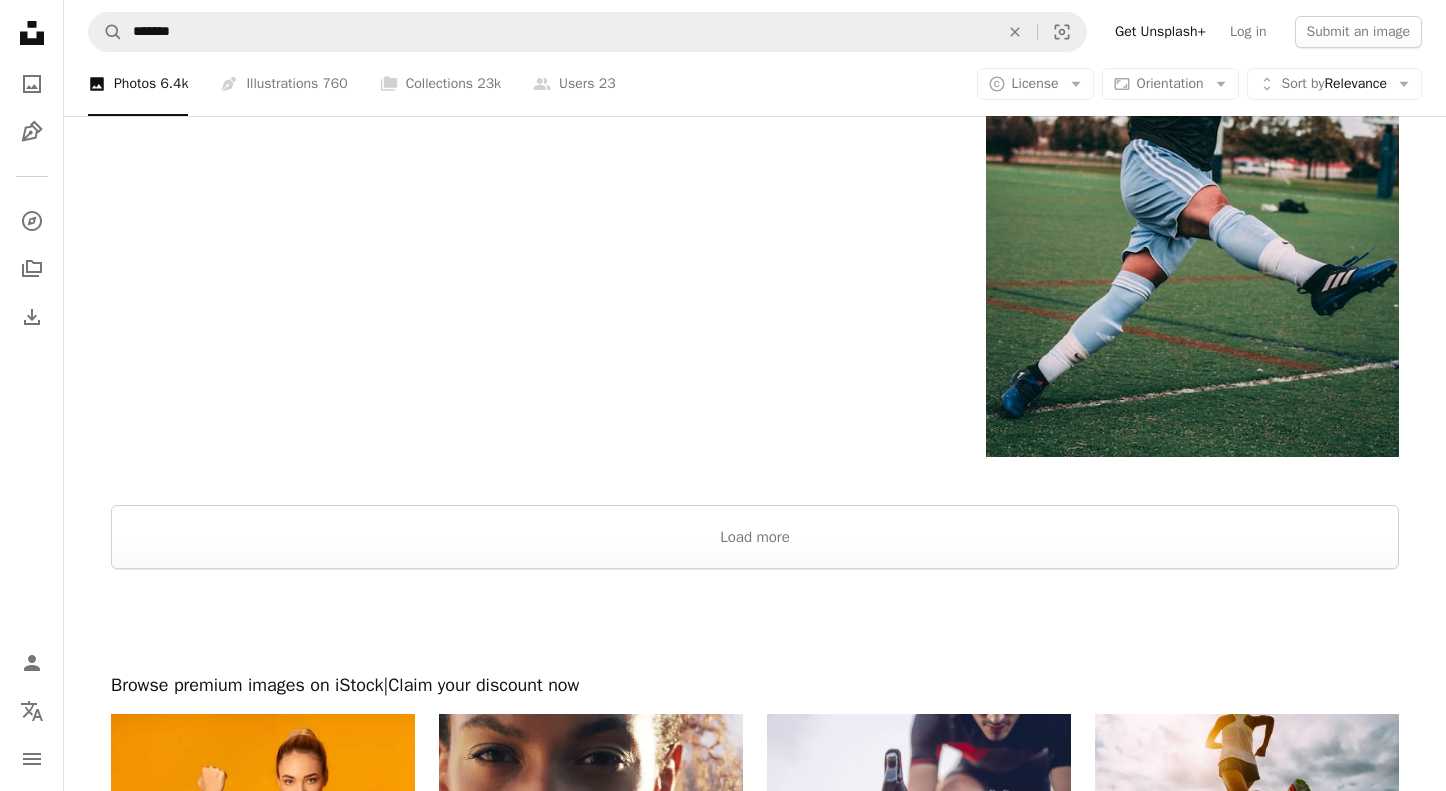 scroll, scrollTop: 4000, scrollLeft: 0, axis: vertical 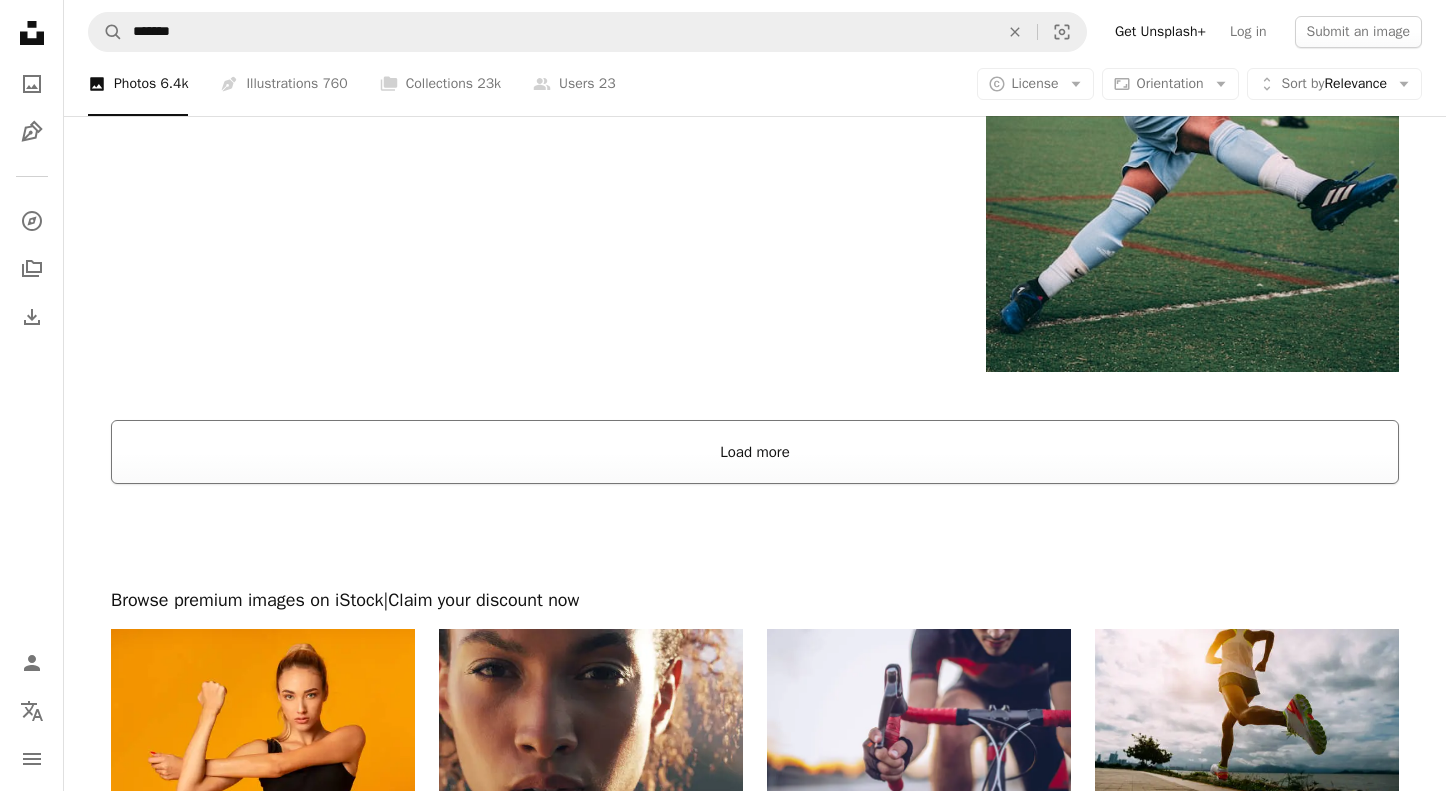 click on "Load more" at bounding box center [755, 452] 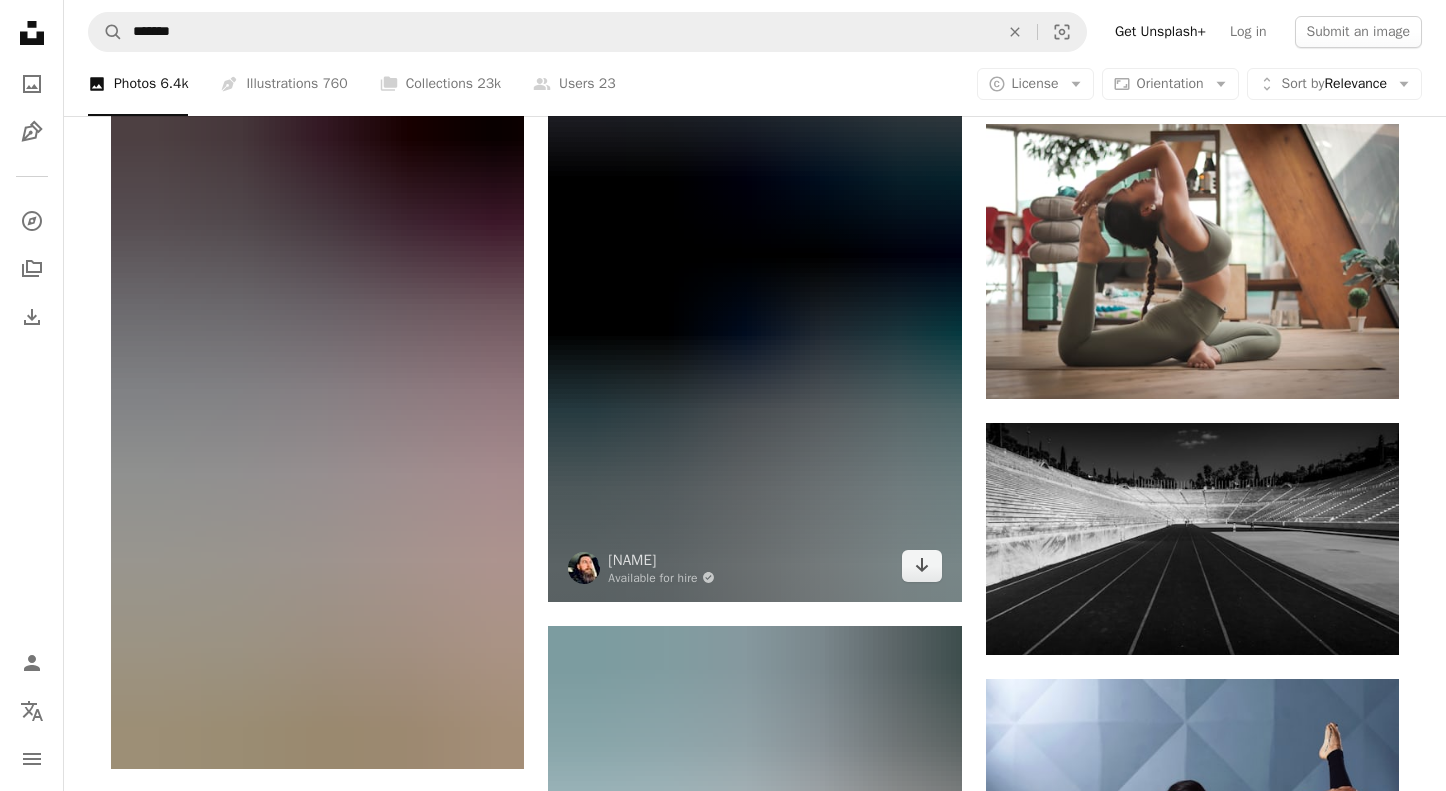 scroll, scrollTop: 13700, scrollLeft: 0, axis: vertical 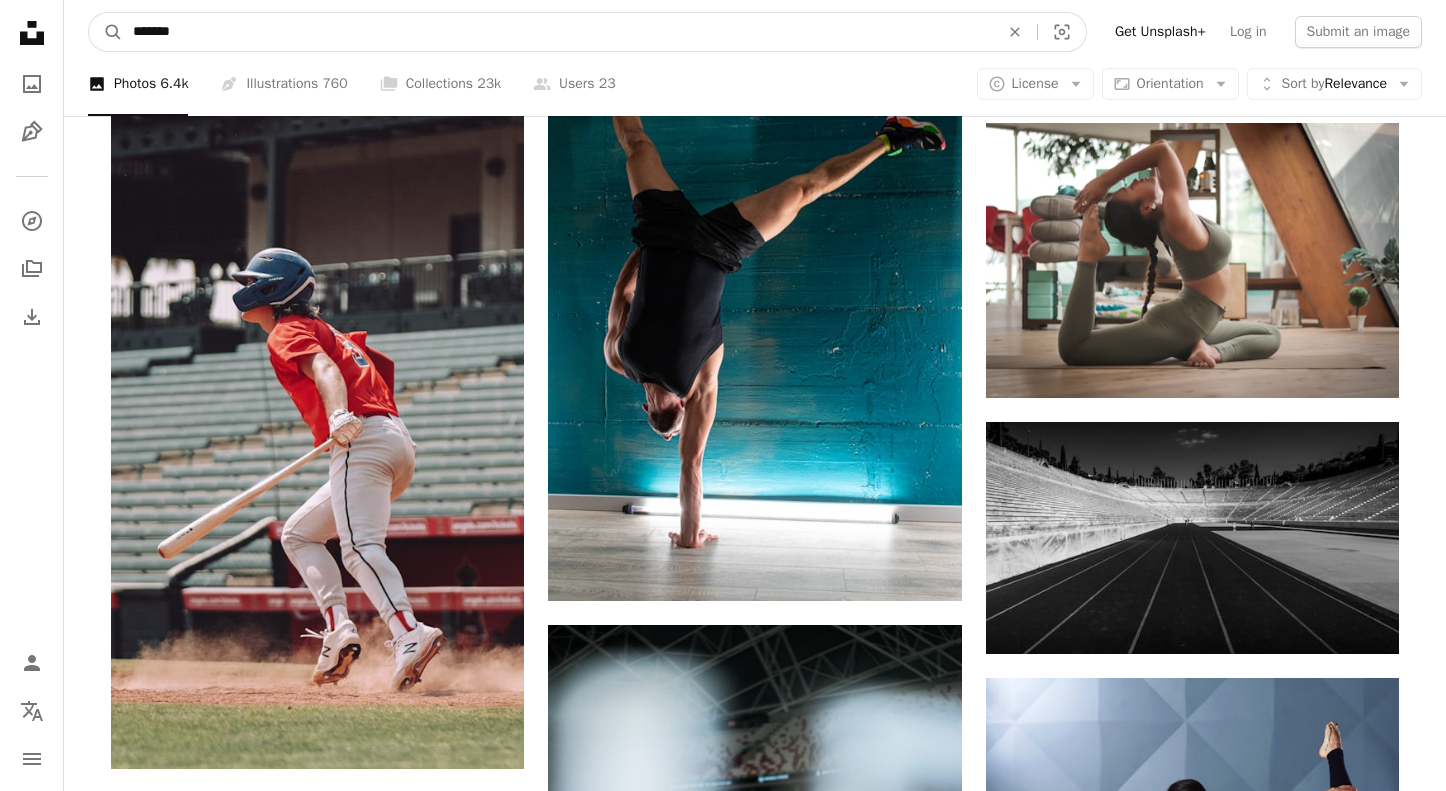 drag, startPoint x: 41, startPoint y: 17, endPoint x: 0, endPoint y: 17, distance: 41 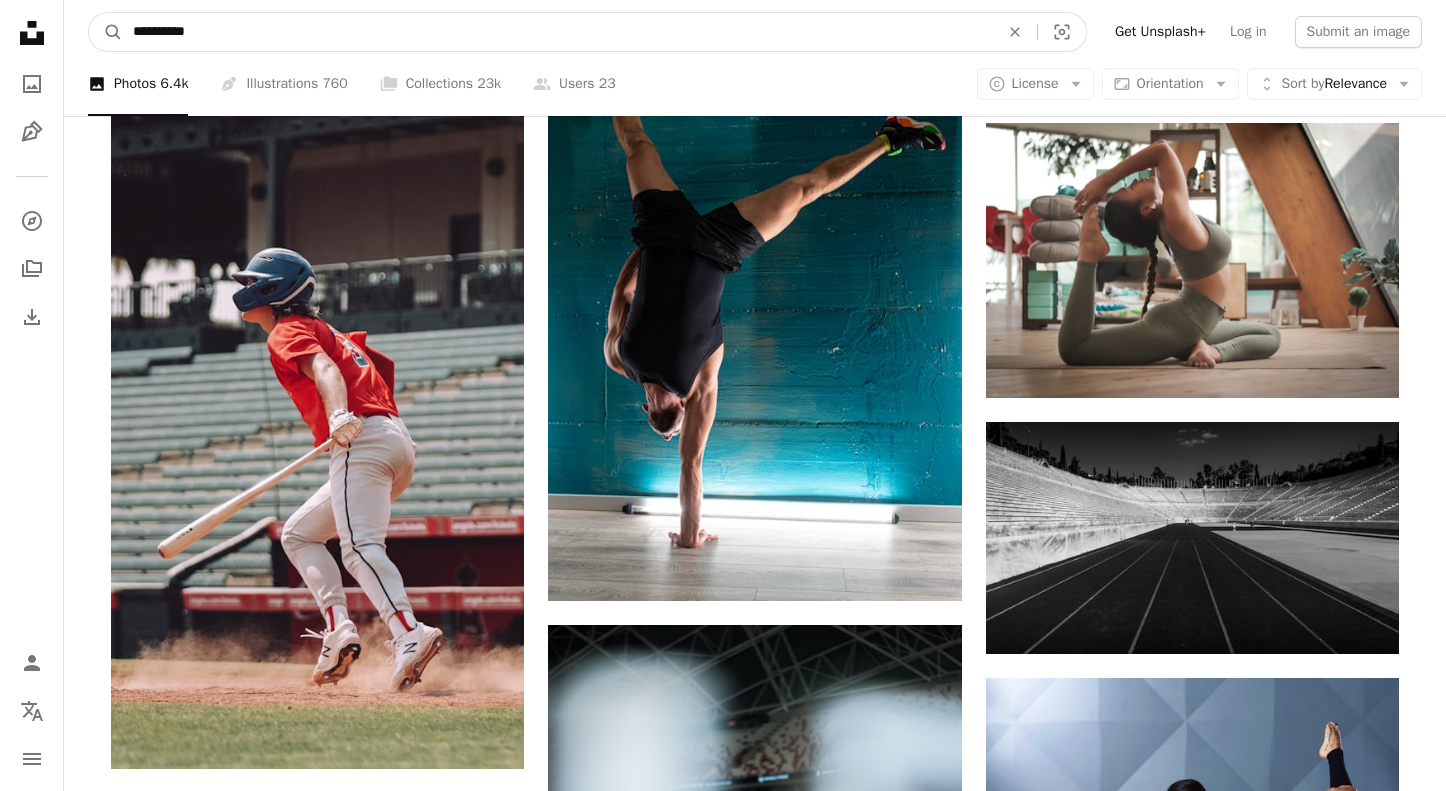 type on "**********" 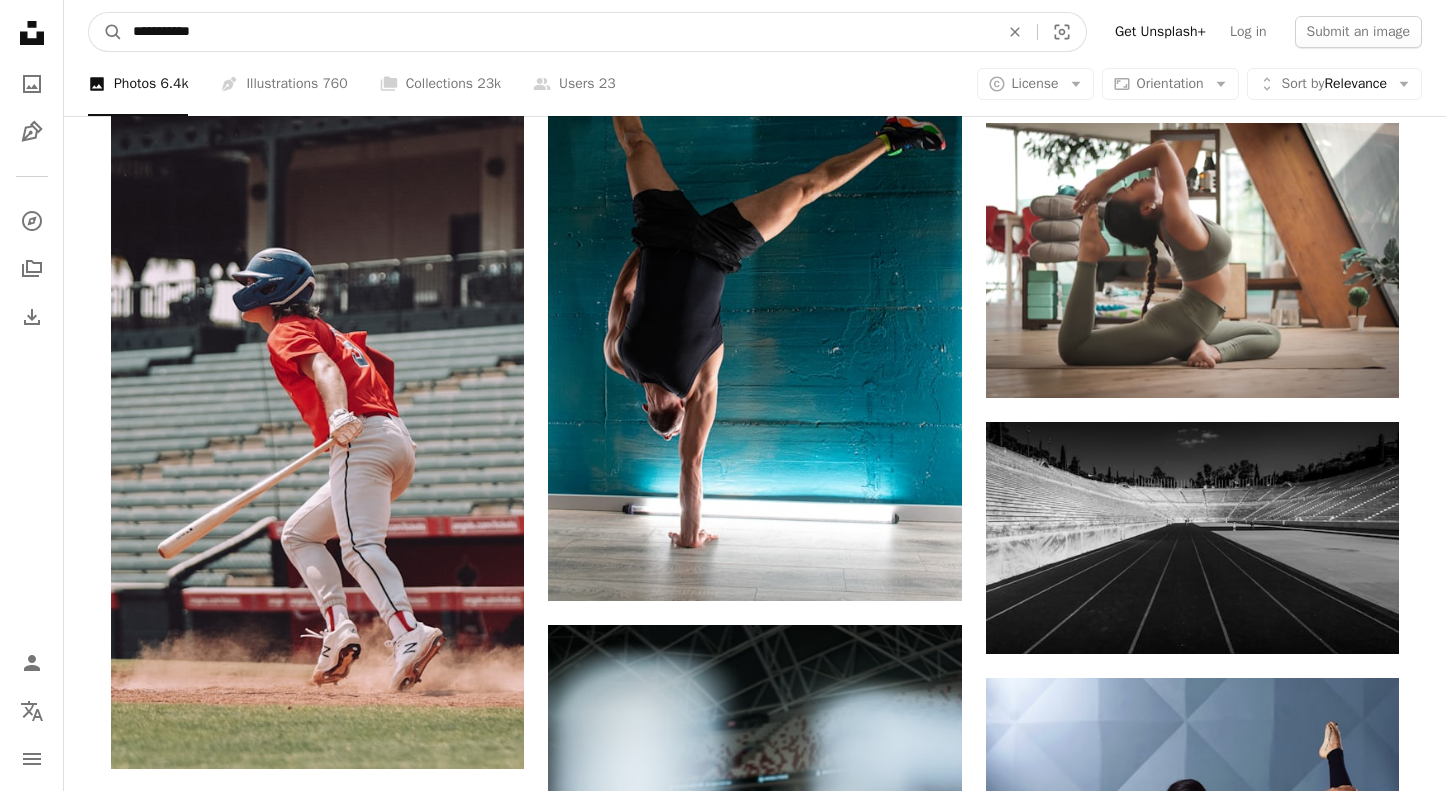 click on "A magnifying glass" at bounding box center (106, 32) 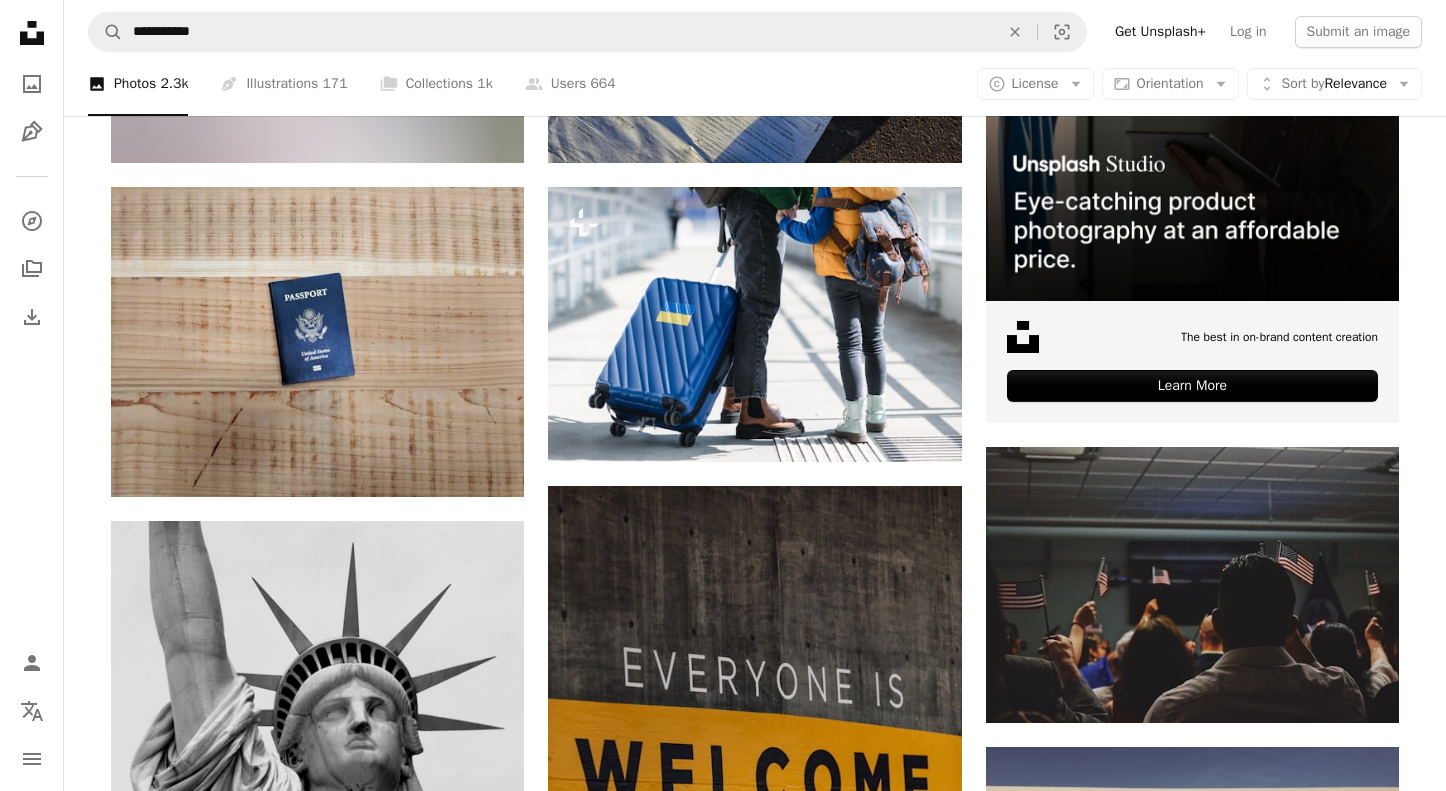 scroll, scrollTop: 500, scrollLeft: 0, axis: vertical 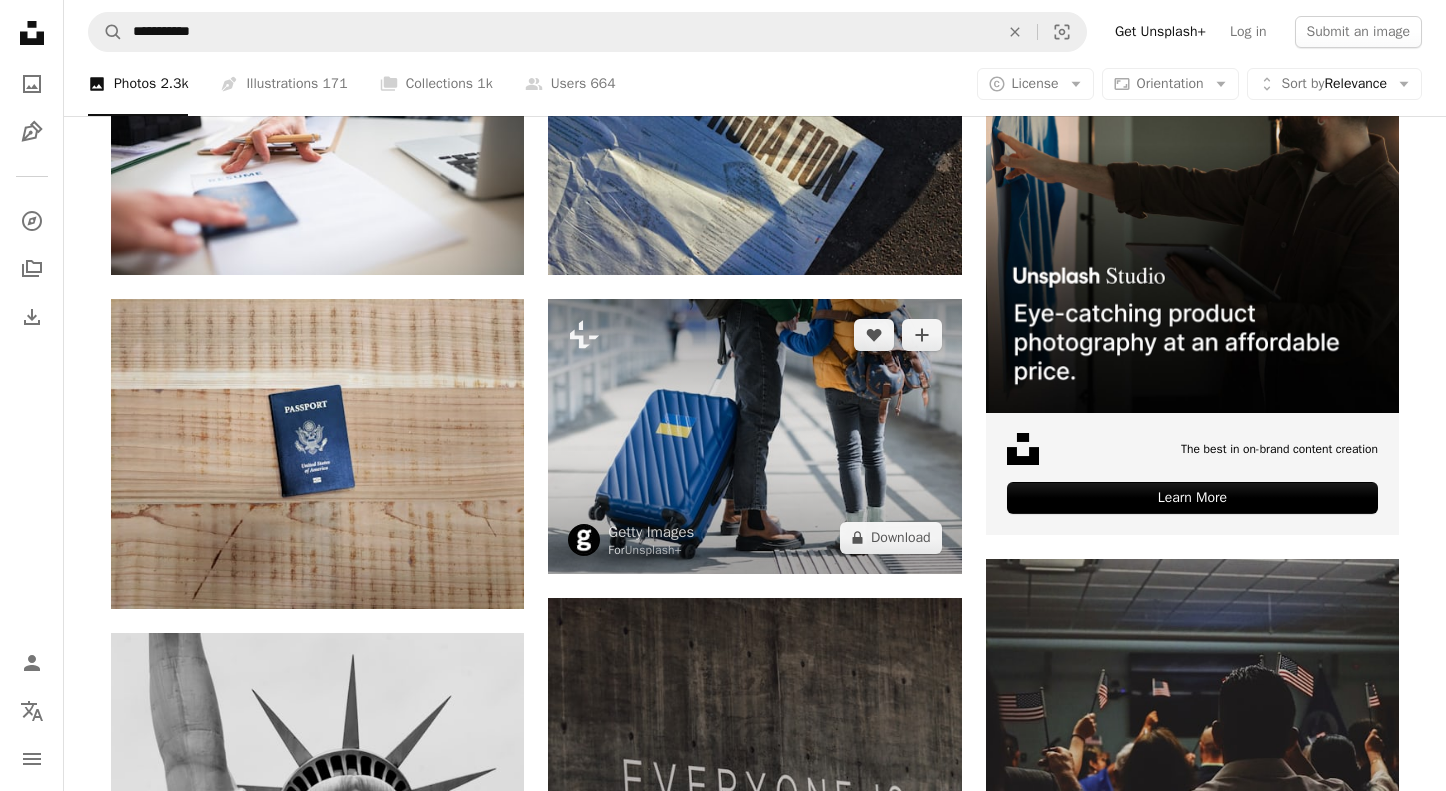 drag, startPoint x: 699, startPoint y: 406, endPoint x: 671, endPoint y: 403, distance: 28.160255 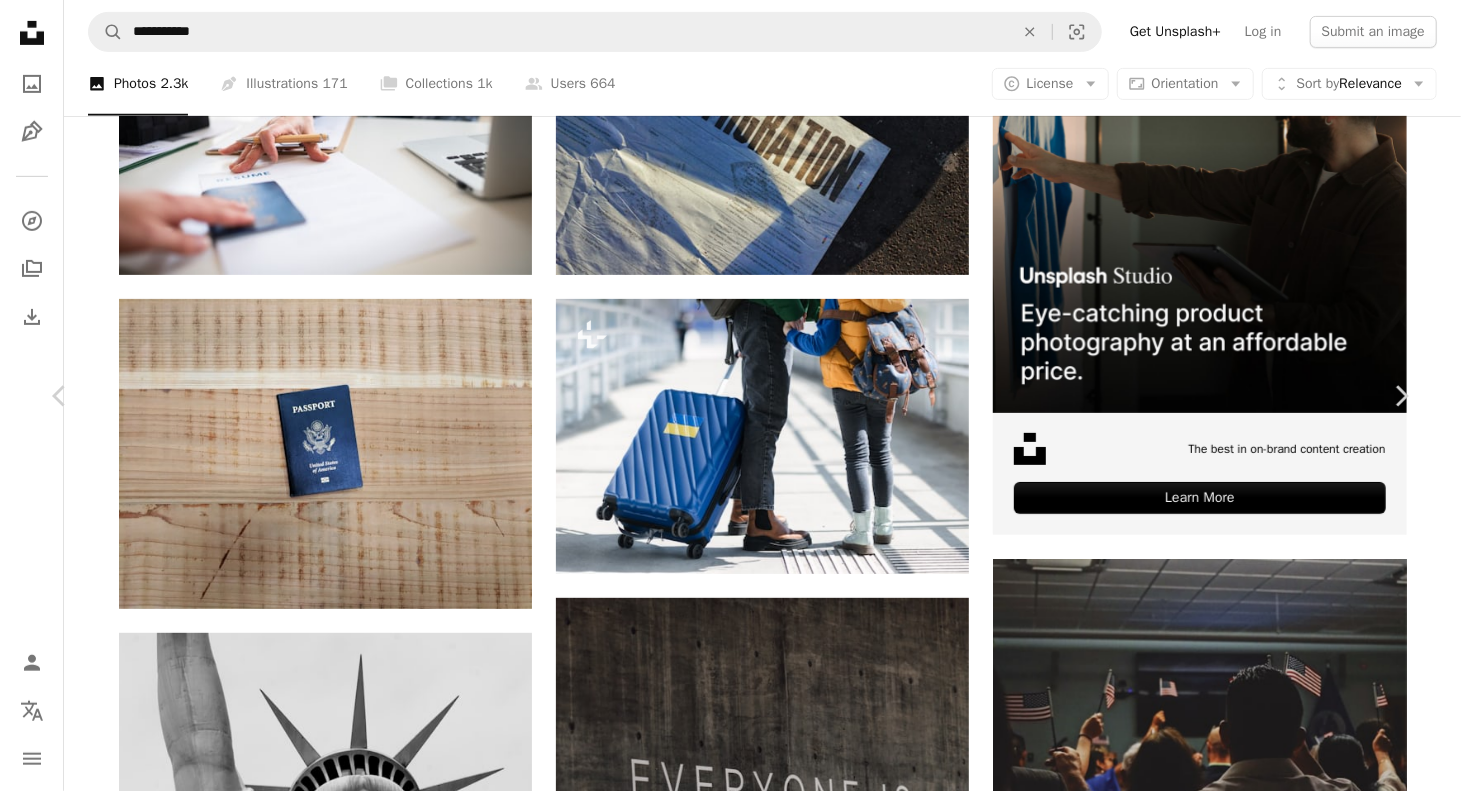 click on "An X shape Chevron left Chevron right Getty Images For  Unsplash+ A heart A plus sign A lock Download Zoom in A forward-right arrow Share More Actions Calendar outlined Published on  [DATE] Safety Licensed under the  Unsplash+ License travel family adult photography women child war mother flag suitcase toy conflict luggage waiting small immigrant station color image Free pictures From this series Chevron right Plus sign for Unsplash+ Plus sign for Unsplash+ Plus sign for Unsplash+ Plus sign for Unsplash+ Plus sign for Unsplash+ Plus sign for Unsplash+ Plus sign for Unsplash+ Plus sign for Unsplash+ Plus sign for Unsplash+ Plus sign for Unsplash+ Related images Plus sign for Unsplash+ A heart A plus sign Getty Images For  Unsplash+ A lock Download Plus sign for Unsplash+ A heart A plus sign Getty Images For  Unsplash+ A lock Download Plus sign for Unsplash+ A heart A plus sign A. C. For  Unsplash+ A lock Download Plus sign for Unsplash+ A heart A plus sign Getty Images For  Unsplash+ A lock Download" at bounding box center [730, 4309] 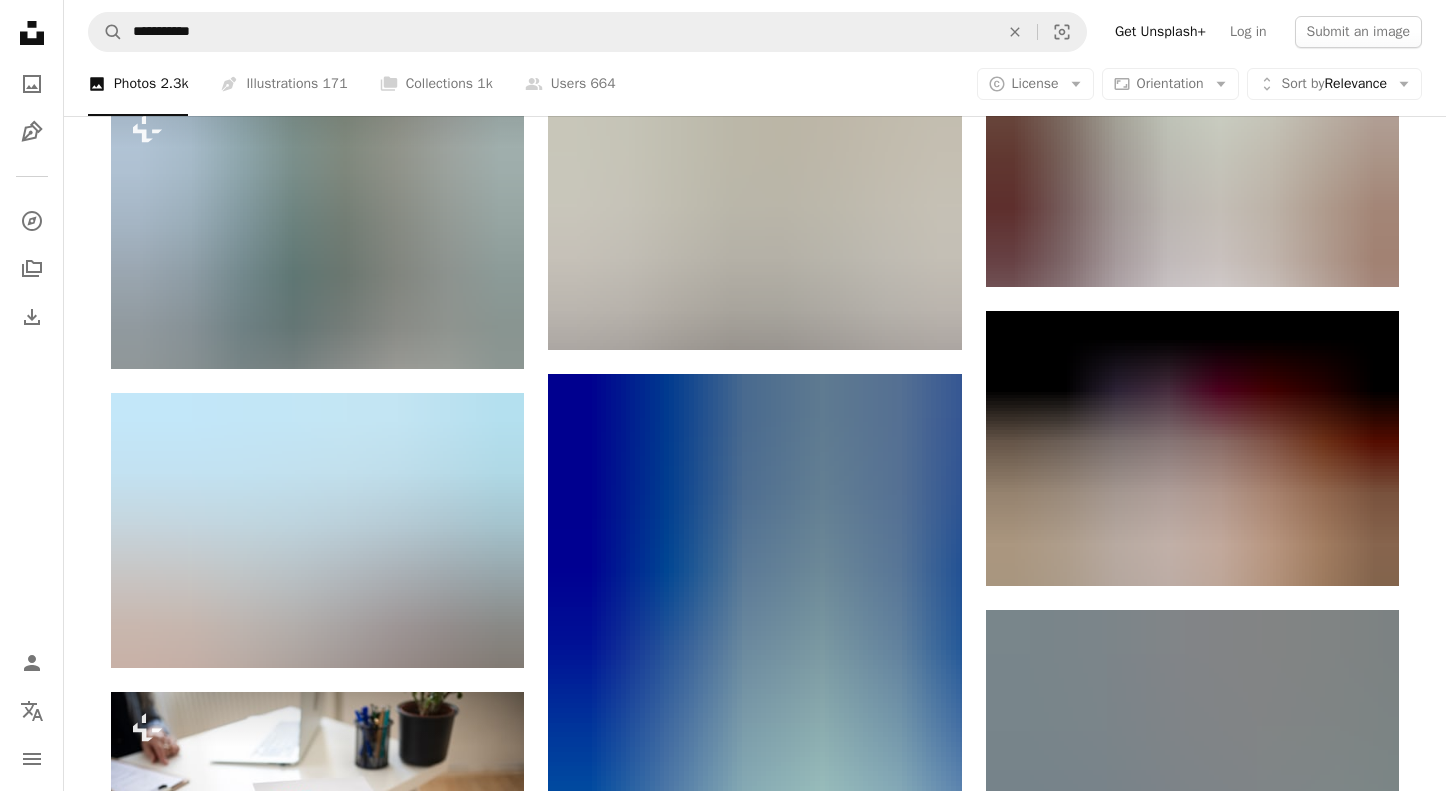 scroll, scrollTop: 1600, scrollLeft: 0, axis: vertical 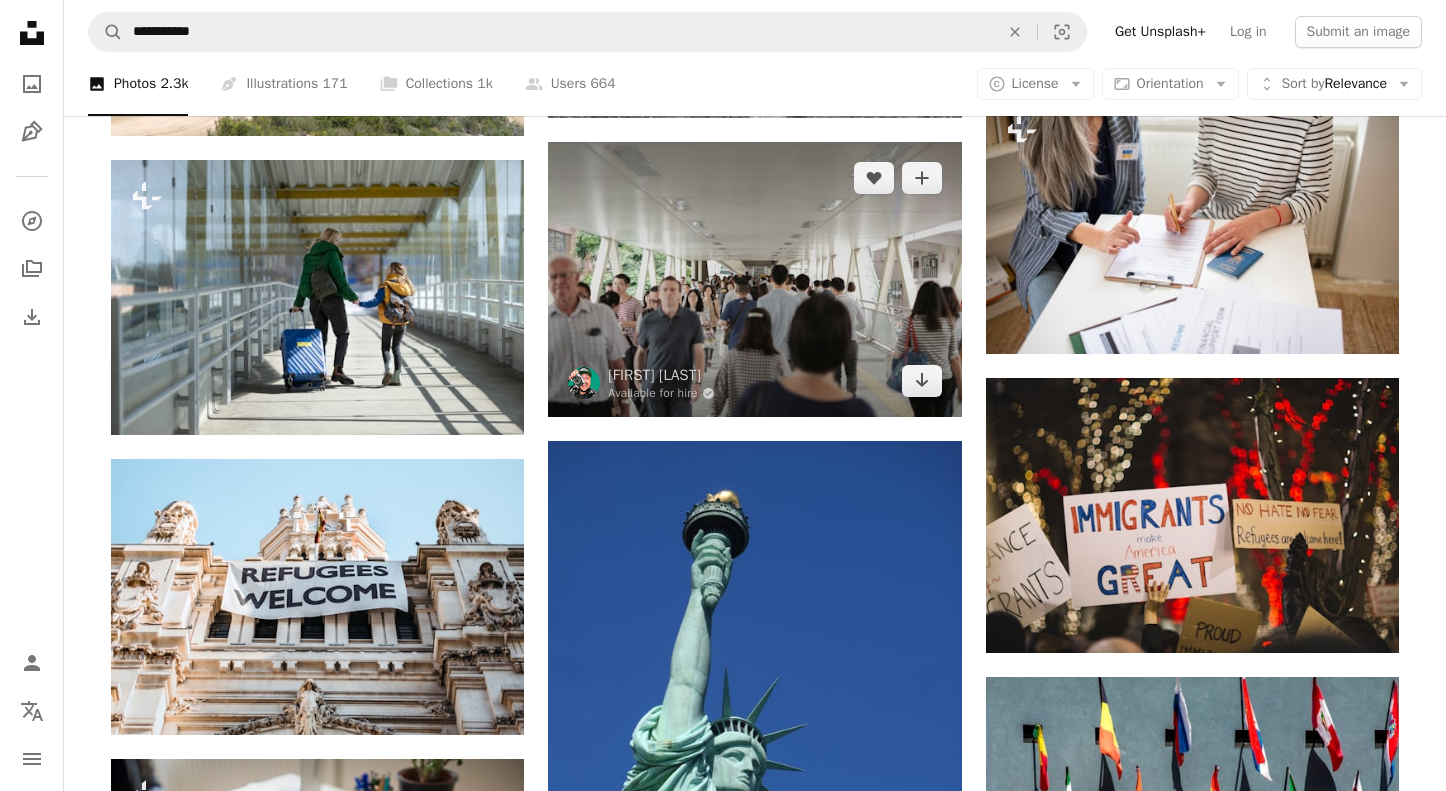 click at bounding box center [754, 279] 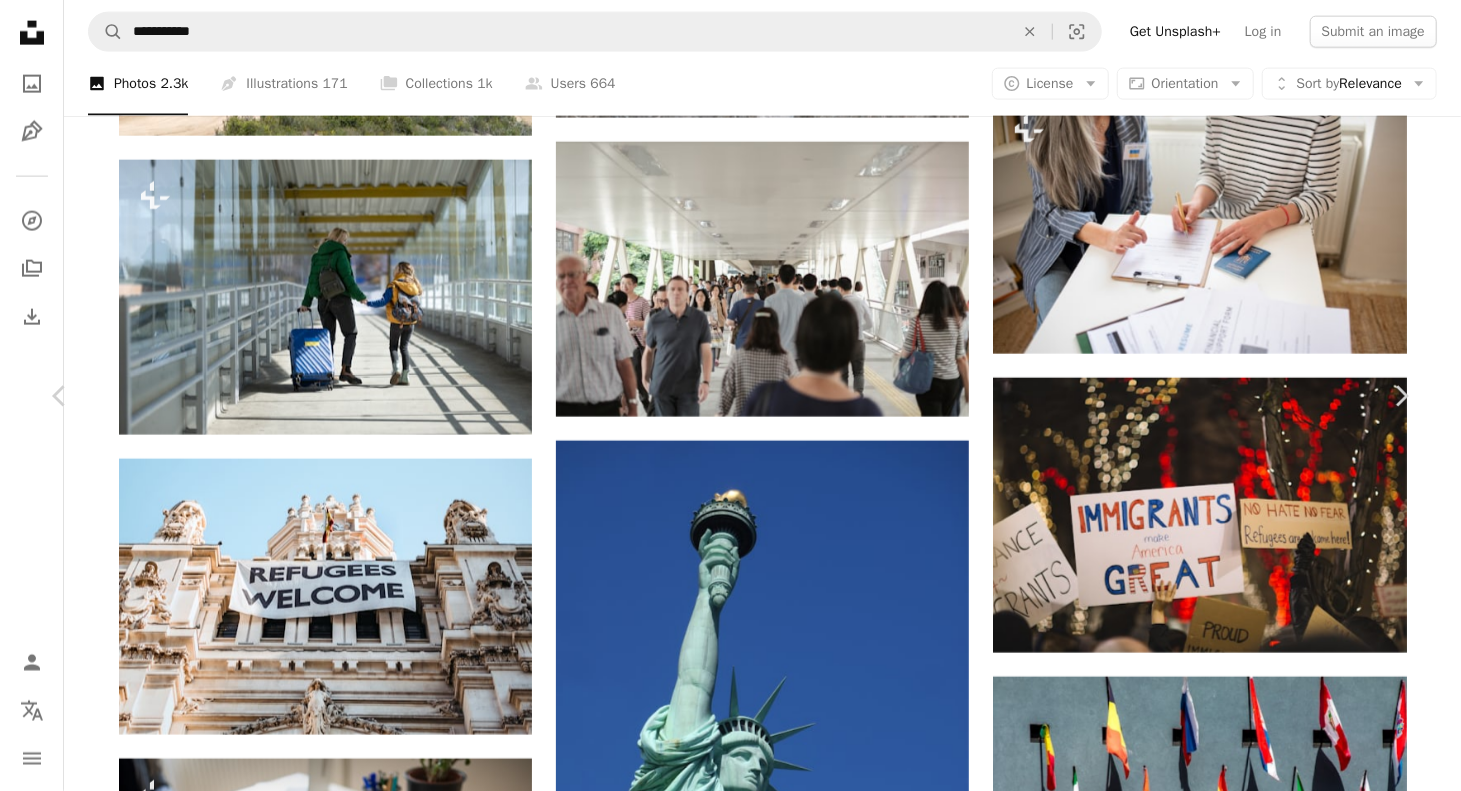click on "An X shape Chevron left Chevron right [FIRST] [LAST] Available for hire A checkmark inside of a circle A heart A plus sign Download free Chevron down Zoom in Views 549,591 Downloads 5,456 A forward-right arrow Share Info icon Info More Actions Crowded Foot Bridge A map marker Footbridge to Immigration, [CITY], [COUNTRY] Calendar outlined Published on July 25, 2019 Camera FUJIFILM, X-T3 Safety Free to use under the Unsplash License city people urban crowd [COUNTRY] bridge asia foot bridge [CITY] human restaurant grey clothing airport apparel flooring pants cafeteria shorts pedestrian HD Wallpapers Browse premium related images on iStock | Save 20% with code UNSPLASH20 View more on iStock ↗ Related images A heart A plus sign [FIRST] [LAST] Available for hire A checkmark inside of a circle Arrow pointing down A heart A plus sign [FIRST] [LAST] Available for hire A checkmark inside of a circle A heart" at bounding box center (730, 5468) 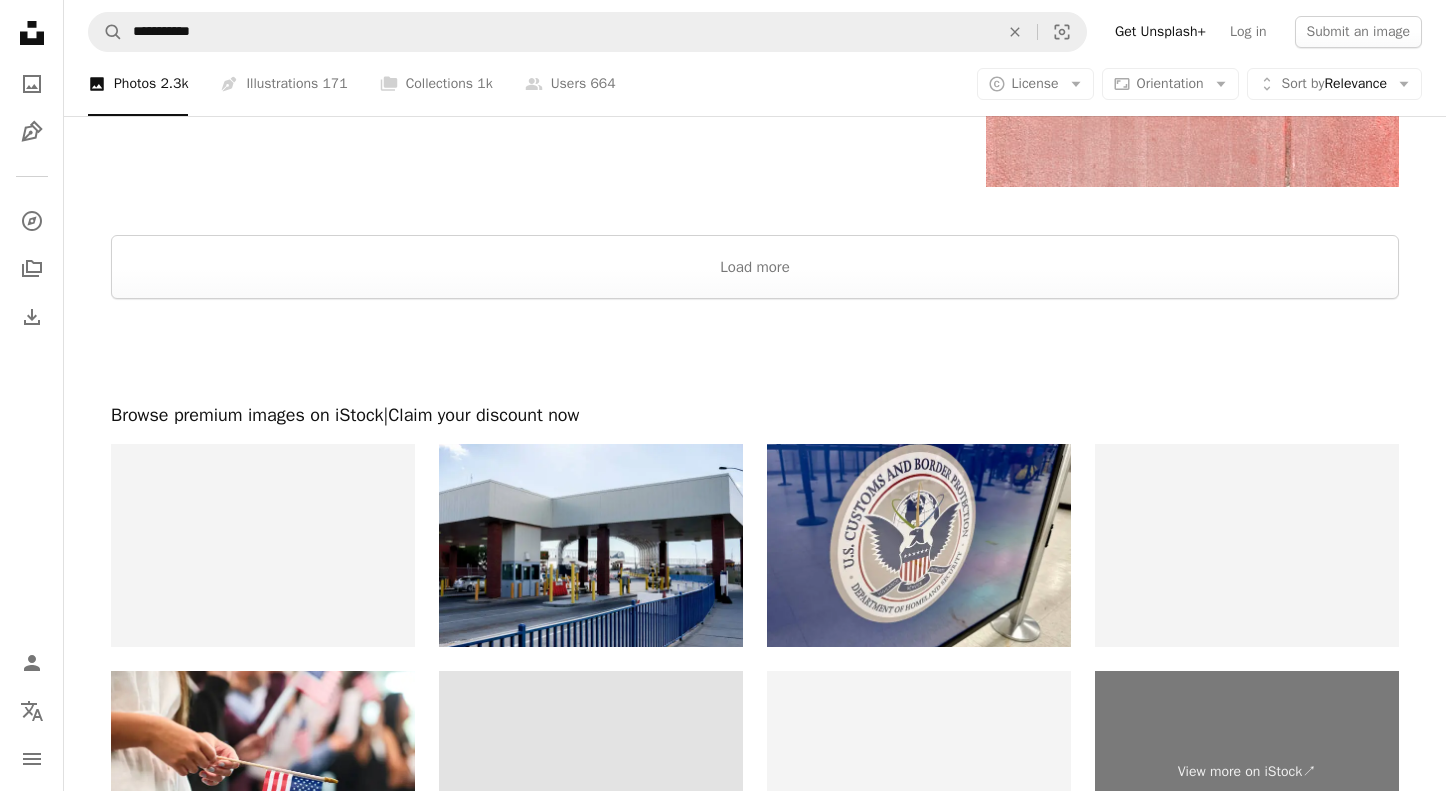 scroll, scrollTop: 5382, scrollLeft: 0, axis: vertical 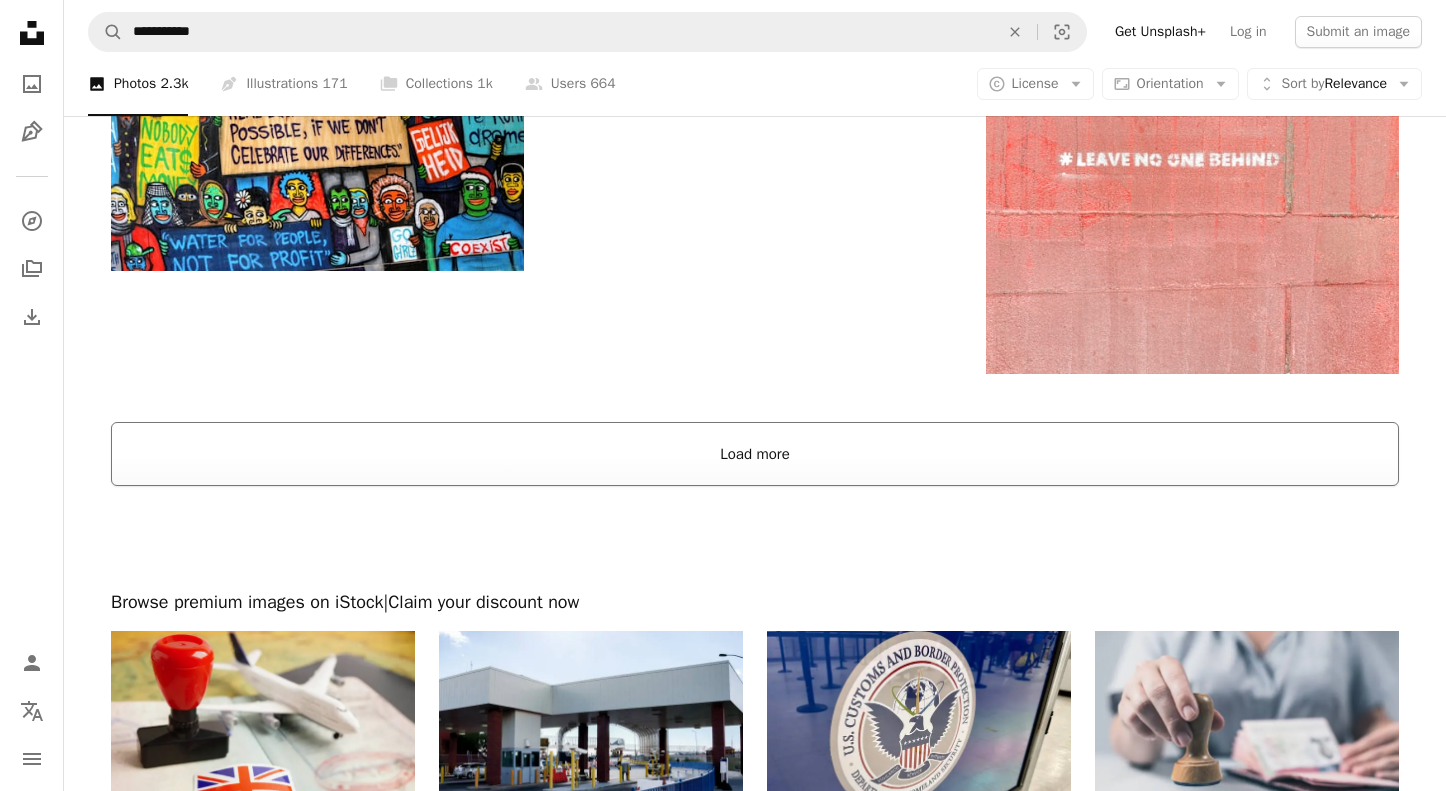 click on "Load more" at bounding box center (755, 454) 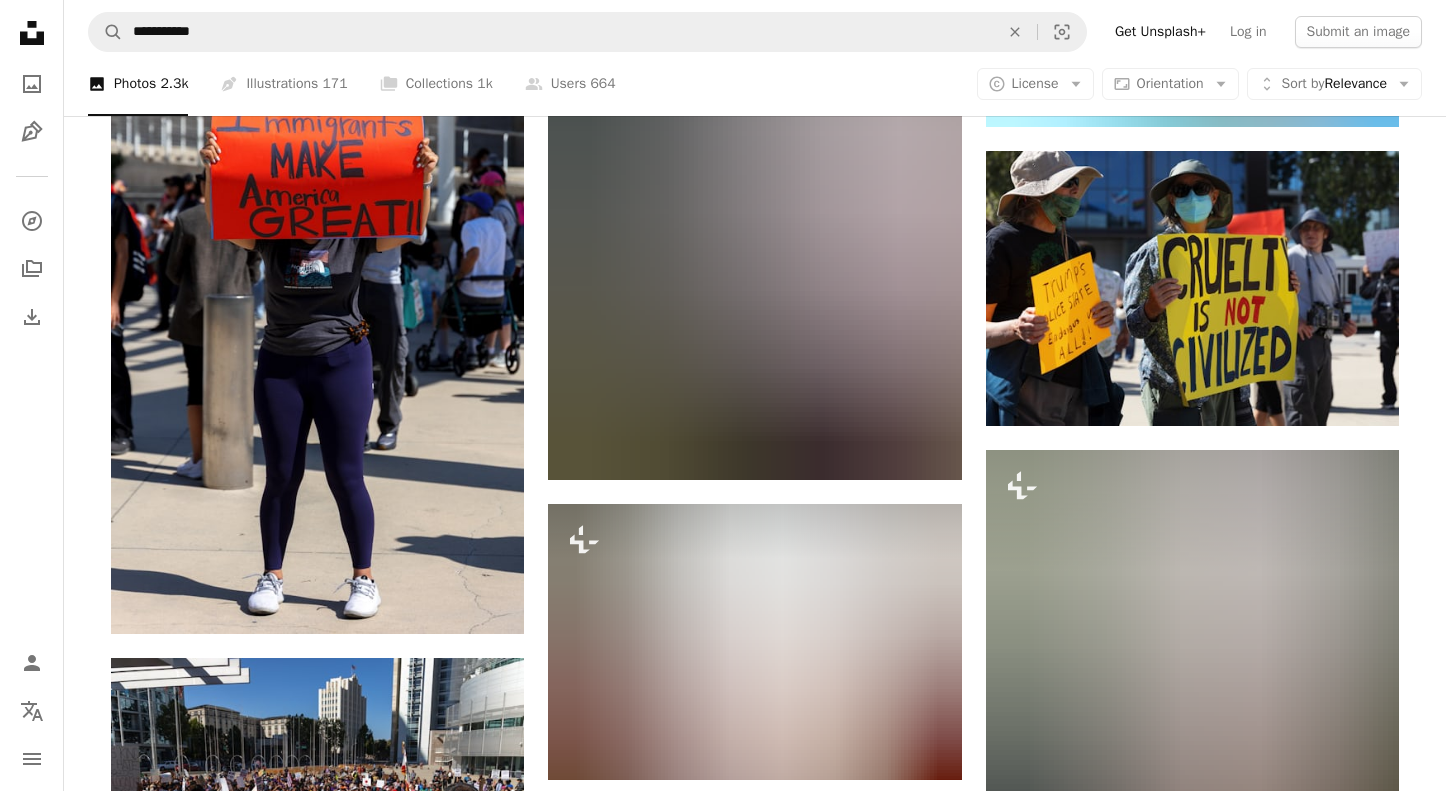 scroll, scrollTop: 11682, scrollLeft: 0, axis: vertical 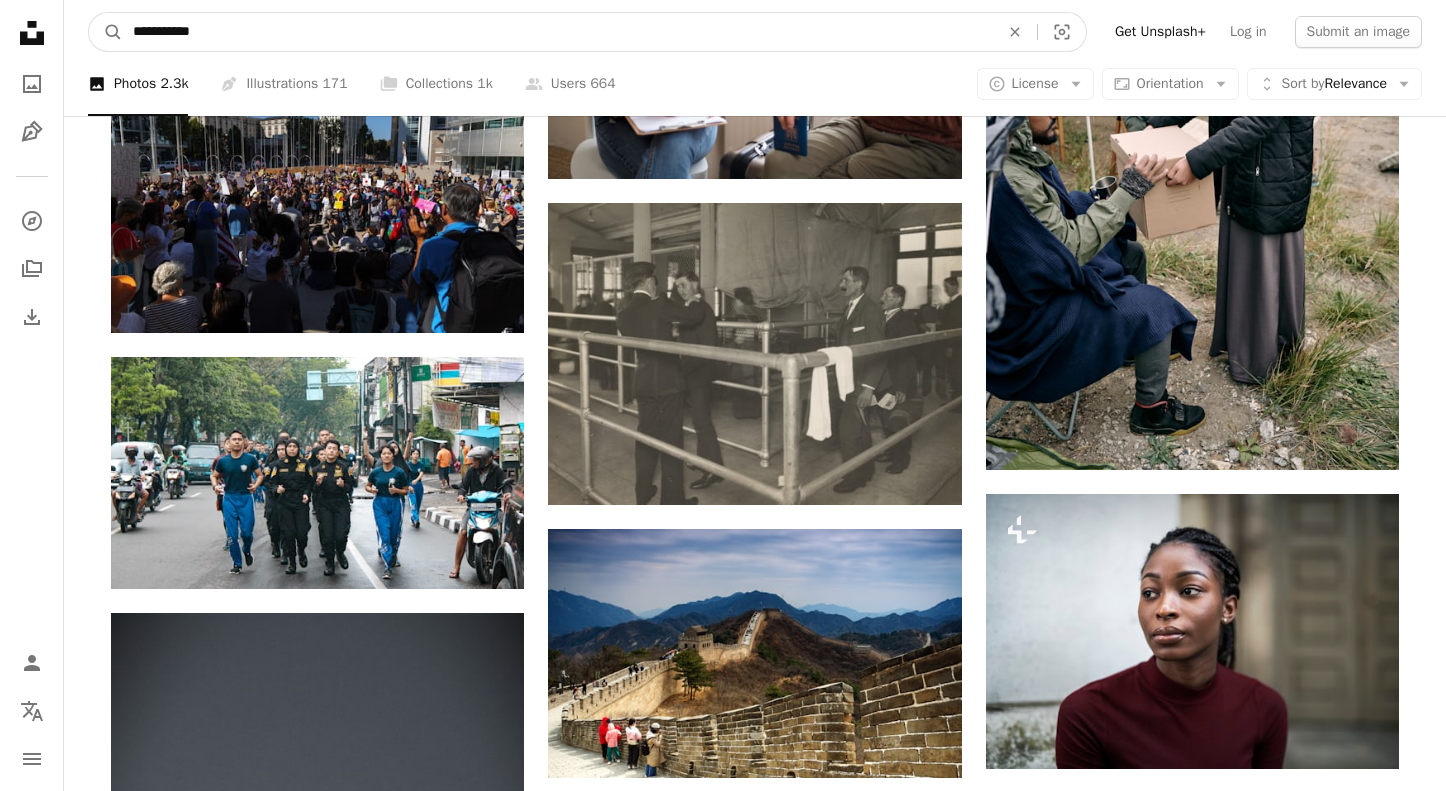 click on "**********" at bounding box center [558, 32] 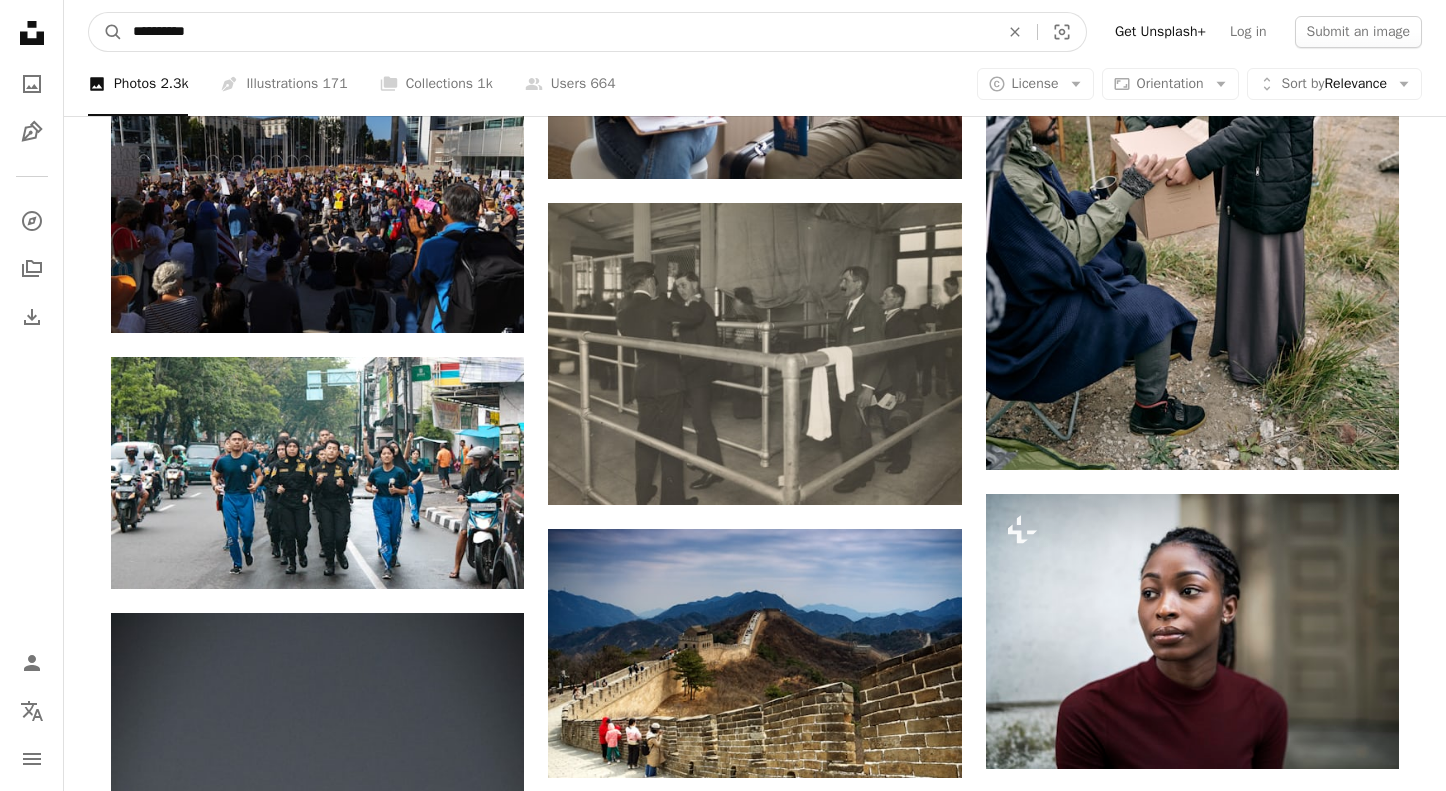 type on "*********" 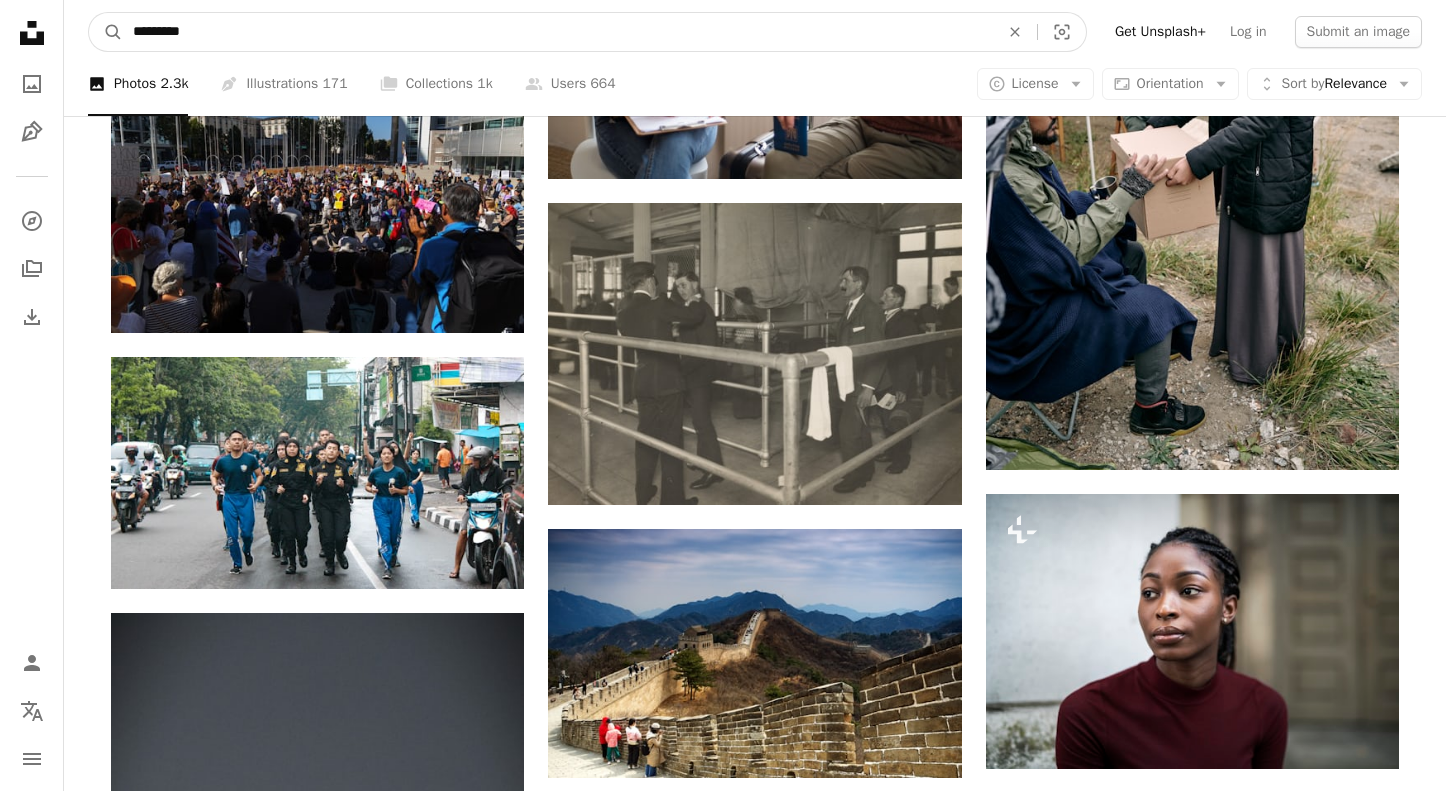 click on "A magnifying glass" at bounding box center (106, 32) 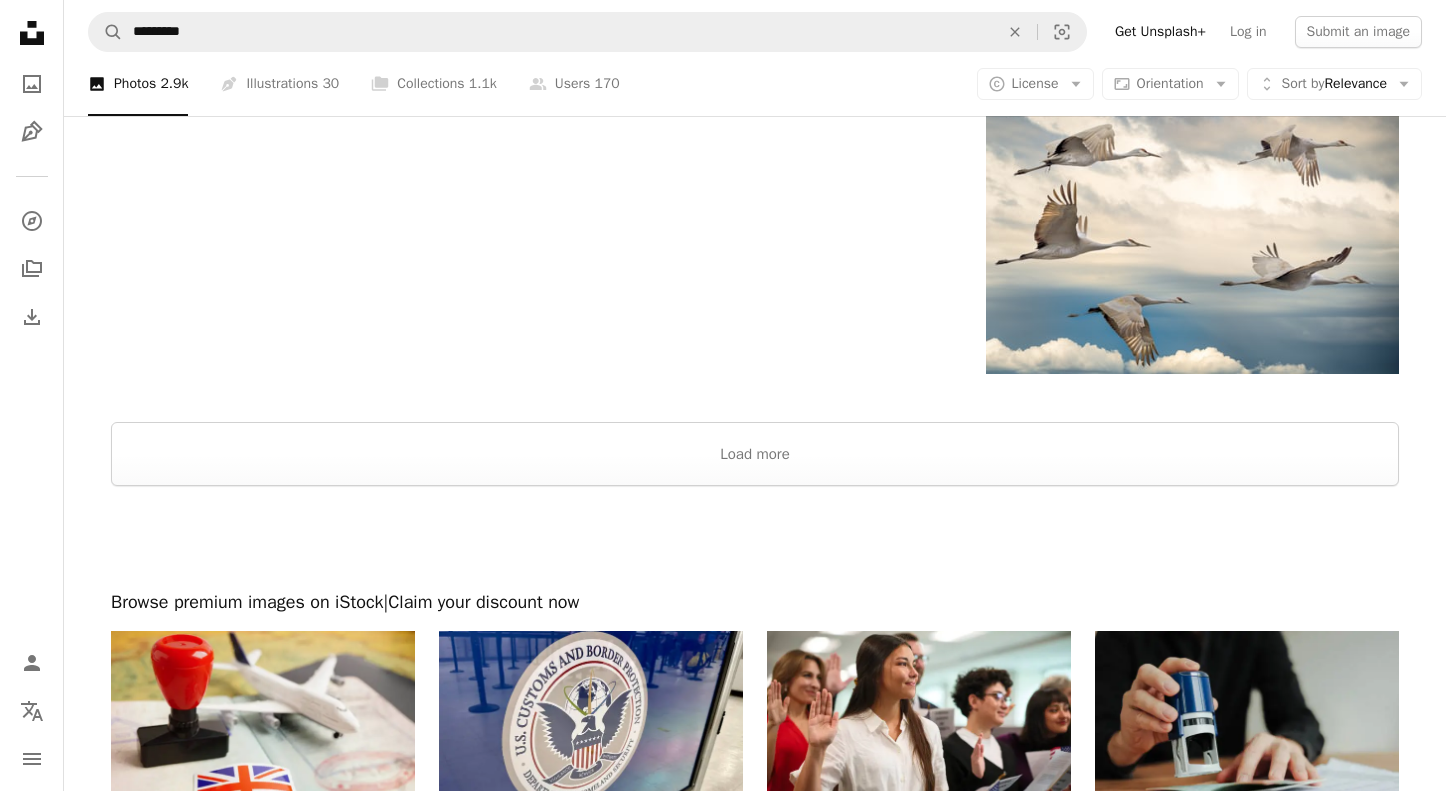 scroll, scrollTop: 3000, scrollLeft: 0, axis: vertical 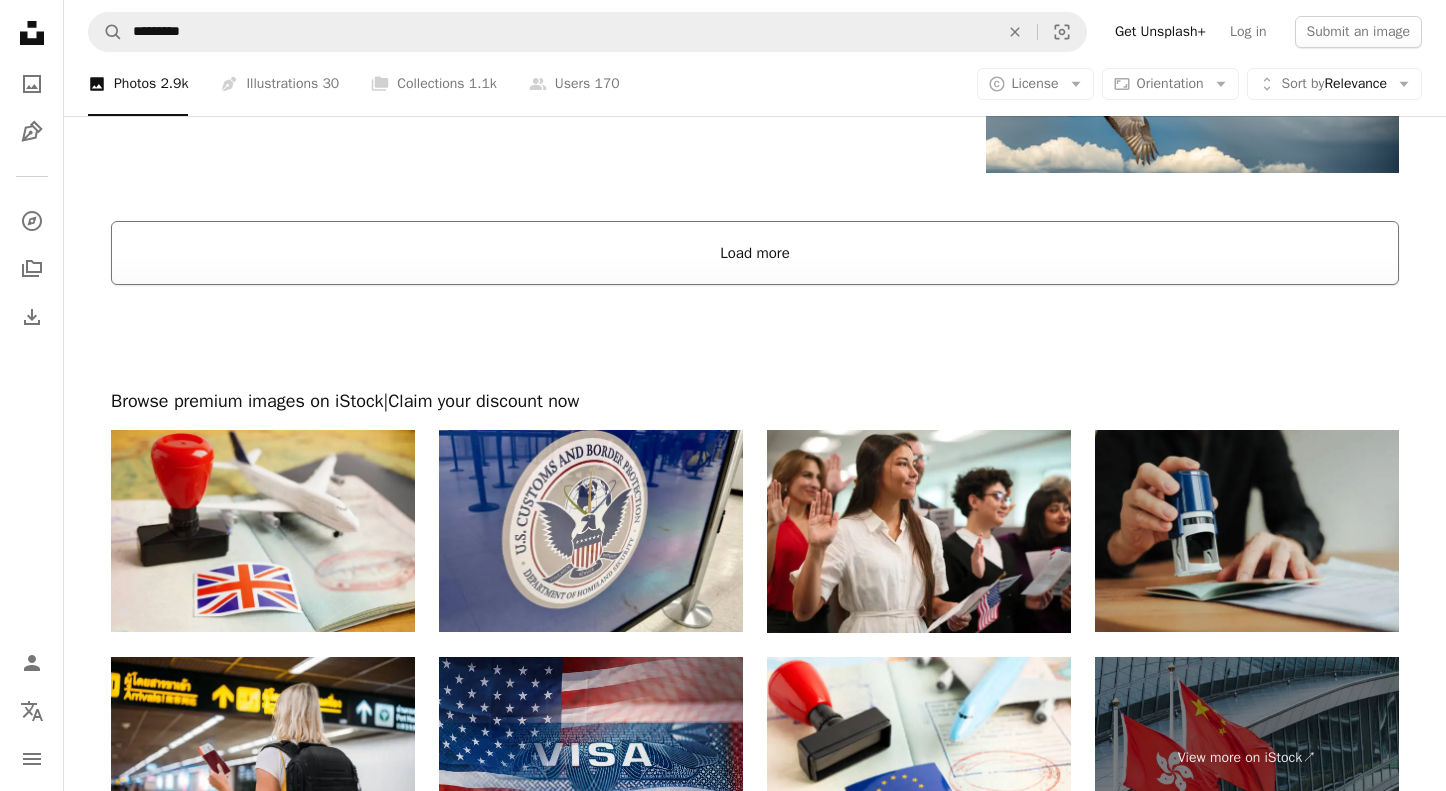 click on "Load more" at bounding box center [755, 253] 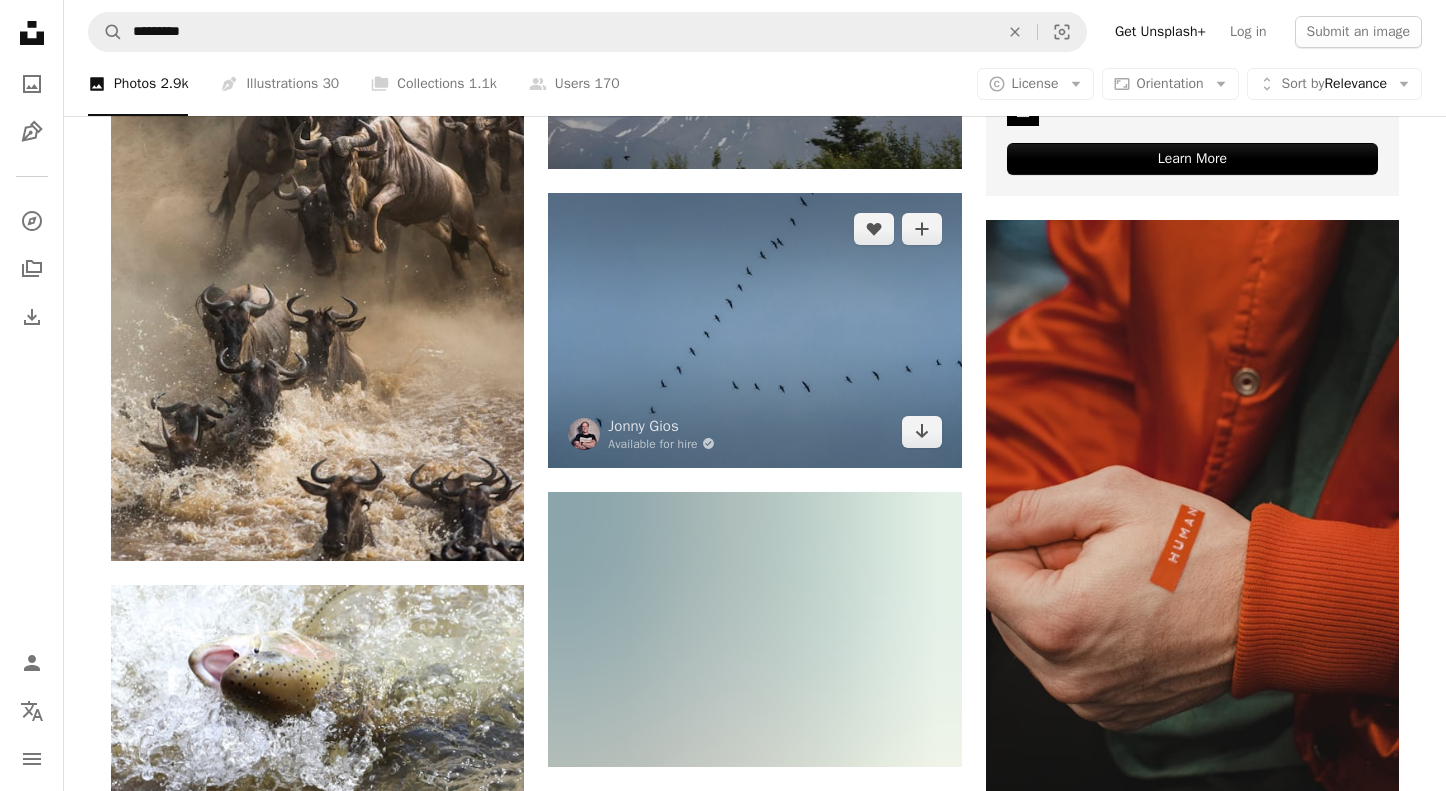 scroll, scrollTop: 7100, scrollLeft: 0, axis: vertical 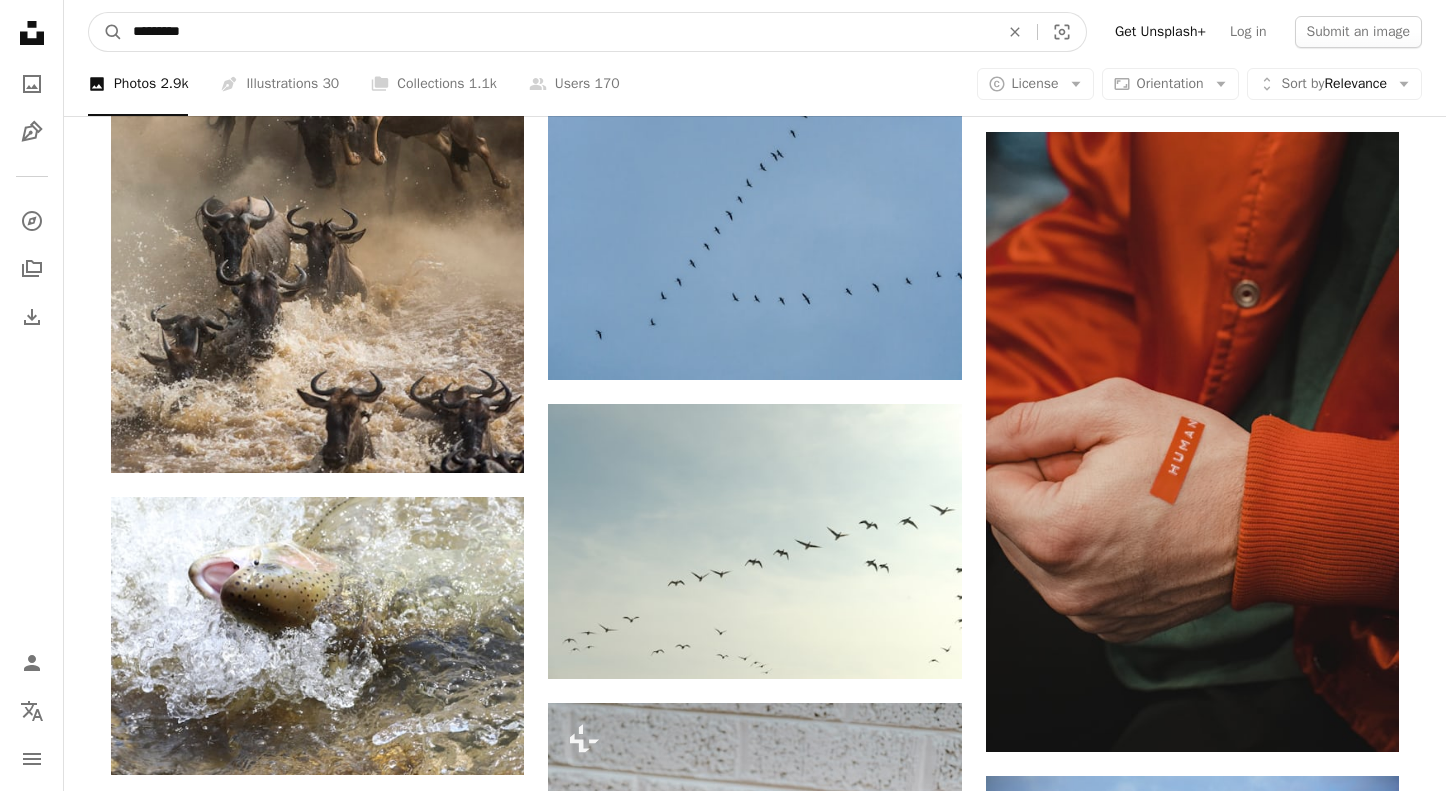 click on "*********" at bounding box center [558, 32] 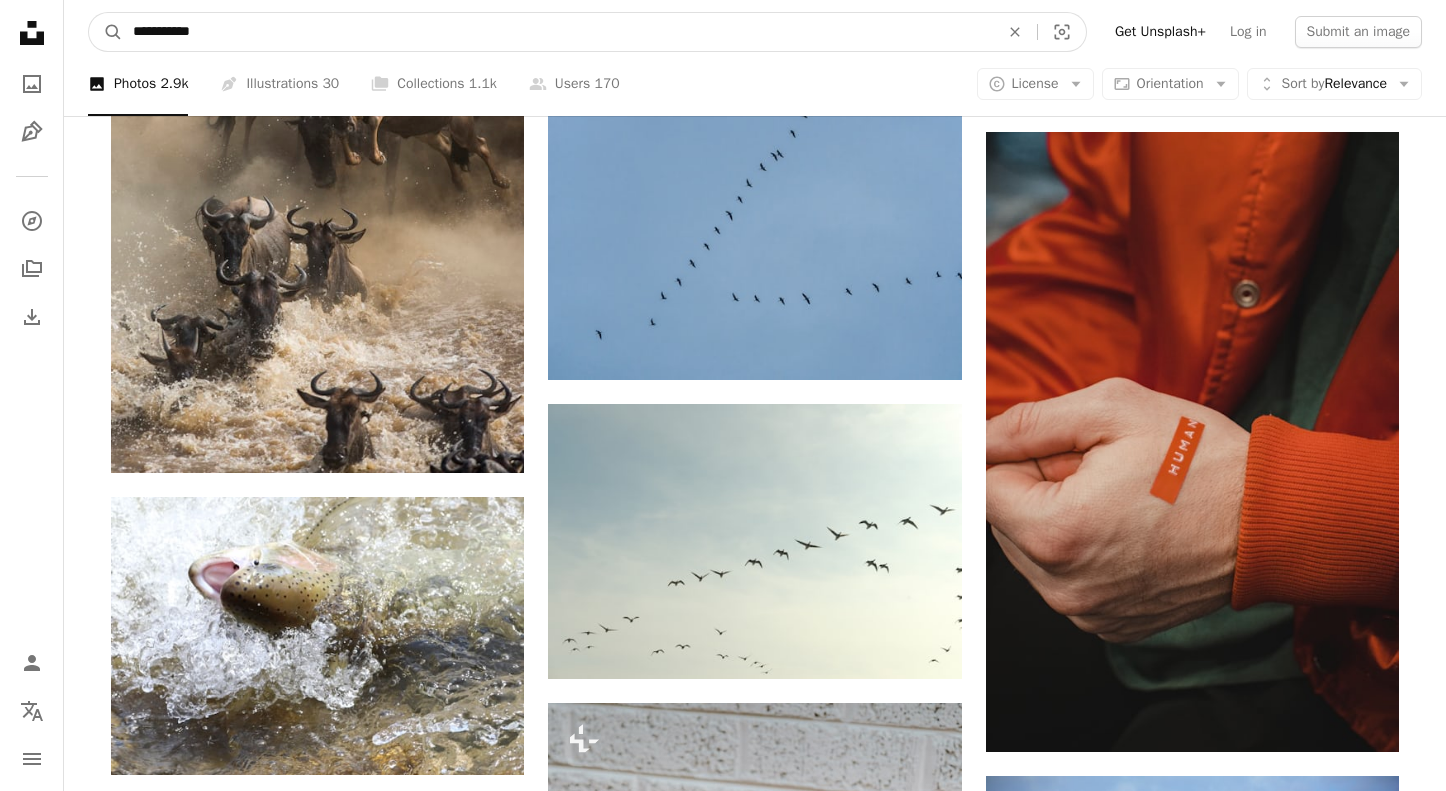type on "**********" 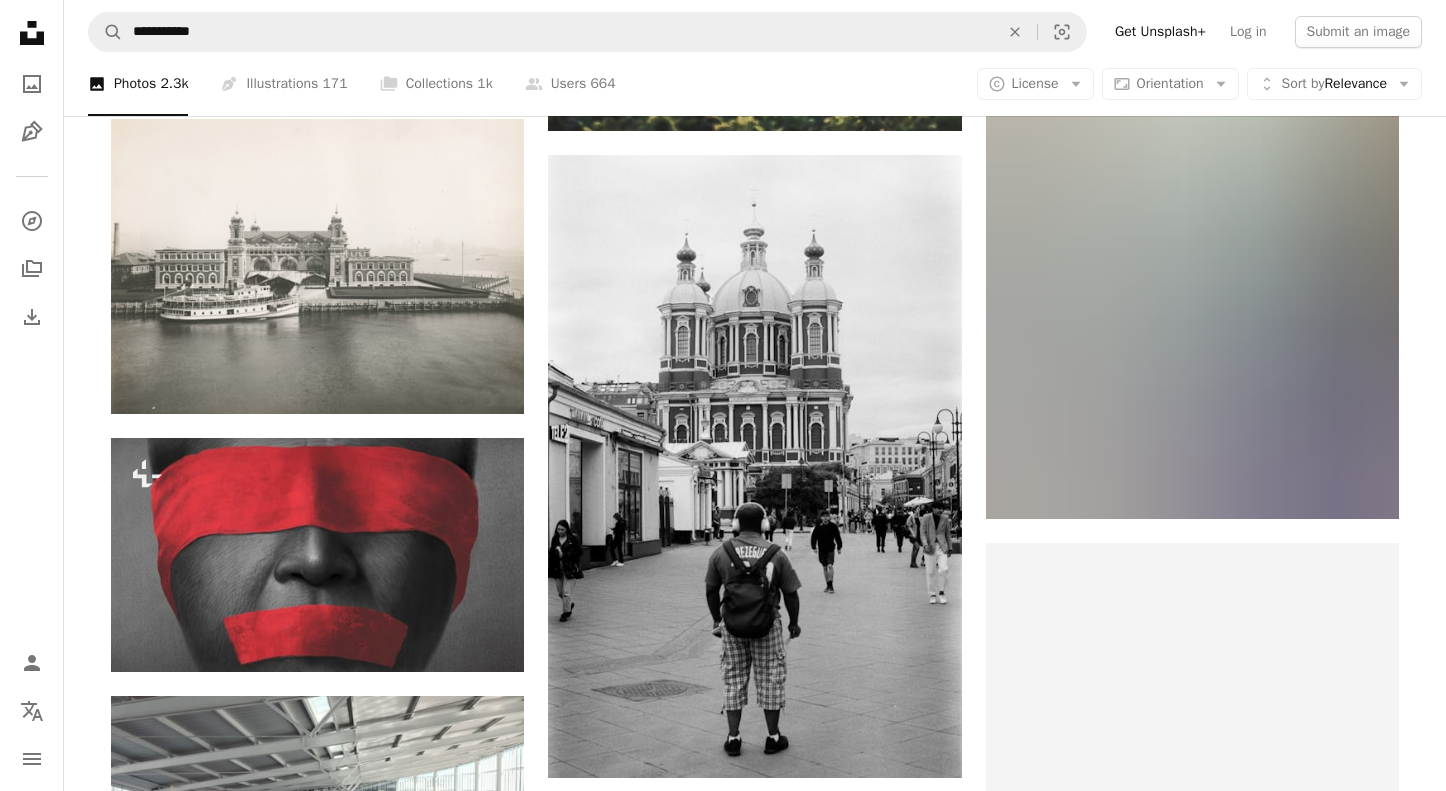 scroll, scrollTop: 0, scrollLeft: 0, axis: both 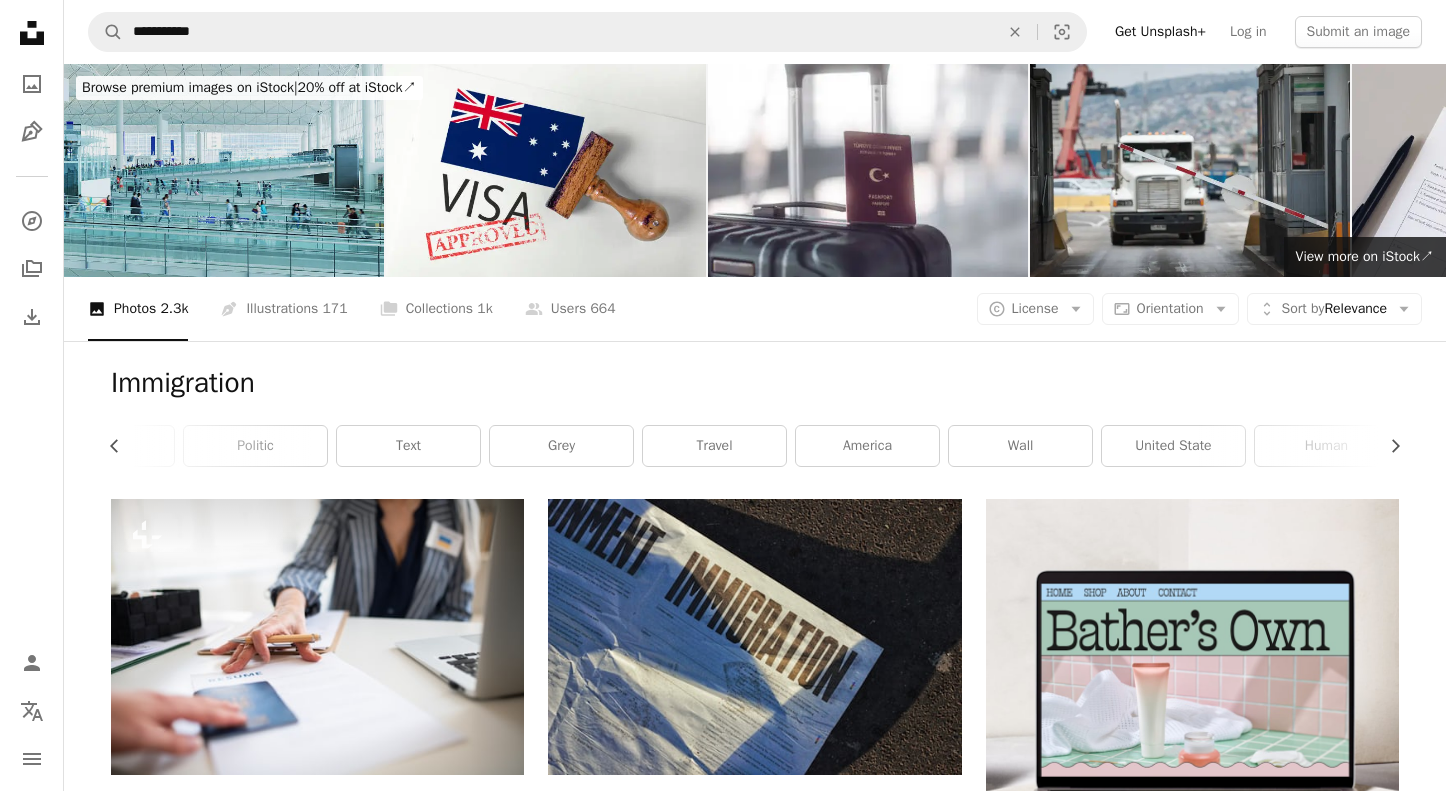 click at bounding box center [224, 170] 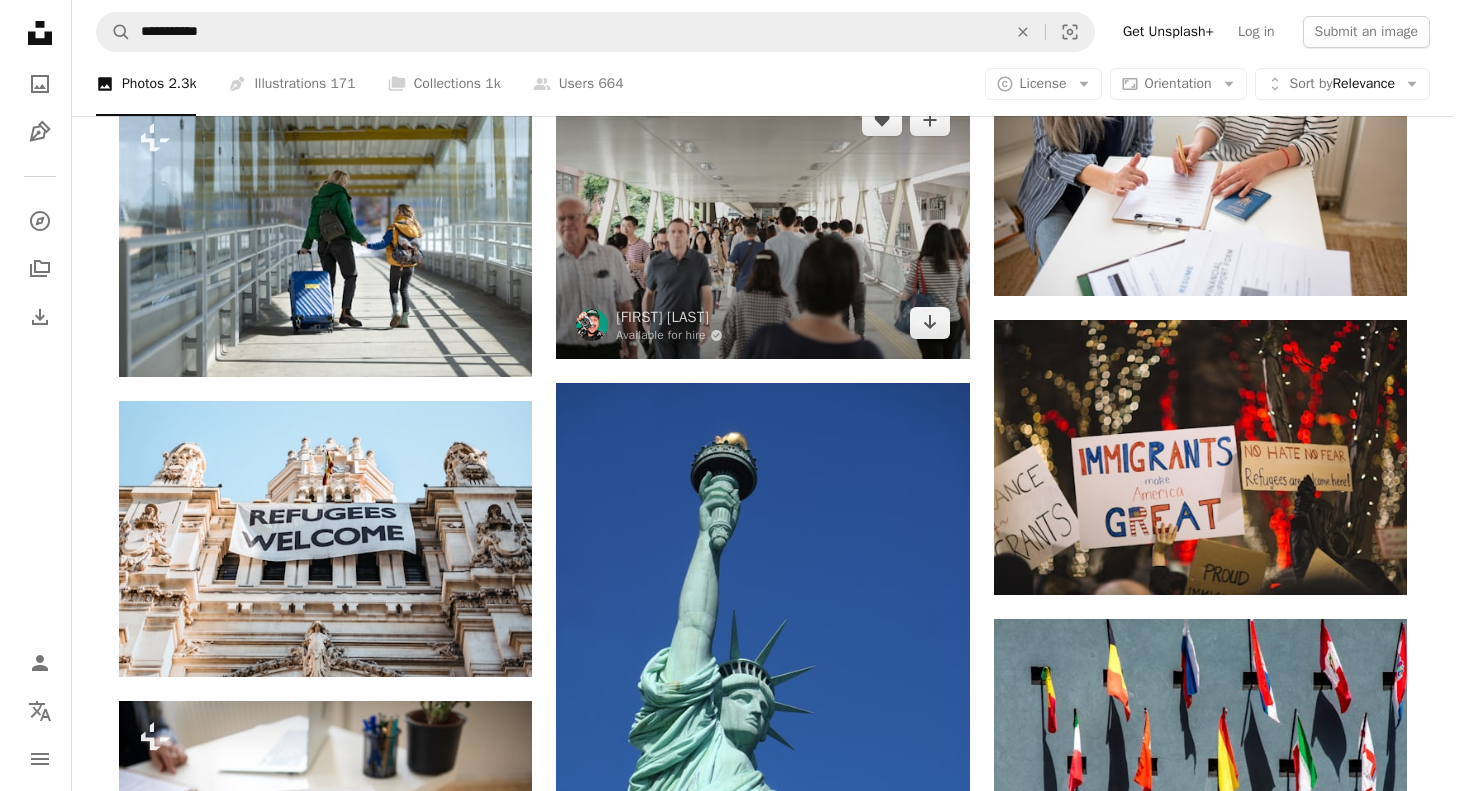 scroll, scrollTop: 1500, scrollLeft: 0, axis: vertical 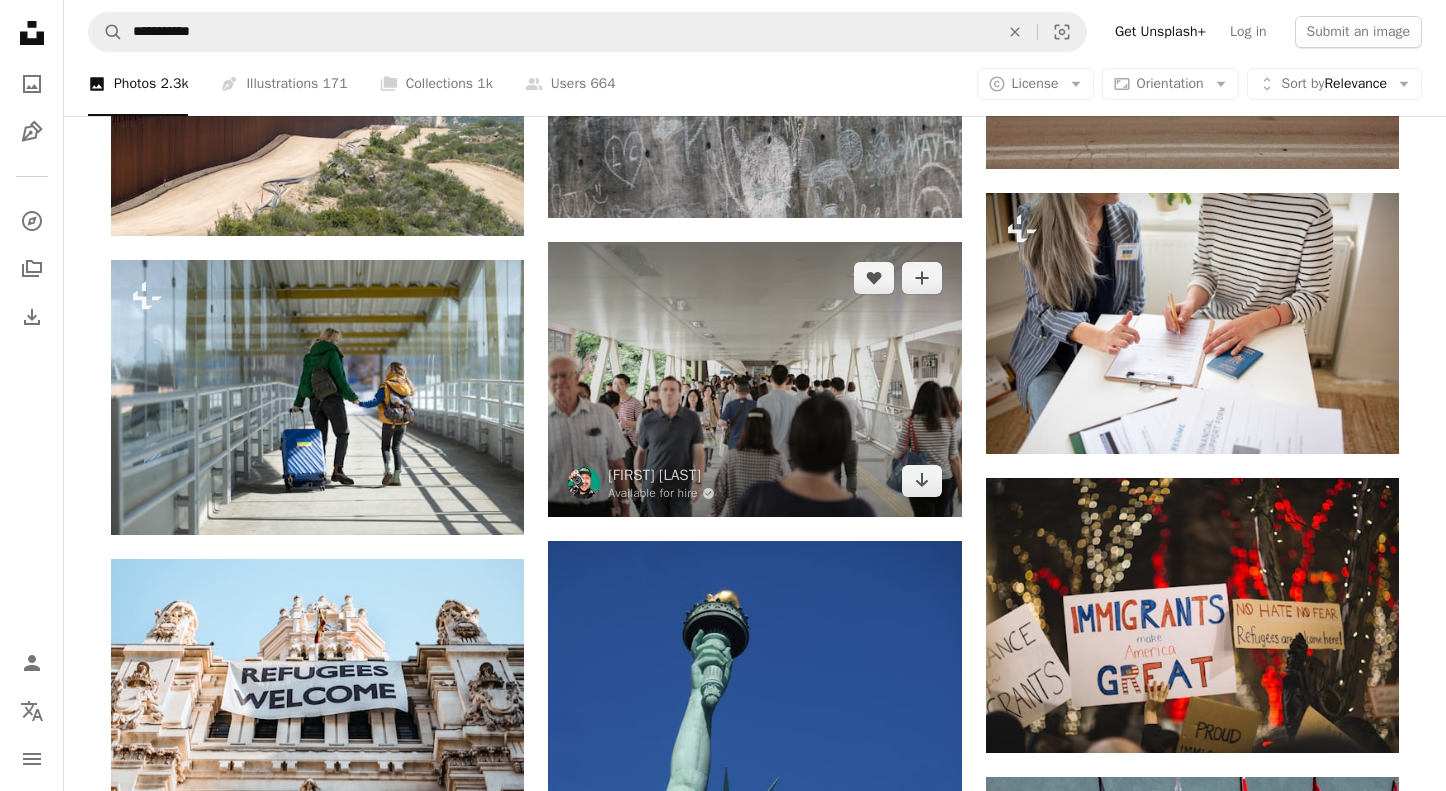 click at bounding box center [754, 379] 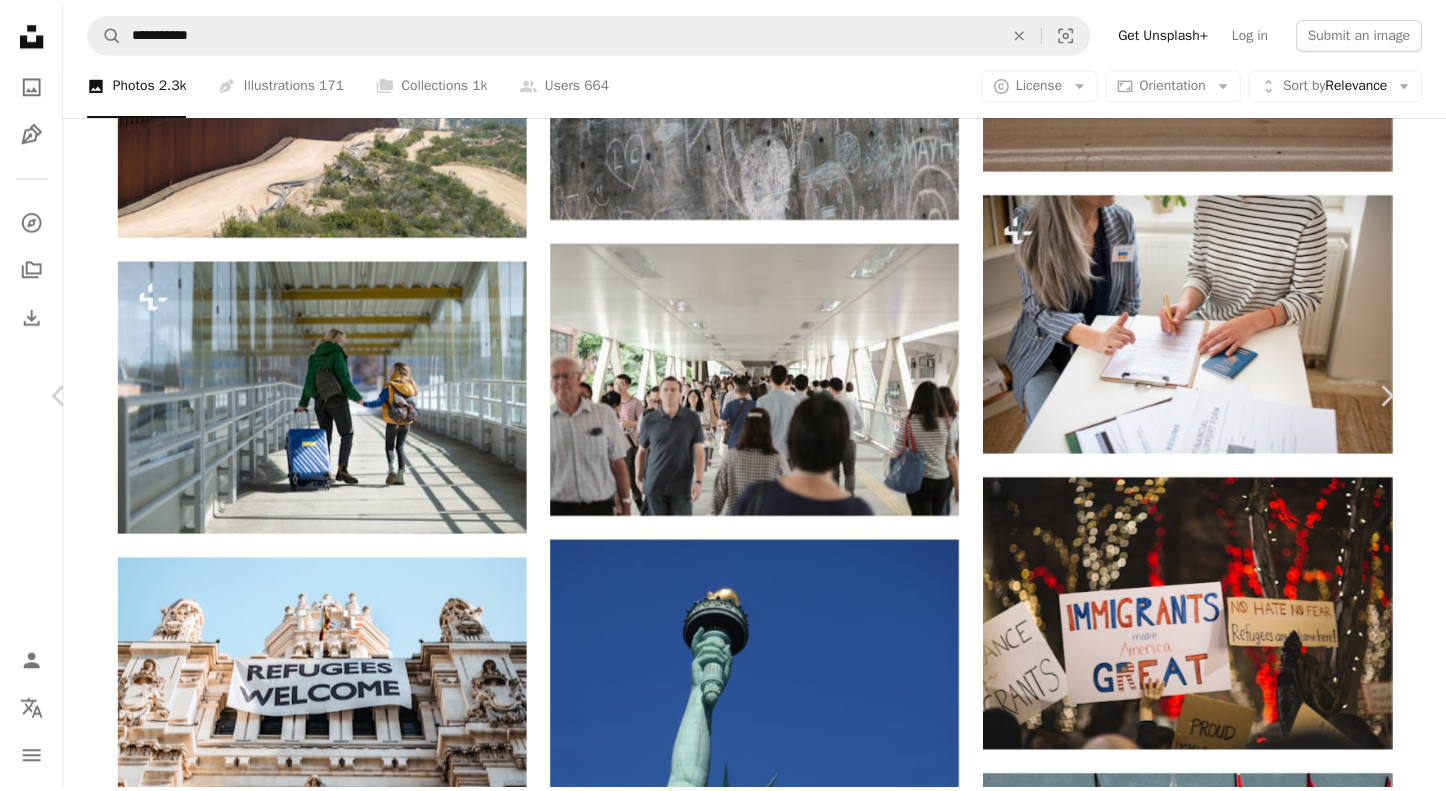 scroll, scrollTop: 4542, scrollLeft: 0, axis: vertical 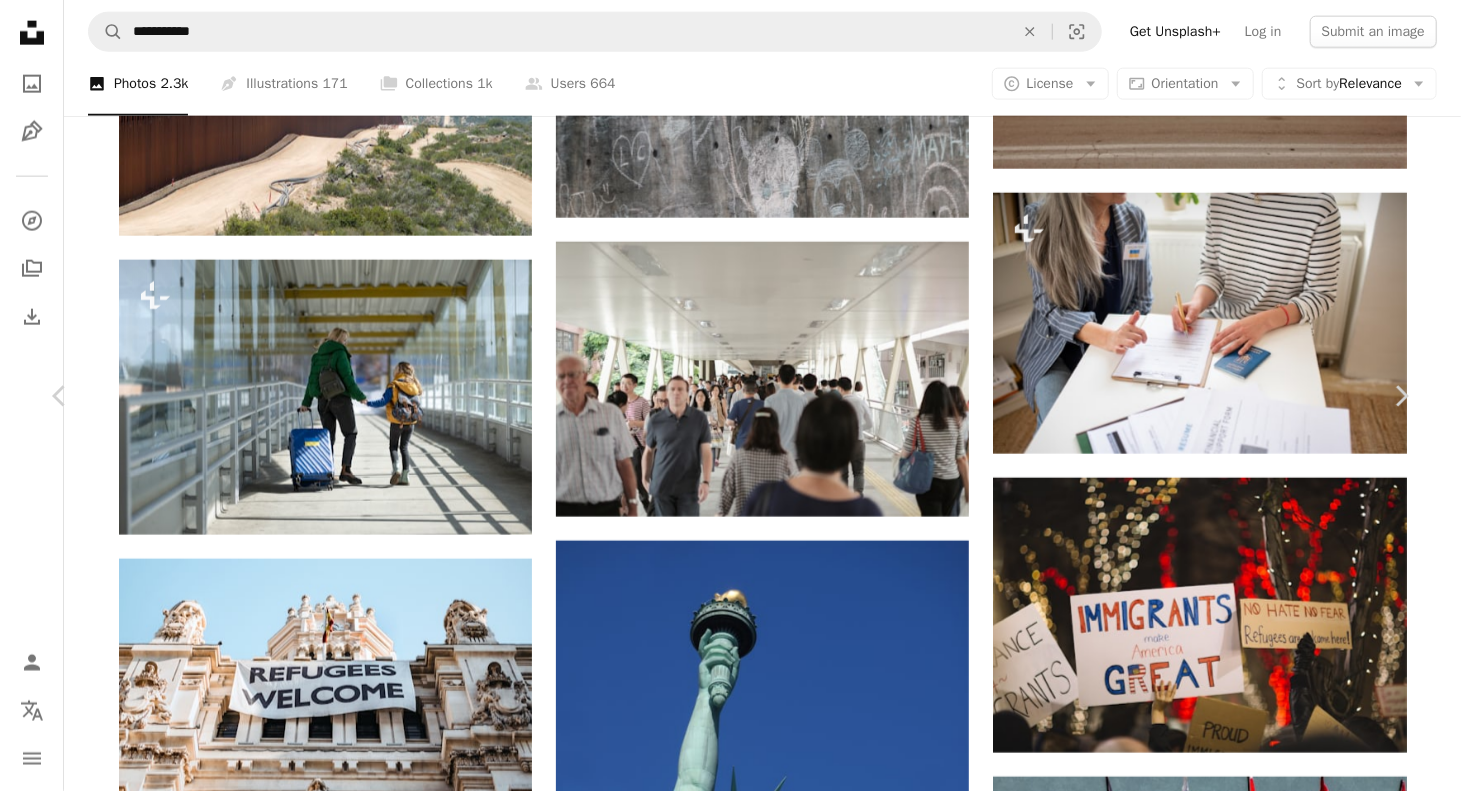 click on "An X shape Chevron left Chevron right [FIRST] [LAST] Available for hire A checkmark inside of a circle A heart A plus sign Download free Chevron down Zoom in Views 549,591 Downloads 5,456 A forward-right arrow Share Info icon Info More Actions Crowded Foot Bridge A map marker Footbridge to Immigration, [CITY], [COUNTRY] Calendar outlined Published on July 25, 2019 Camera FUJIFILM, X-T3 Safety Free to use under the Unsplash License city people urban crowd [COUNTRY] bridge asia foot bridge [CITY] human restaurant grey clothing airport apparel flooring pants cafeteria shorts pedestrian HD Wallpapers Browse premium related images on iStock | Save 20% with code UNSPLASH20 View more on iStock ↗ Related images A heart A plus sign [FIRST] [LAST] Available for hire A checkmark inside of a circle Arrow pointing down A heart A plus sign [FIRST] [LAST] Available for hire A checkmark inside of a circle A heart" at bounding box center [730, 15913] 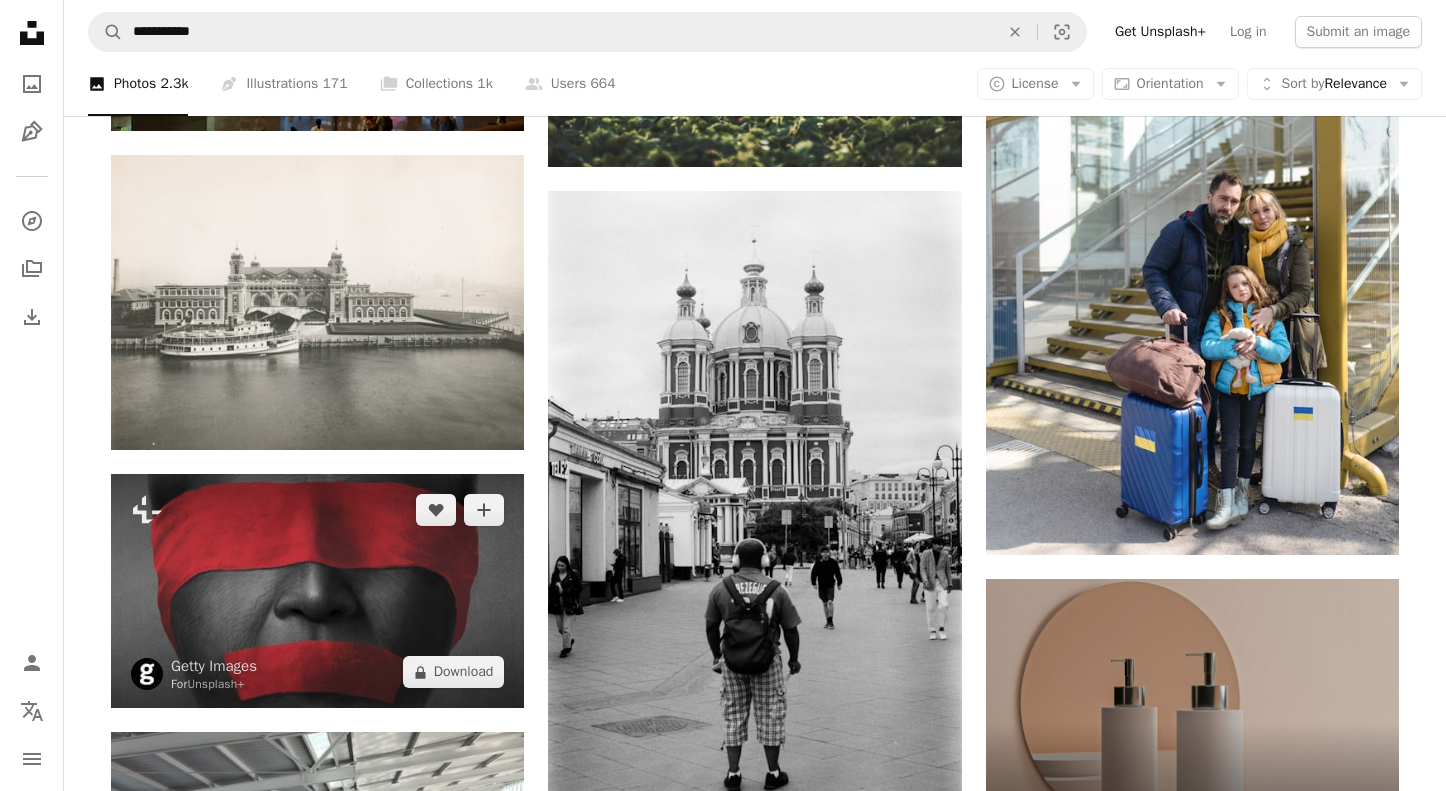 scroll, scrollTop: 7300, scrollLeft: 0, axis: vertical 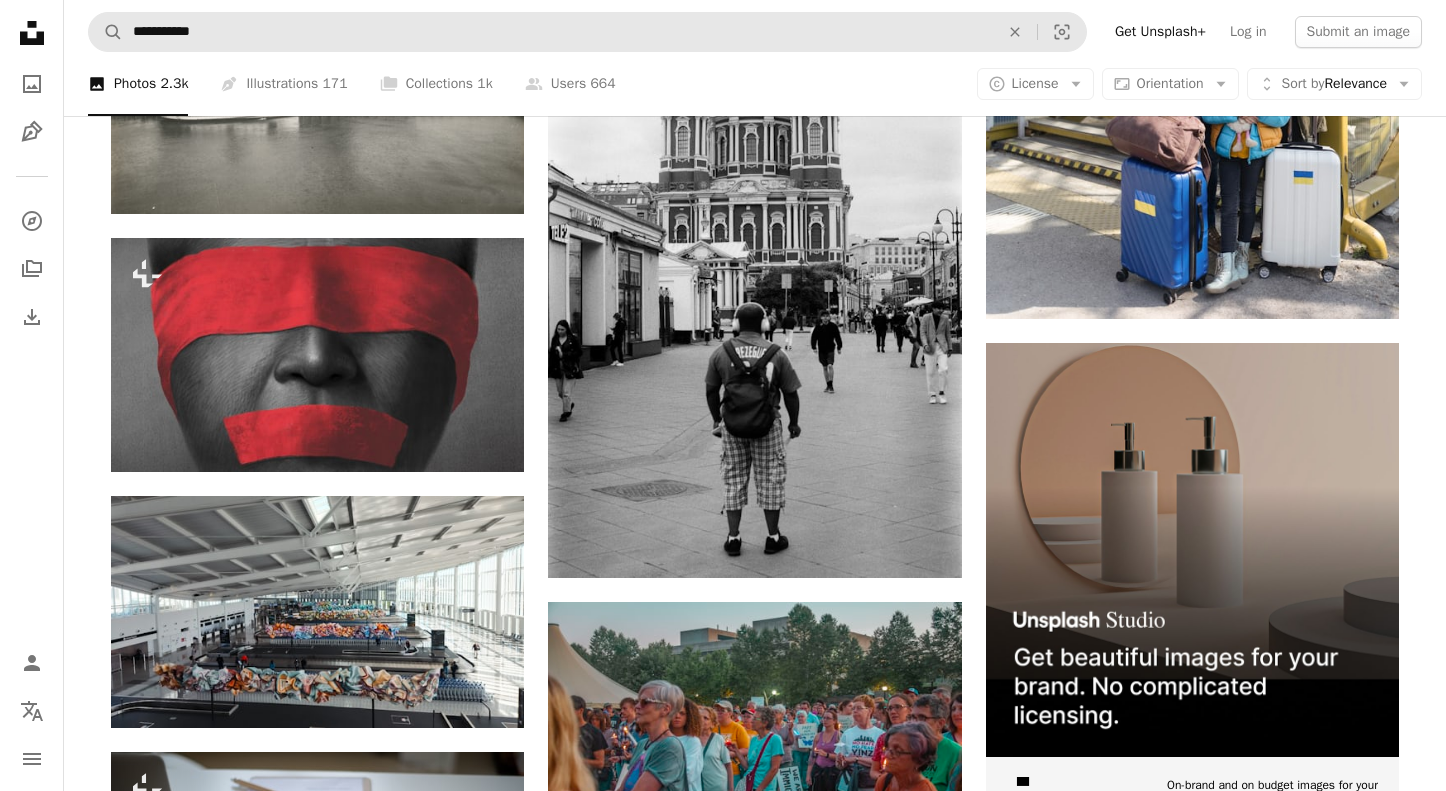 drag, startPoint x: 1439, startPoint y: 139, endPoint x: 700, endPoint y: 19, distance: 748.6795 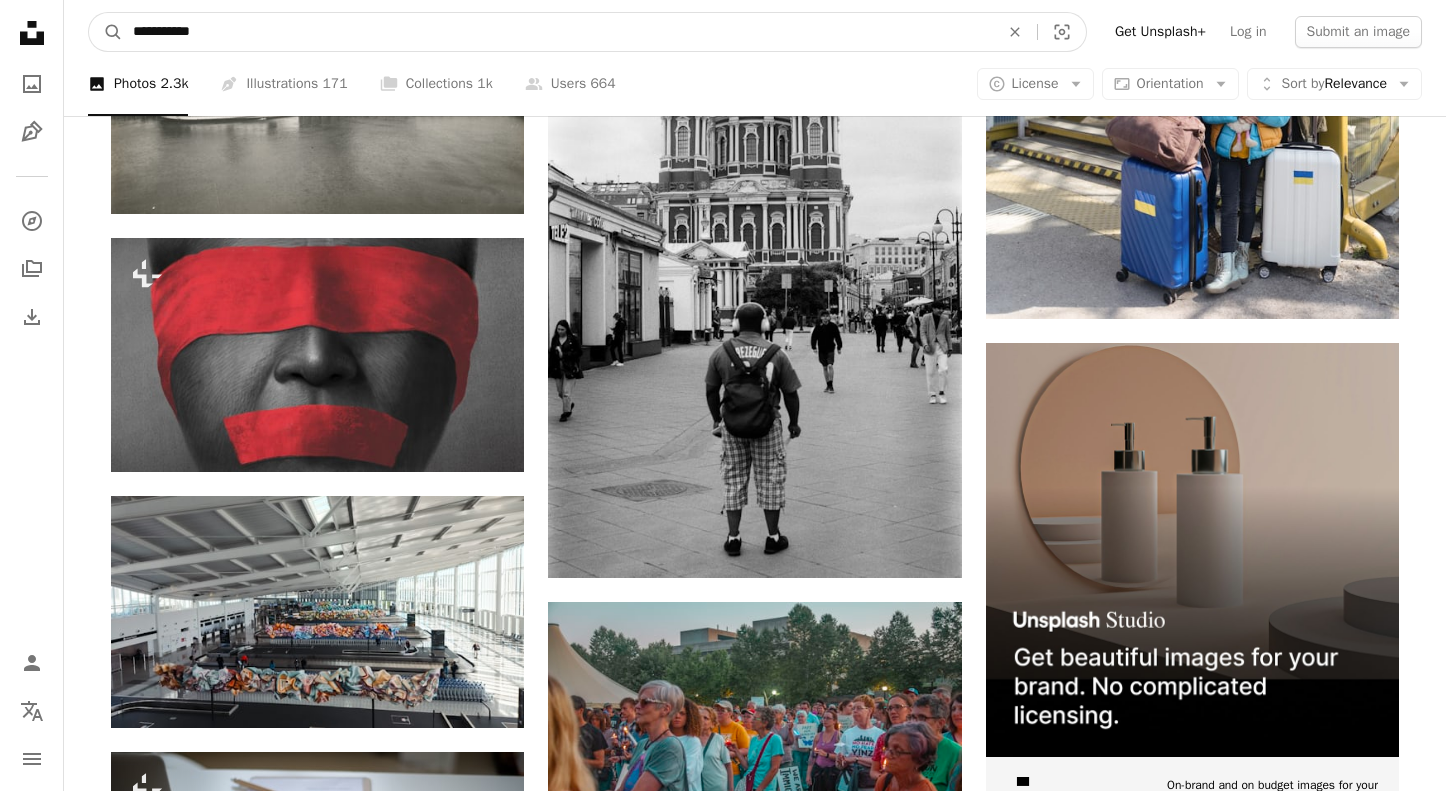 click on "**********" at bounding box center [558, 32] 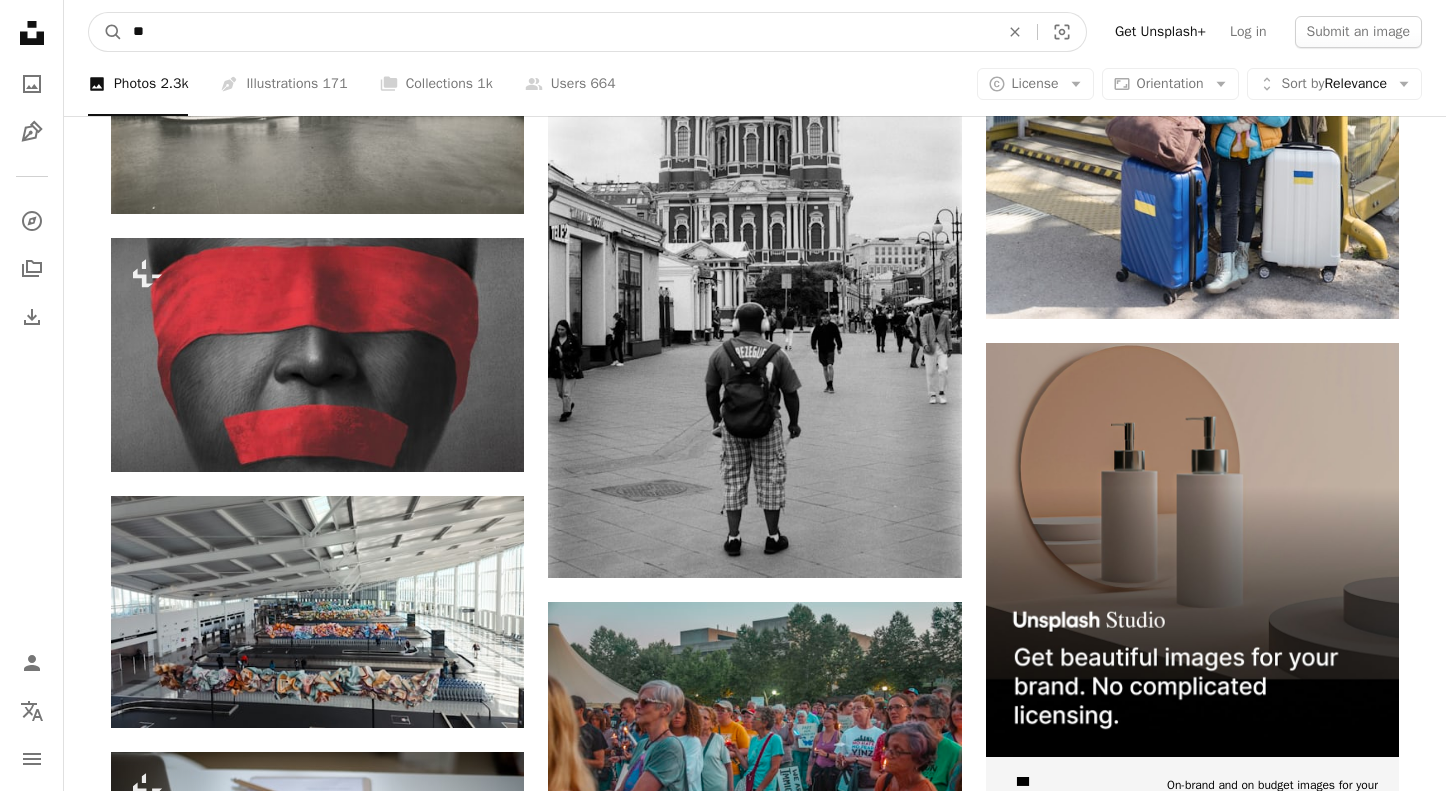 type on "*" 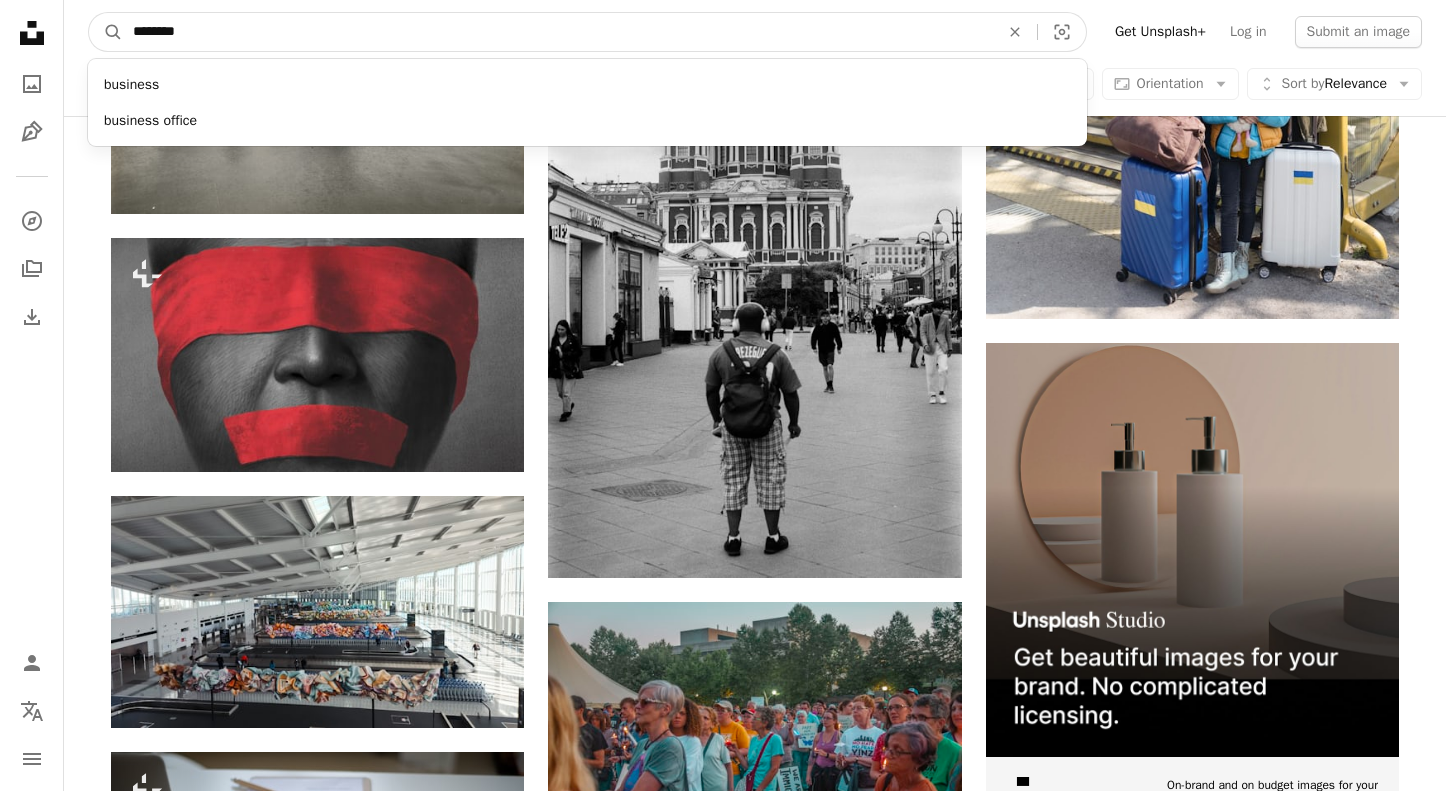 type on "********" 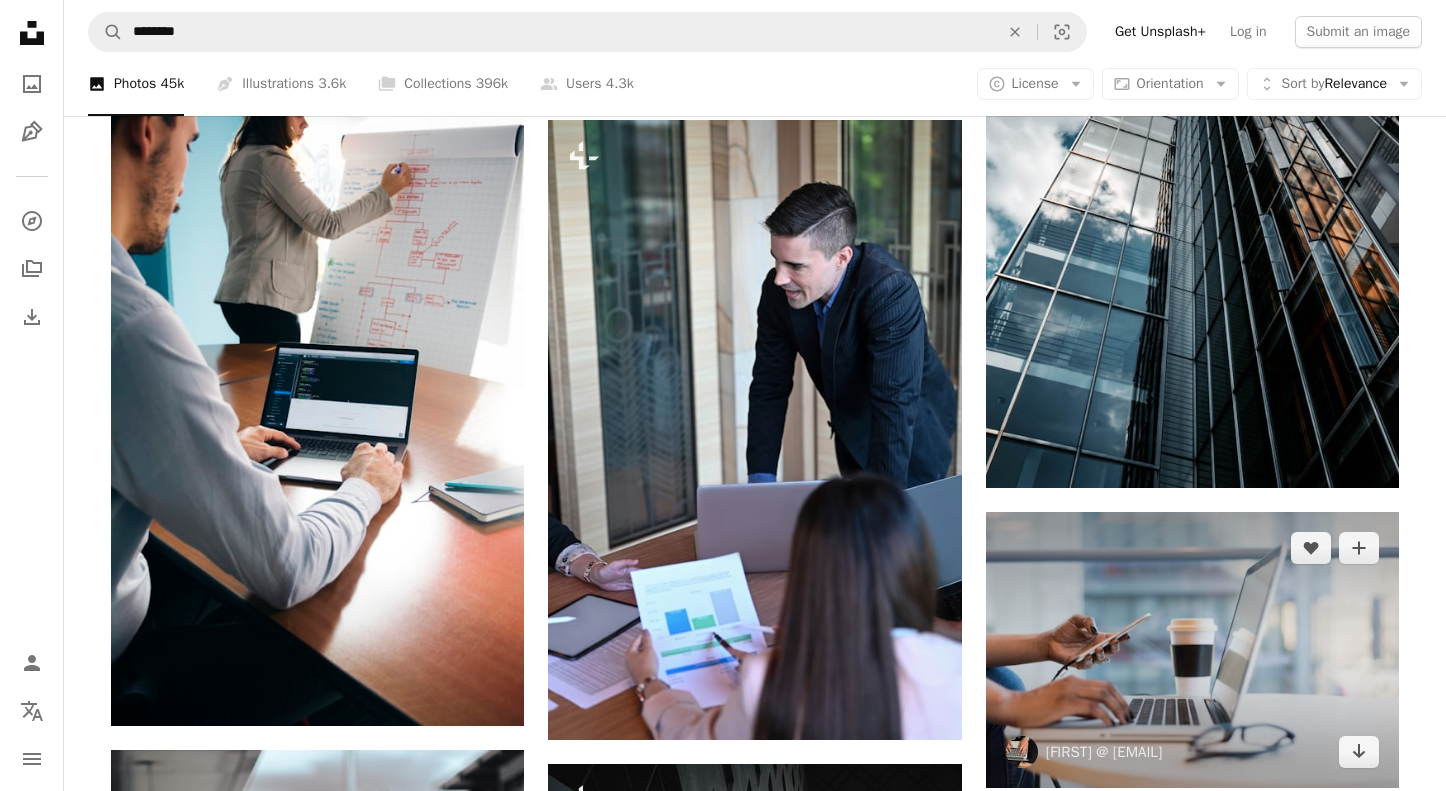 scroll, scrollTop: 21600, scrollLeft: 0, axis: vertical 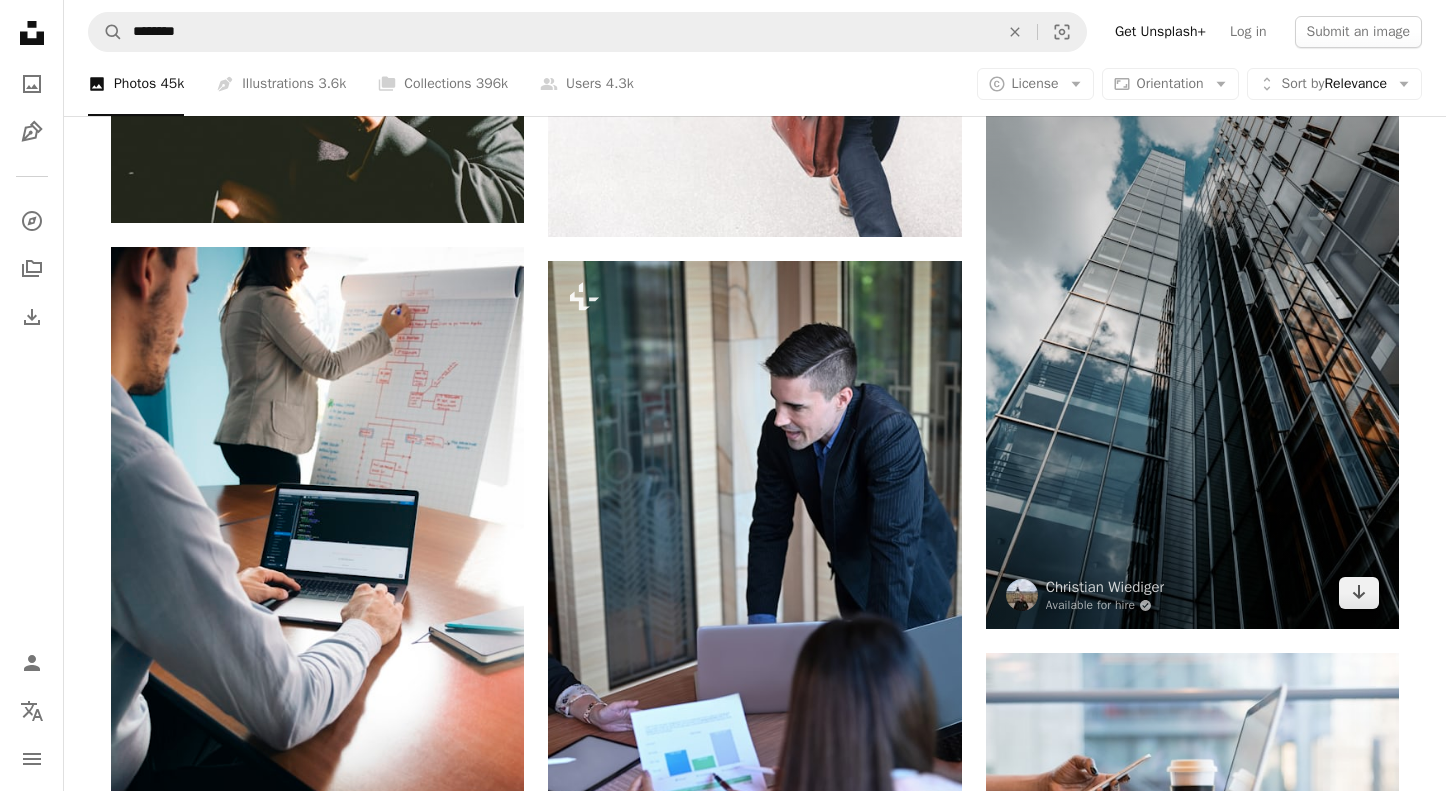 click at bounding box center [1192, 319] 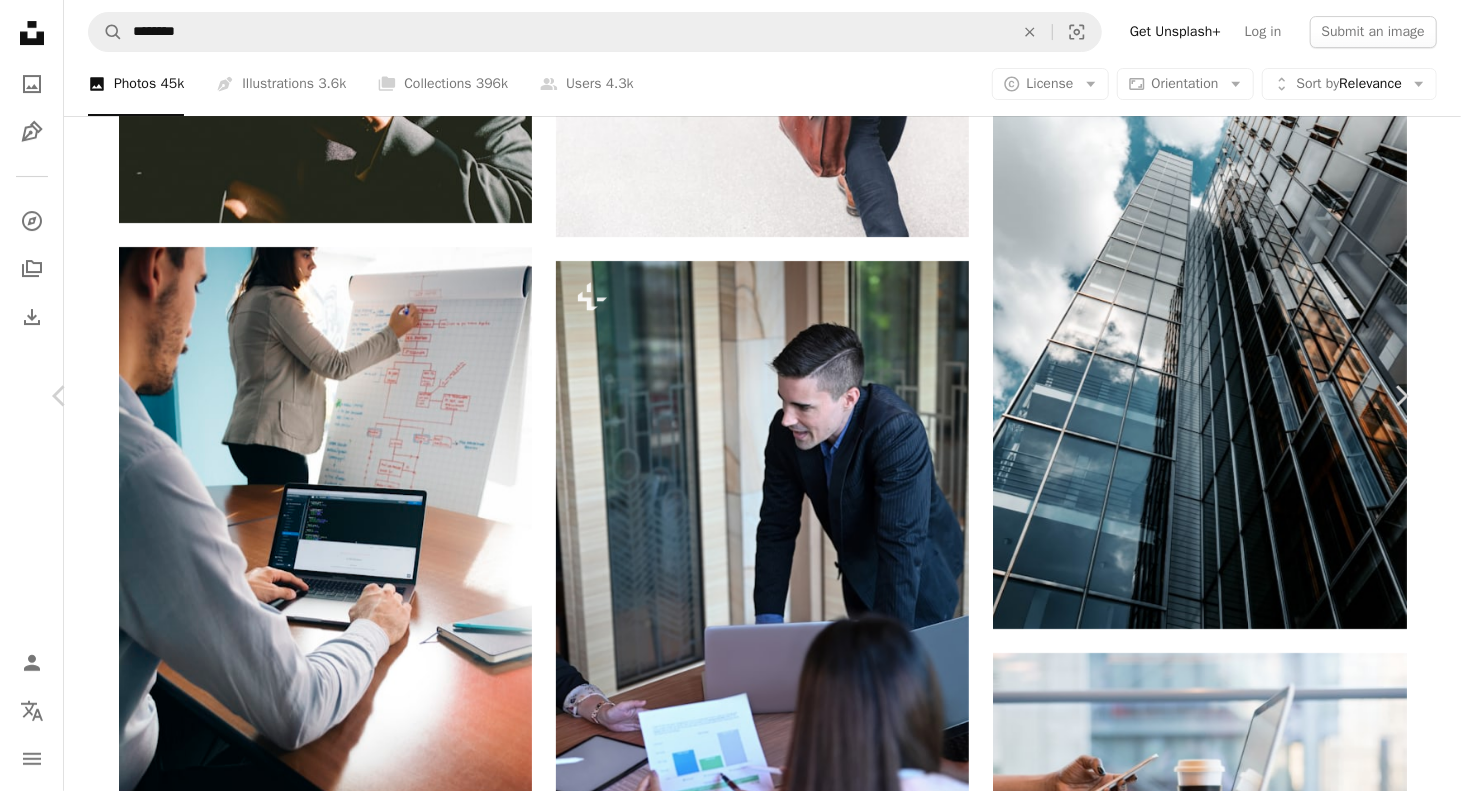 click on "Download free" at bounding box center [1212, 5939] 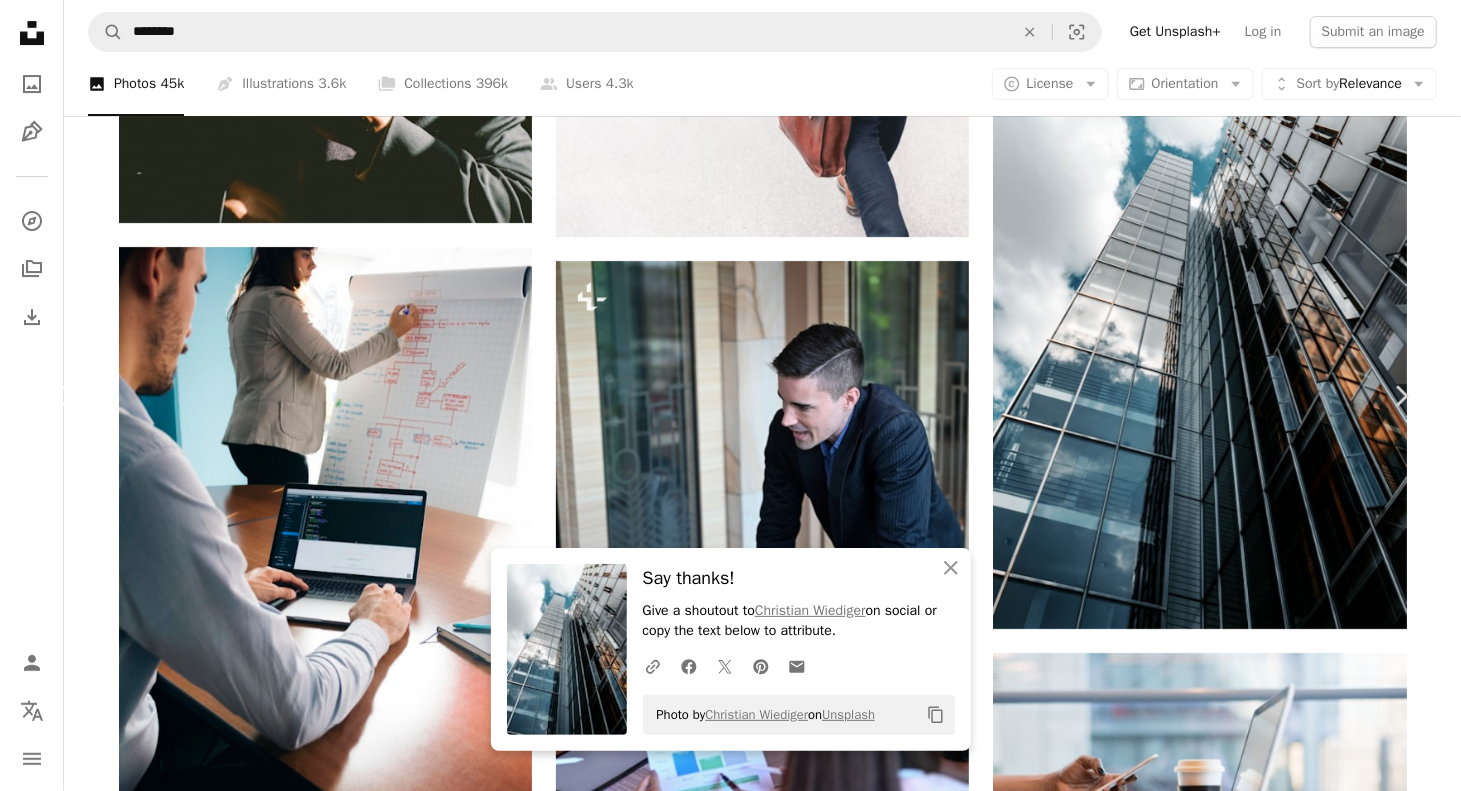 click on "Chevron left" at bounding box center [60, 396] 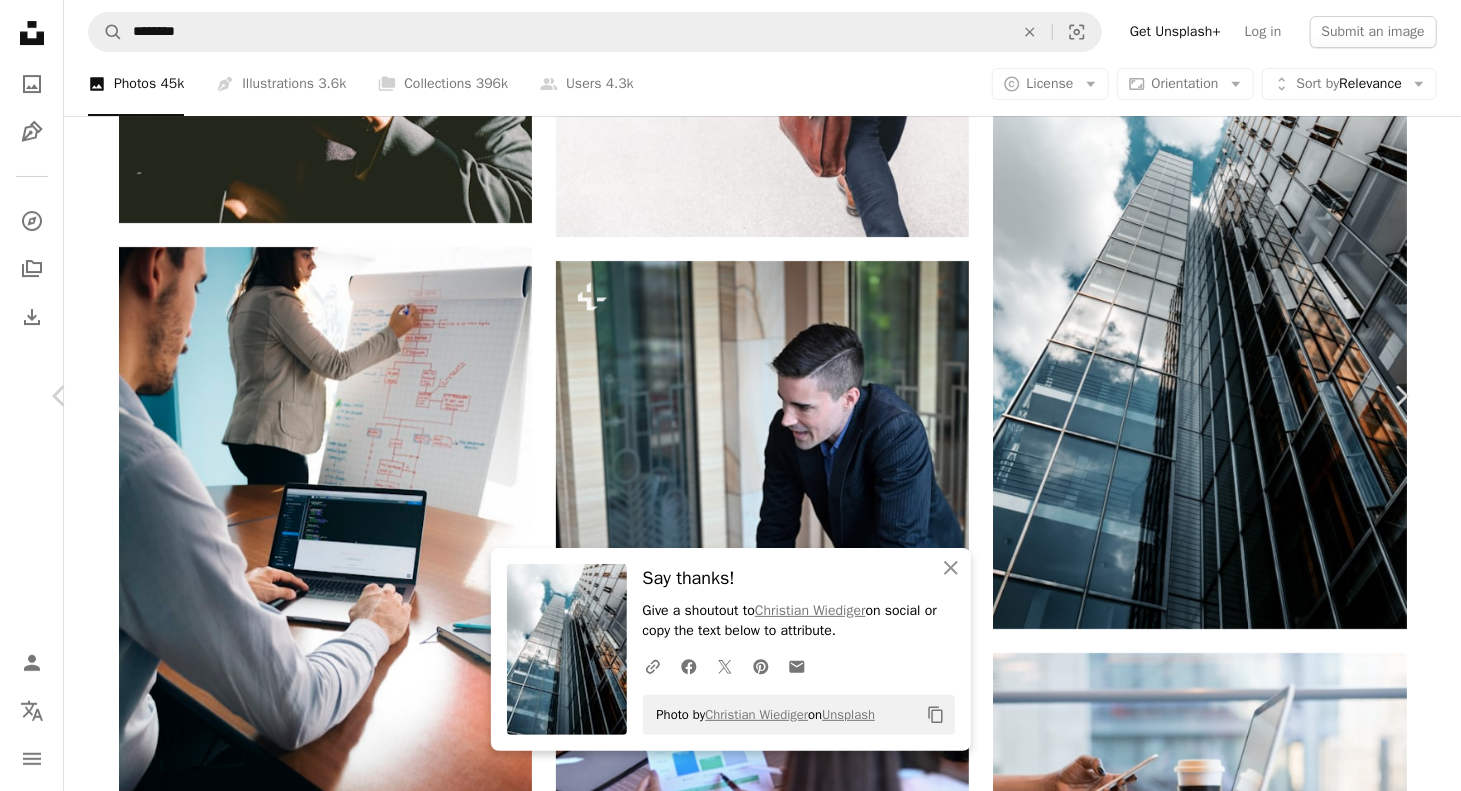 click on "An X shape Chevron left Chevron right An X shape Close Say thanks! Give a shoutout to [NAME] on social or copy the text below to attribute. A URL sharing icon (chains) Facebook icon X (formerly Twitter) icon Pinterest icon An envelope Photo by [NAME] on Unsplash Copy content Curated Lifestyle For Unsplash+ A heart A plus sign A lock Download Zoom in A forward-right arrow Share More Actions Calendar outlined Published on August 13, 2024 Camera NIKON CORPORATION, NIKON D810 Safety Licensed under the Unsplash+ License business people meeting adult photography women men handshake strategy planning businessman discussion group of people horizontal businesswoman business strategy clipboard corporate business business finance and industry HD Wallpapers Related images" at bounding box center [730, 6287] 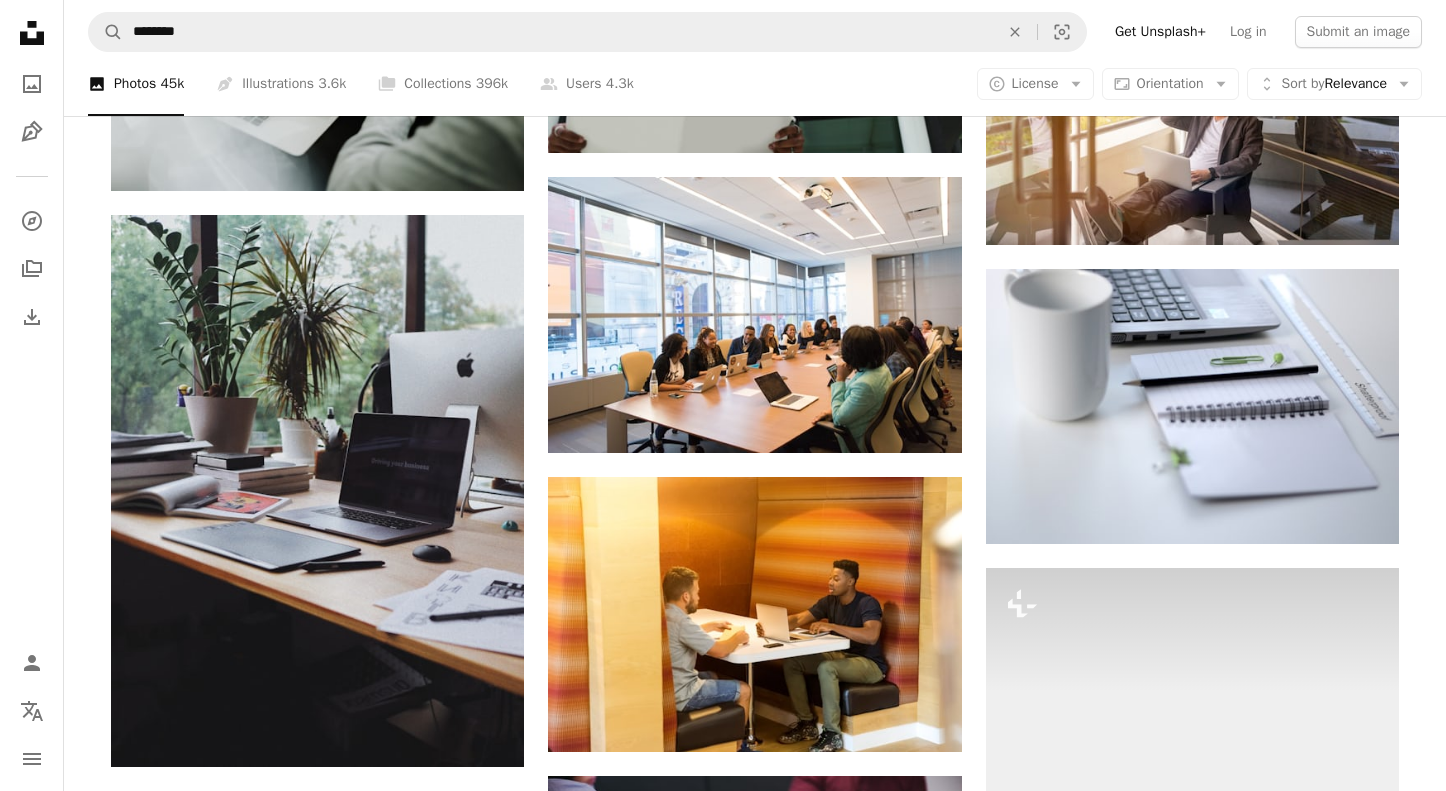 scroll, scrollTop: 24900, scrollLeft: 0, axis: vertical 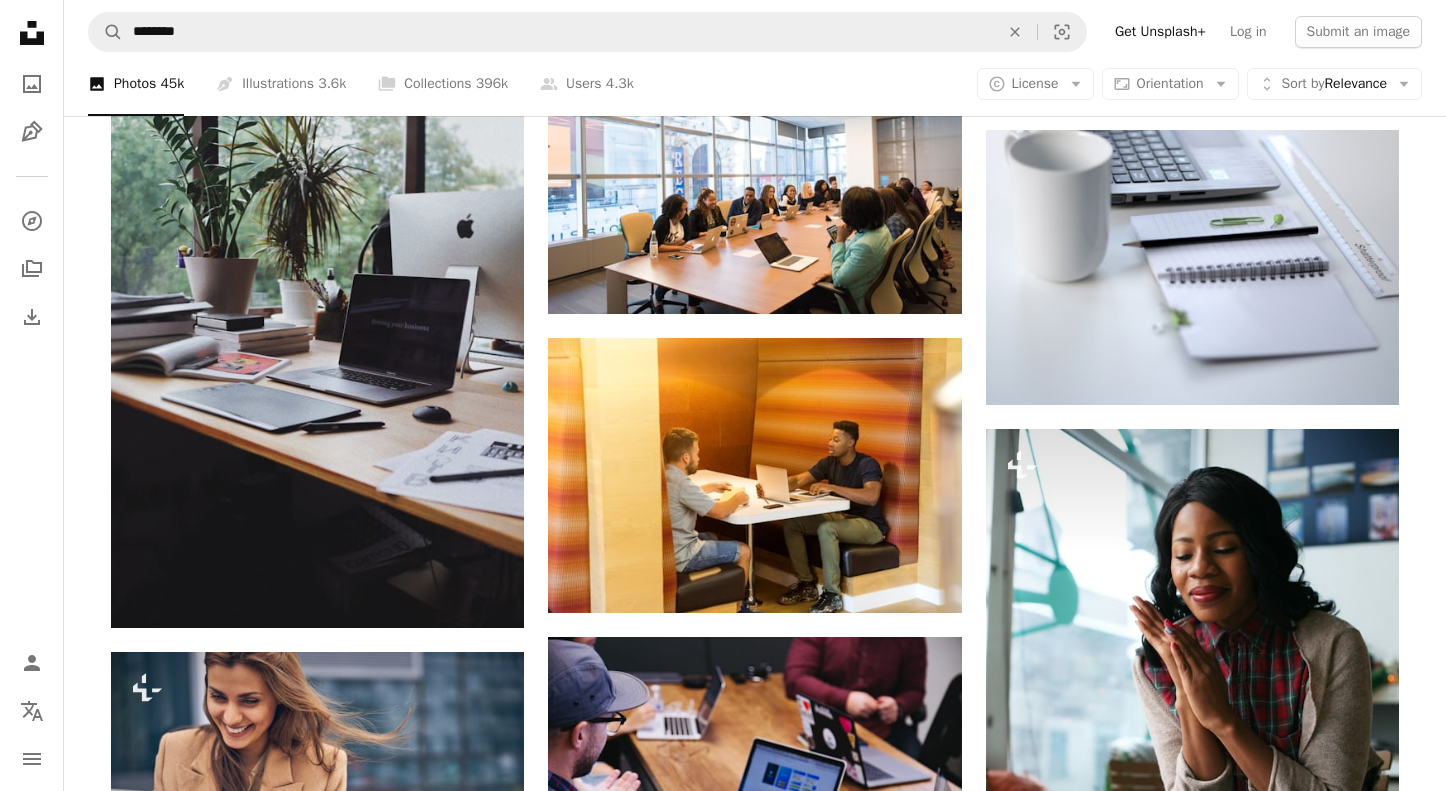 click on "Promoted Collaboration with   [FIRST] [LAST] A heart A plus sign Square Payments made easy   ↗ Arrow pointing down A heart A plus sign [FIRST] [LAST] Available for hire A checkmark inside of a circle Arrow pointing down Plus sign for Unsplash+ A heart A plus sign Getty Images For  Unsplash+ A lock Download A heart A plus sign krakenimages Arrow pointing down A heart A plus sign [FIRST] [LAST] Arrow pointing down A heart A plus sign Microsoft 365 Arrow pointing down A heart A plus sign [FIRST] [LAST] Available for hire A checkmark inside of a circle Arrow pointing down A heart A plus sign [FIRST] [LAST] Available for hire A checkmark inside of a circle Arrow pointing down A heart A plus sign [FIRST] [LAST] Arrow pointing down A heart A plus sign Microsoft 365 Arrow pointing down A heart A plus sign [FIRST] [LAST] Available for hire A checkmark inside of a circle Arrow pointing down A heart A plus sign [FIRST] [LAST] Arrow pointing down" at bounding box center [755, -9764] 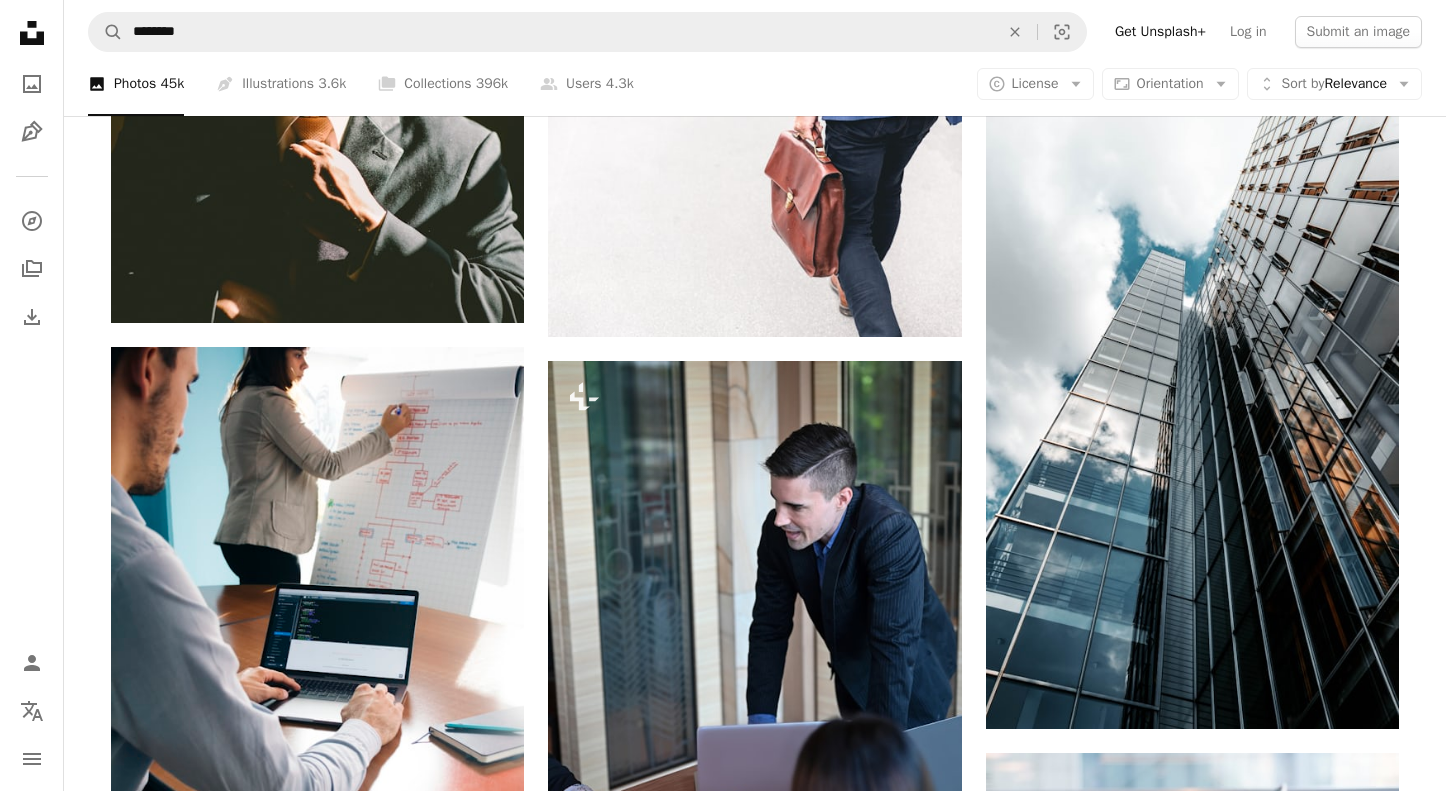 scroll, scrollTop: 21500, scrollLeft: 0, axis: vertical 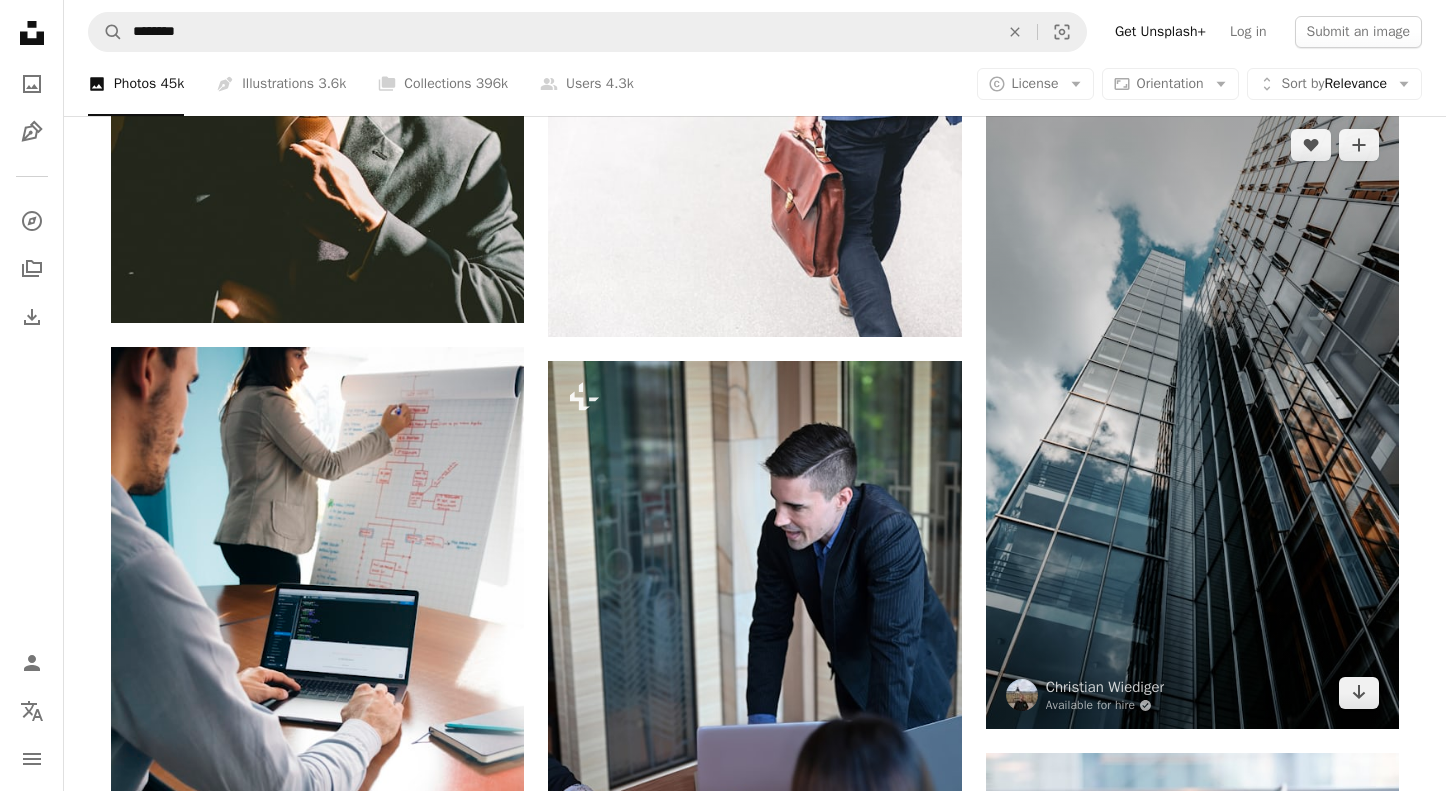 click at bounding box center (1192, 419) 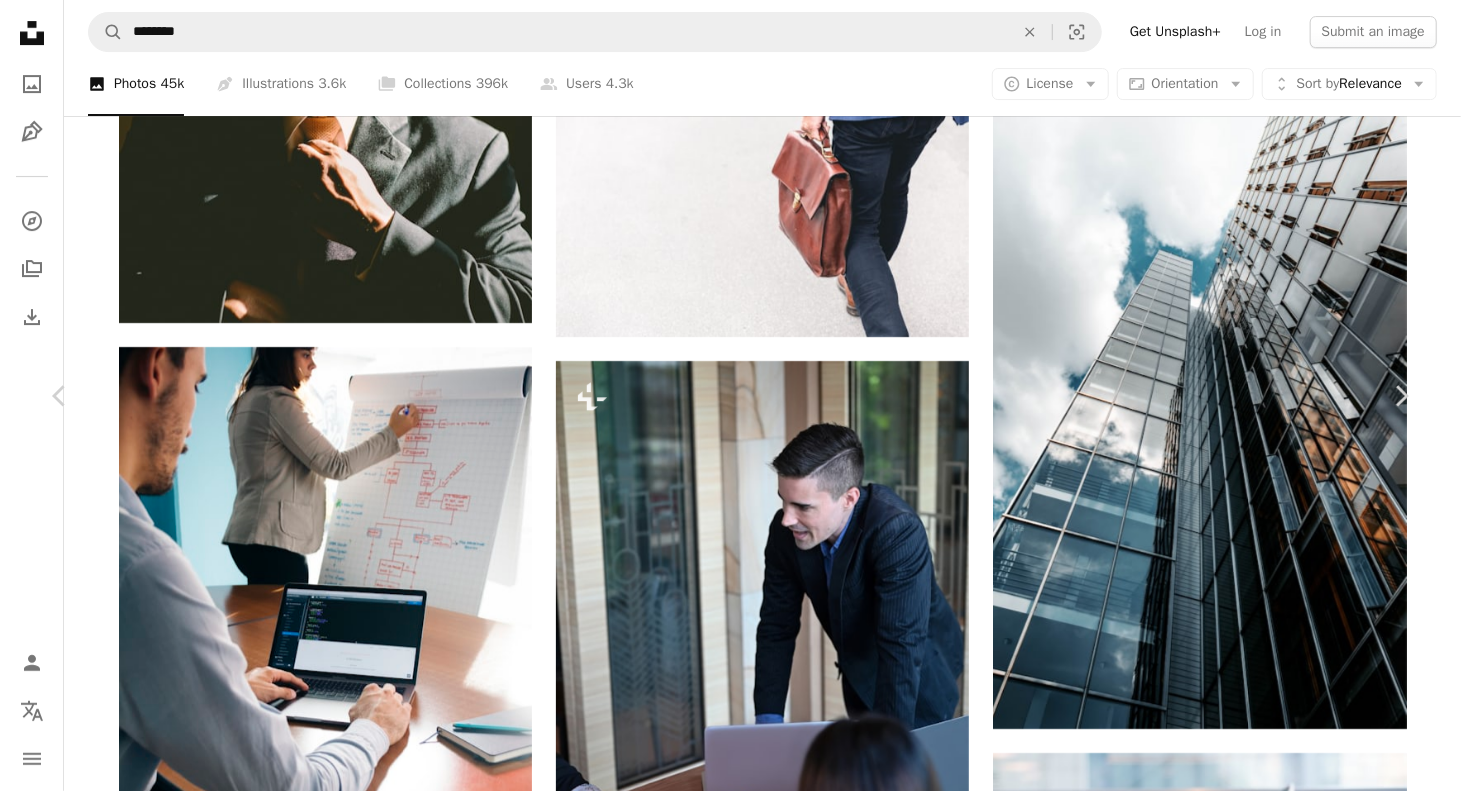 click on "Download free" at bounding box center [1212, 8547] 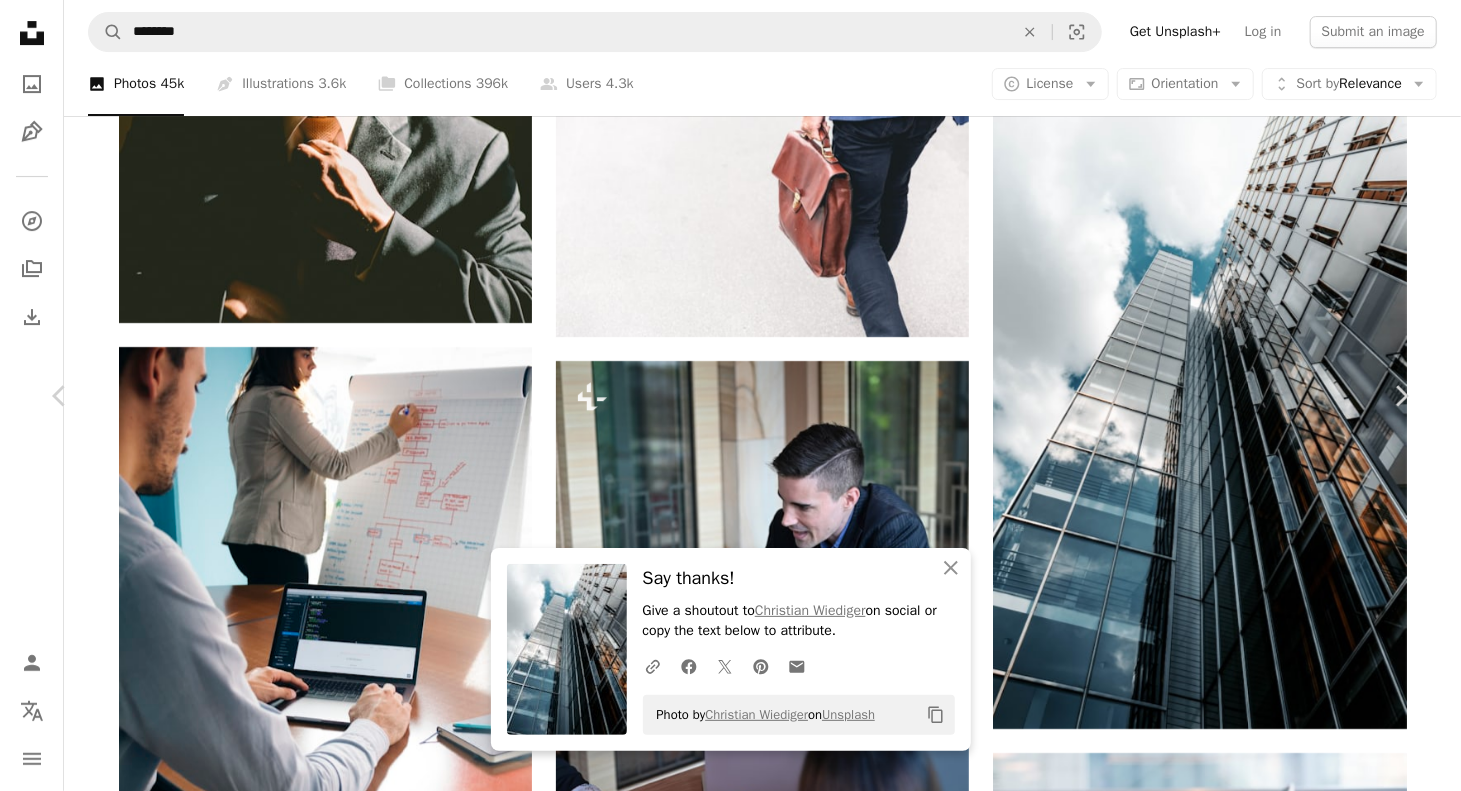 click on "Unsplash logo Unsplash Home A photo Pen Tool A compass A stack of folders Download Person Localization icon navigation menu A magnifying glass ******** An X shape Visual search Get Unsplash+ Log in Submit an image A photo Photos 45k Pen Tool Illustrations 3.6k A stack of folders Collections 396k A group of people Users 4.3k A copyright icon © License Arrow down Aspect ratio Orientation Arrow down Unfold Sort by Relevance Arrow down Filters Filters Business Chevron left Chevron right meeting finance business man strategy business meeting businessman building corporate office small business business office company Promoted Collaboration with Clay Banks A heart A plus sign Square Payments made easy ↗ Arrow pointing down A heart A plus sign [FIRST] [LAST] Available for hire A checkmark inside of a circle Arrow pointing down Plus sign for Unsplash+ A heart A plus sign Getty Images For Unsplash+ A lock Download A heart A plus sign krakenimages Arrow pointing down A heart A plus sign [FIRST] [LAST]" at bounding box center [730, -6500] 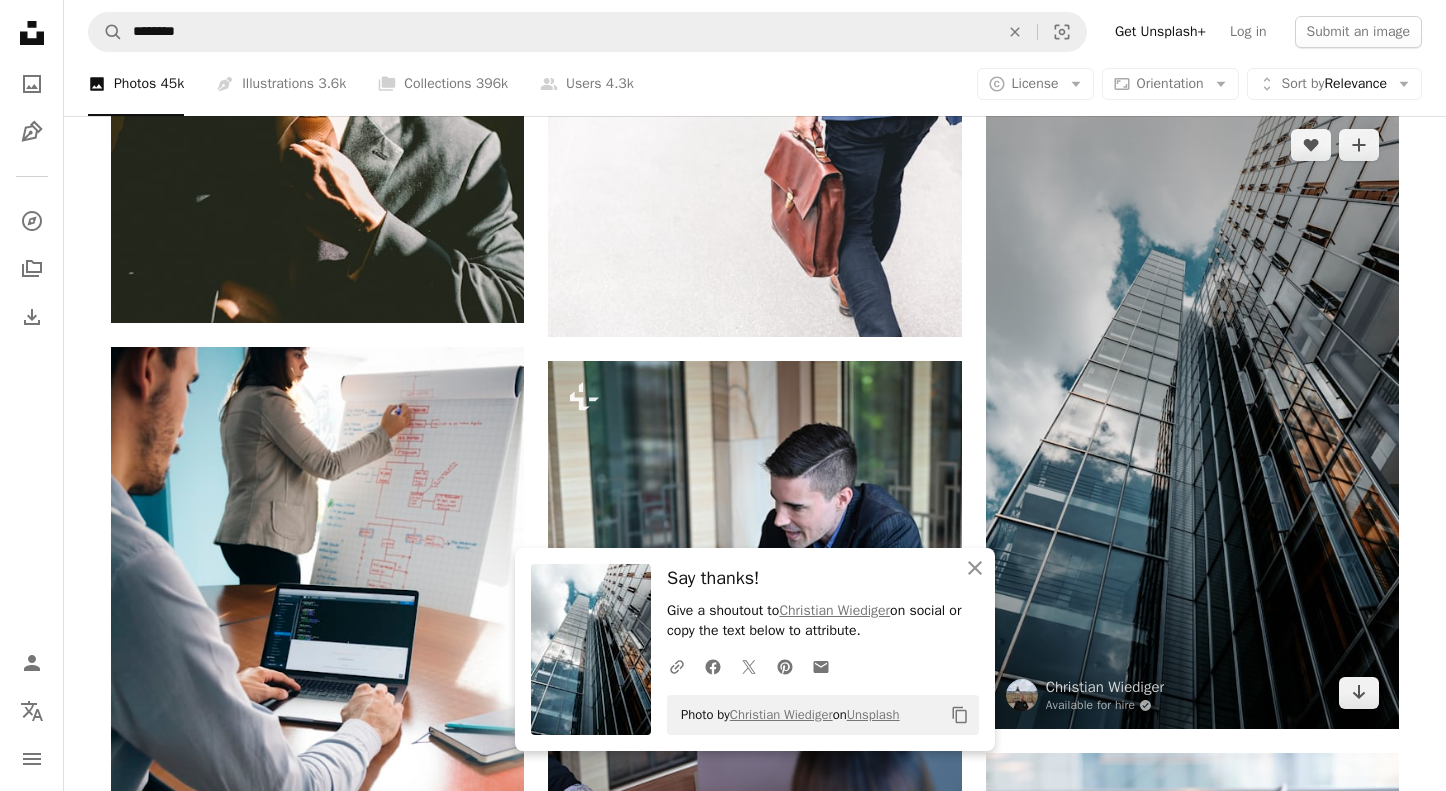 drag, startPoint x: 1433, startPoint y: 435, endPoint x: 1368, endPoint y: 431, distance: 65.12296 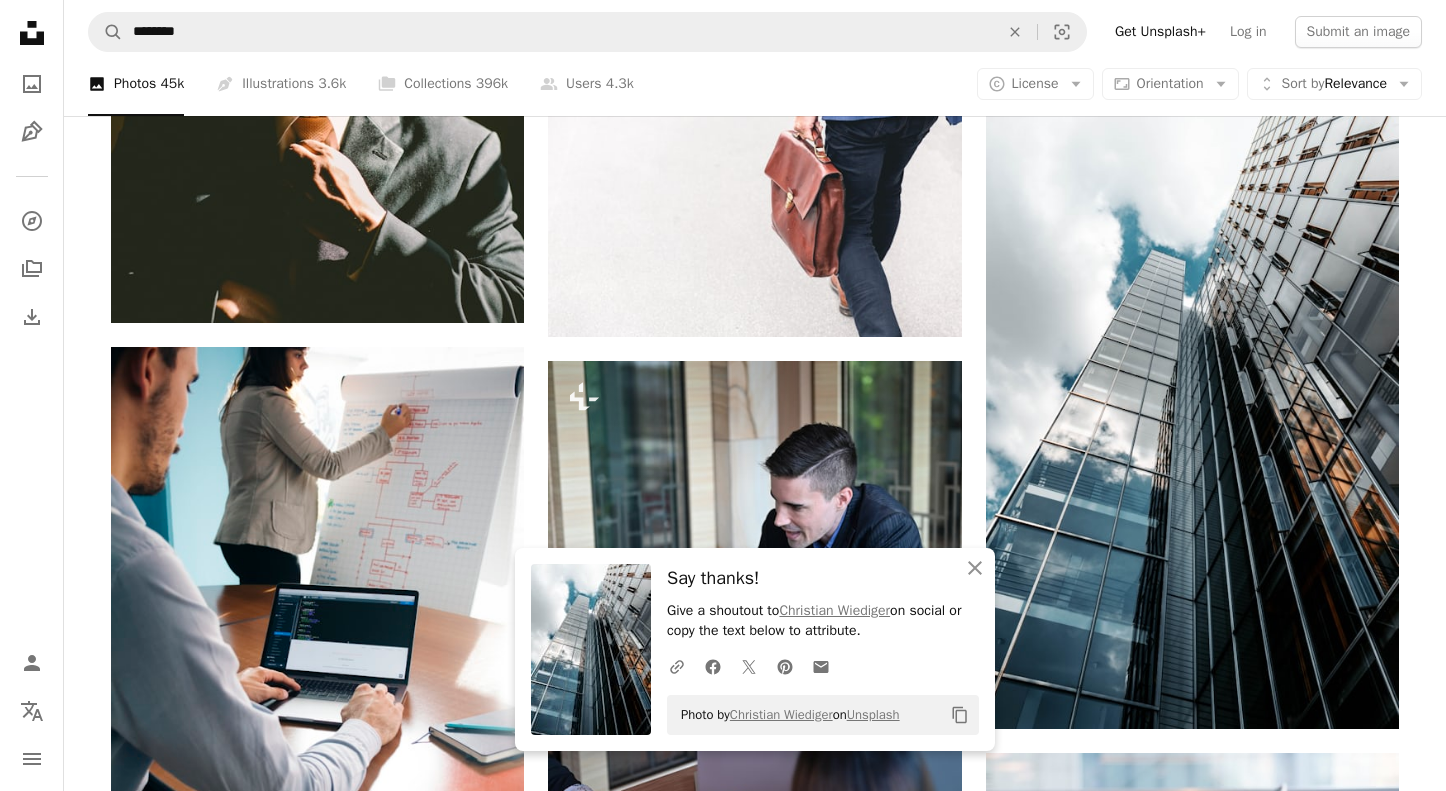 click on "Promoted Collaboration with   [FIRST] [LAST] A heart A plus sign Square Payments made easy   ↗ Arrow pointing down A heart A plus sign [FIRST] [LAST] Available for hire A checkmark inside of a circle Arrow pointing down Plus sign for Unsplash+ A heart A plus sign Getty Images For  Unsplash+ A lock Download A heart A plus sign krakenimages Arrow pointing down A heart A plus sign [FIRST] [LAST] Arrow pointing down A heart A plus sign Microsoft 365 Arrow pointing down A heart A plus sign [FIRST] [LAST] Available for hire A checkmark inside of a circle Arrow pointing down A heart A plus sign [FIRST] [LAST] Available for hire A checkmark inside of a circle Arrow pointing down A heart A plus sign [FIRST] [LAST] Arrow pointing down A heart A plus sign Microsoft 365 Arrow pointing down A heart A plus sign [FIRST] [LAST] Available for hire A checkmark inside of a circle Arrow pointing down A heart A plus sign [FIRST] [LAST] Arrow pointing down" at bounding box center [755, -6363] 